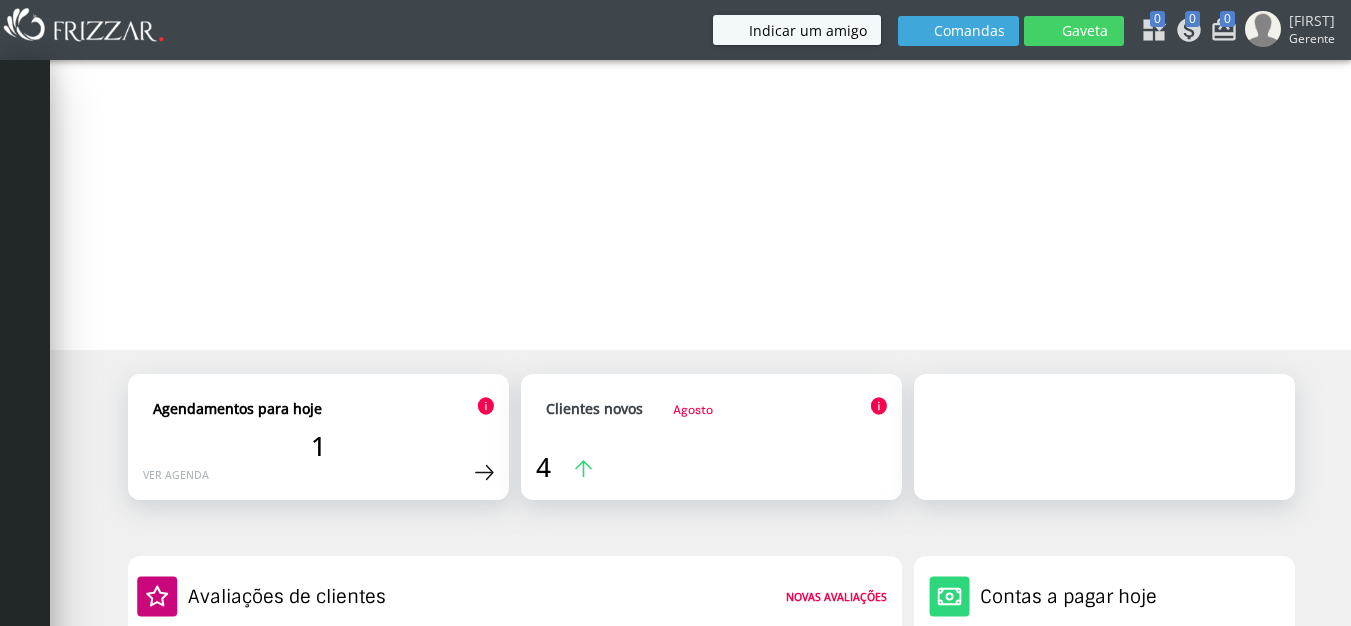 scroll, scrollTop: 0, scrollLeft: 0, axis: both 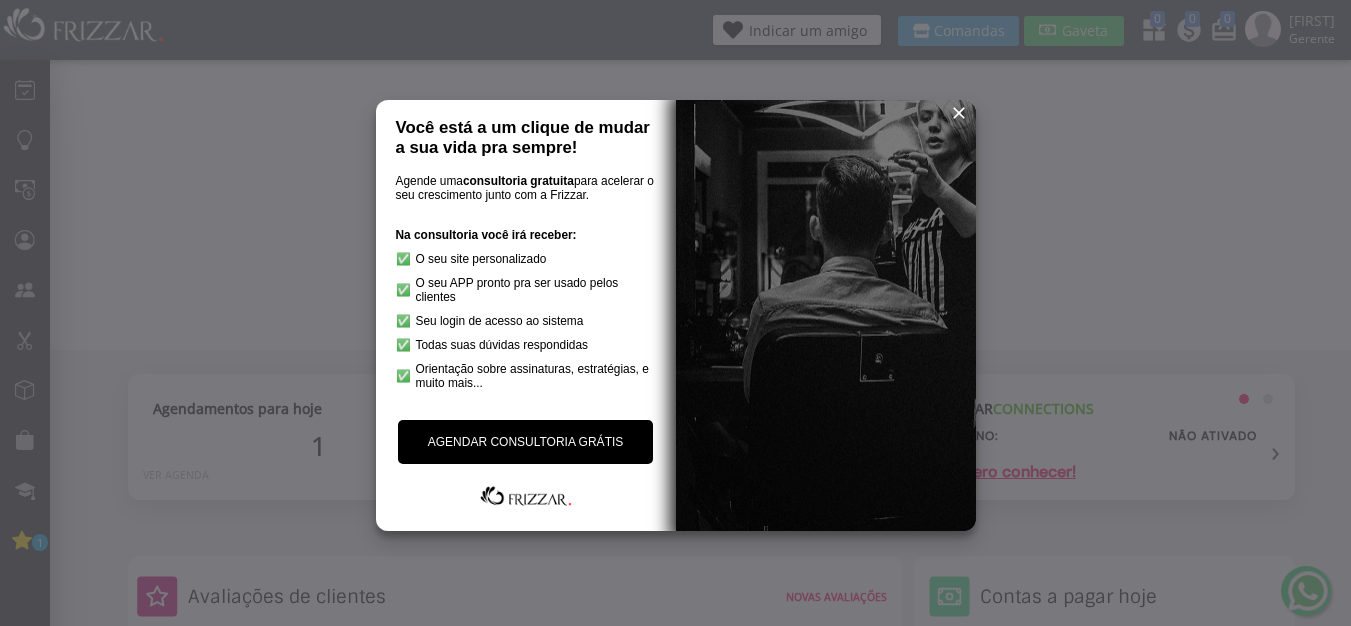 click at bounding box center [959, 113] 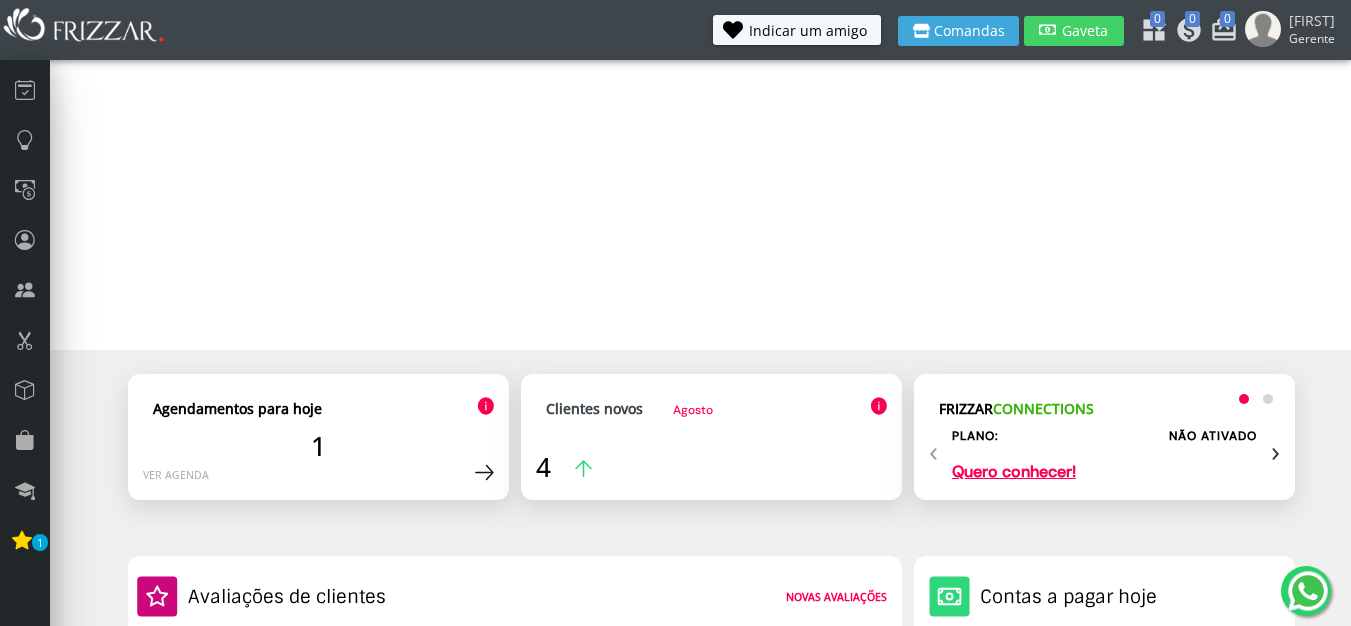 click on "1" at bounding box center [318, 446] 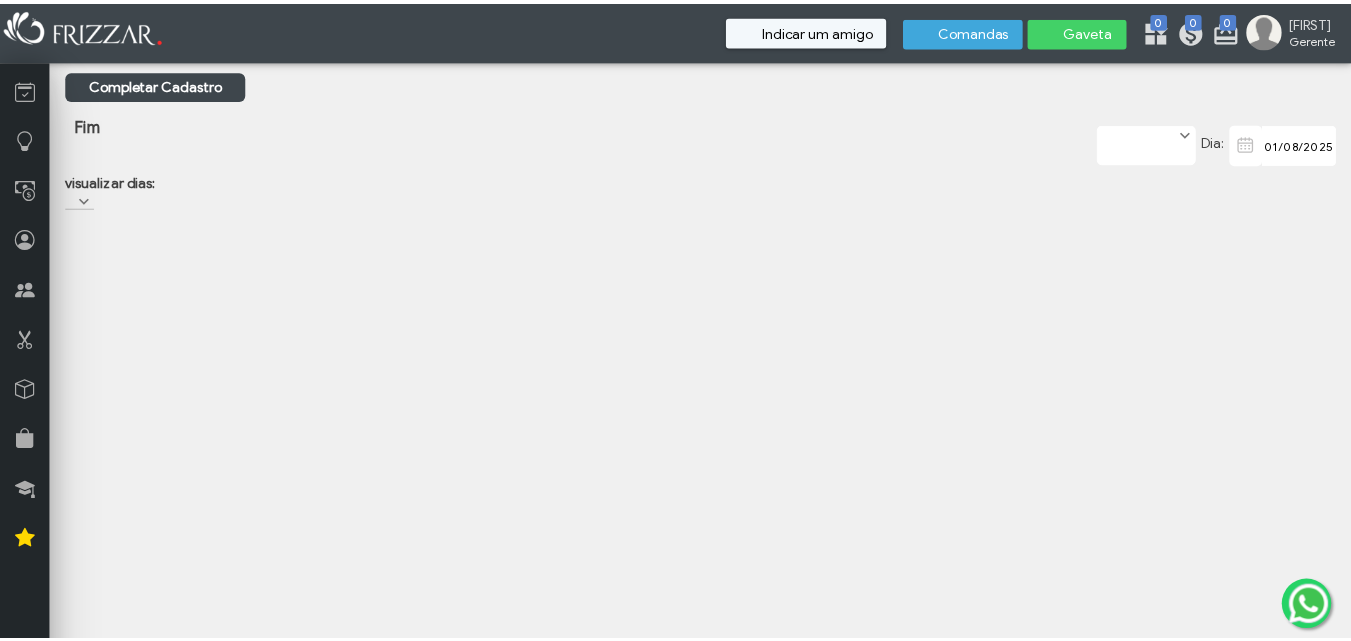scroll, scrollTop: 0, scrollLeft: 0, axis: both 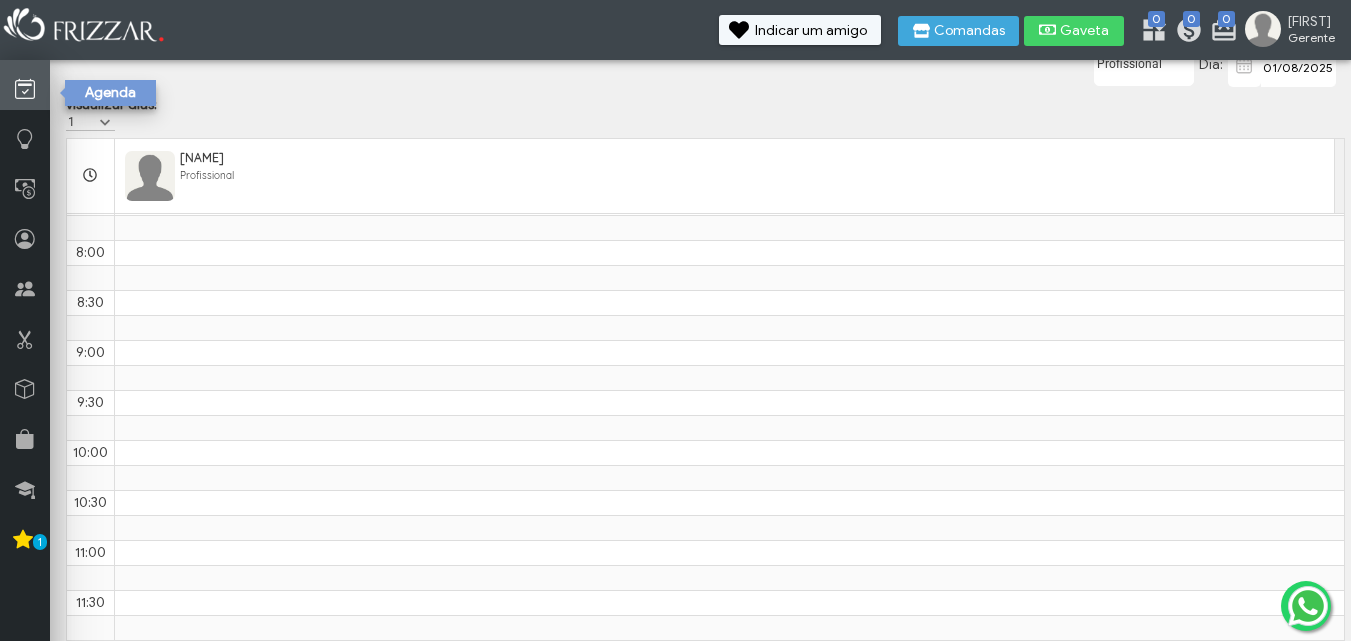 click at bounding box center [25, 89] 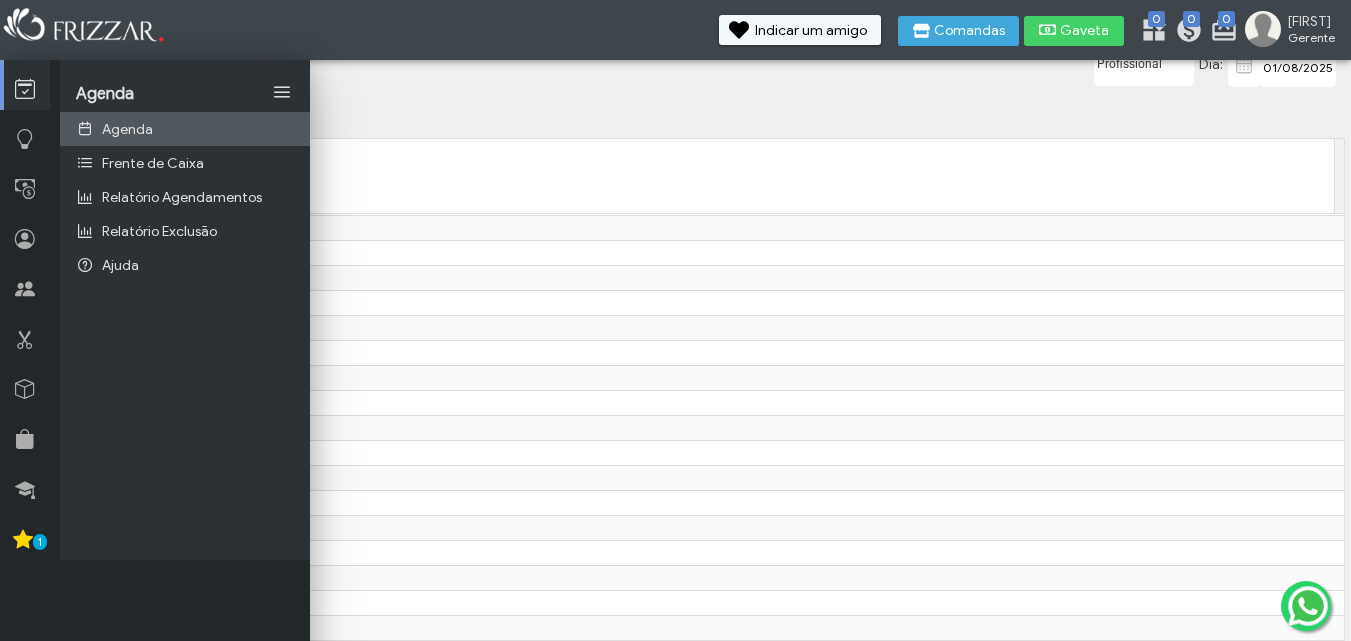click on "Agenda" at bounding box center [185, 129] 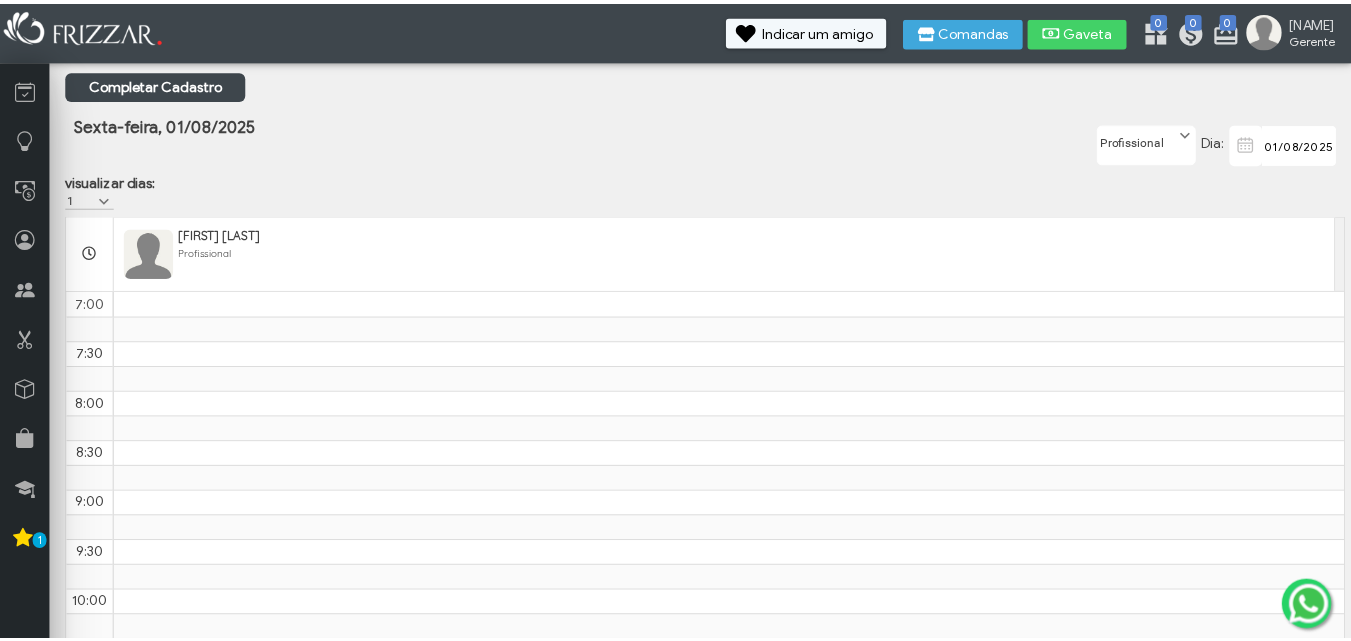 scroll, scrollTop: 0, scrollLeft: 0, axis: both 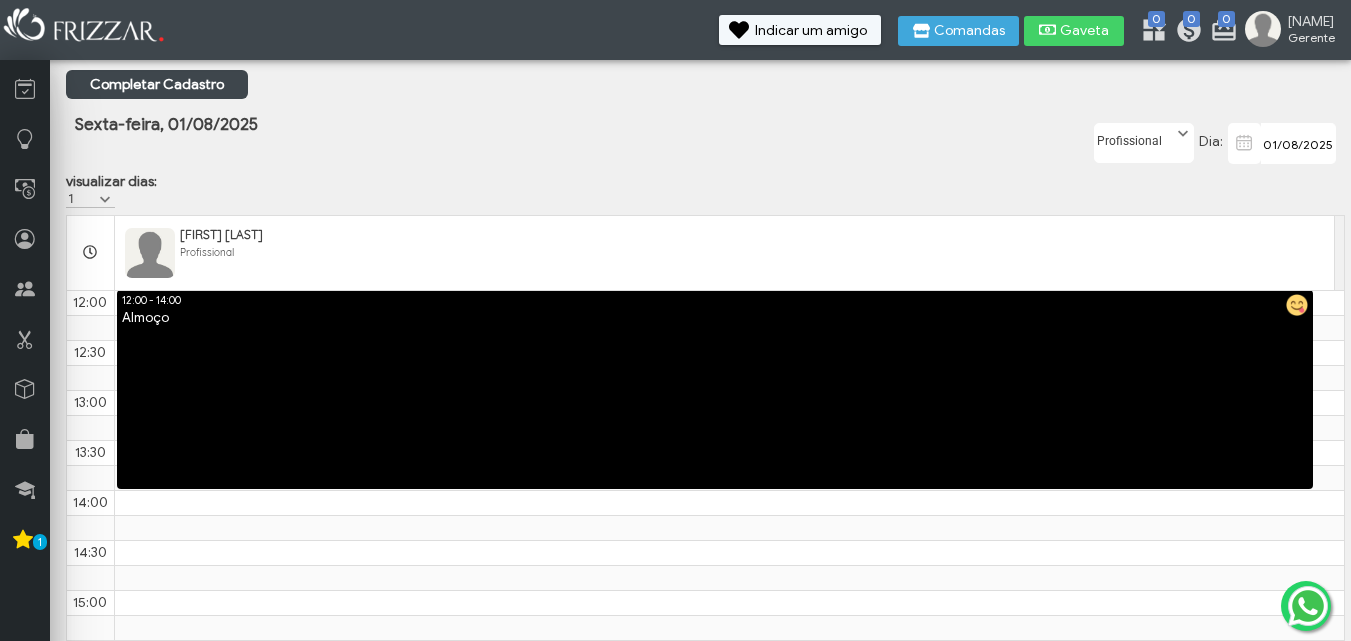 click at bounding box center (1183, 134) 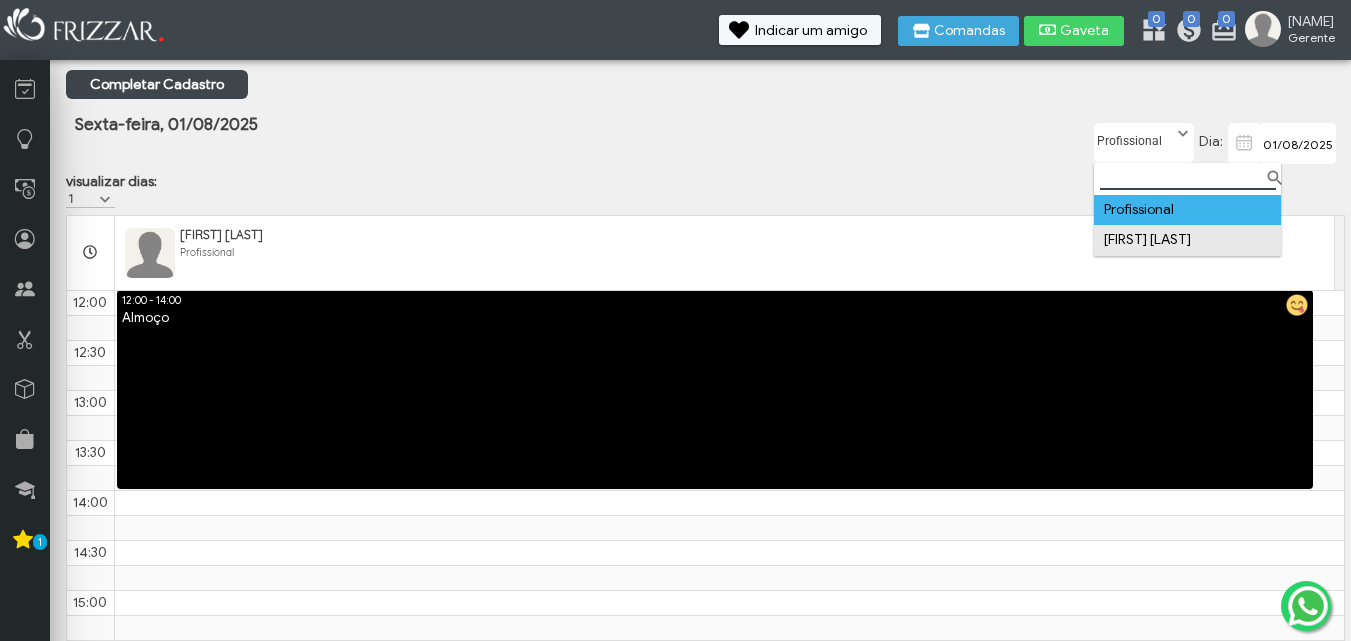 click on "[NAME]" at bounding box center [1187, 240] 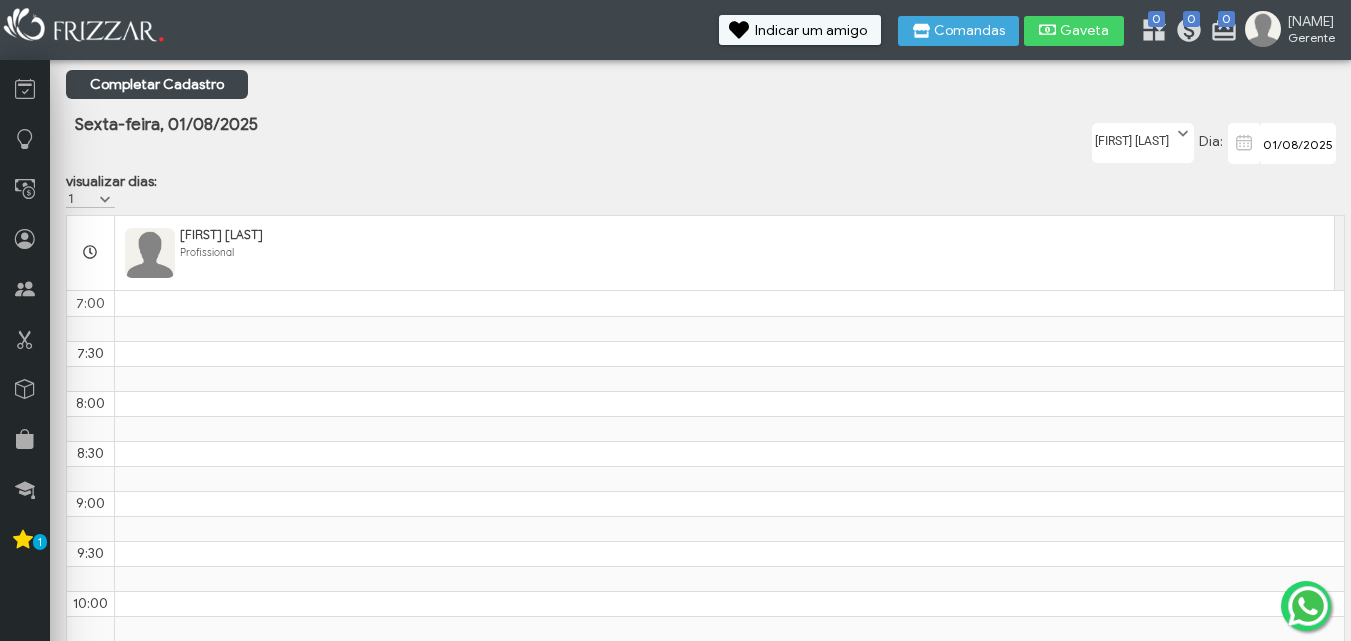 scroll, scrollTop: 501, scrollLeft: 0, axis: vertical 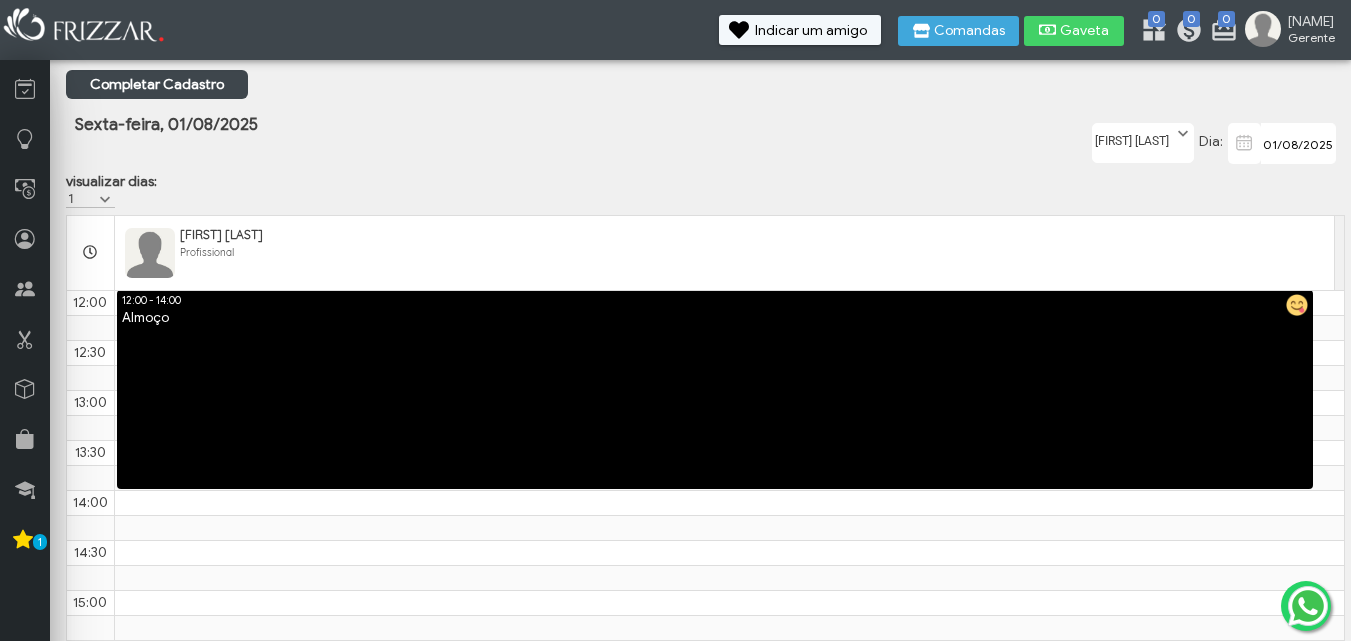 click on "Fim" at bounding box center [492, 141] 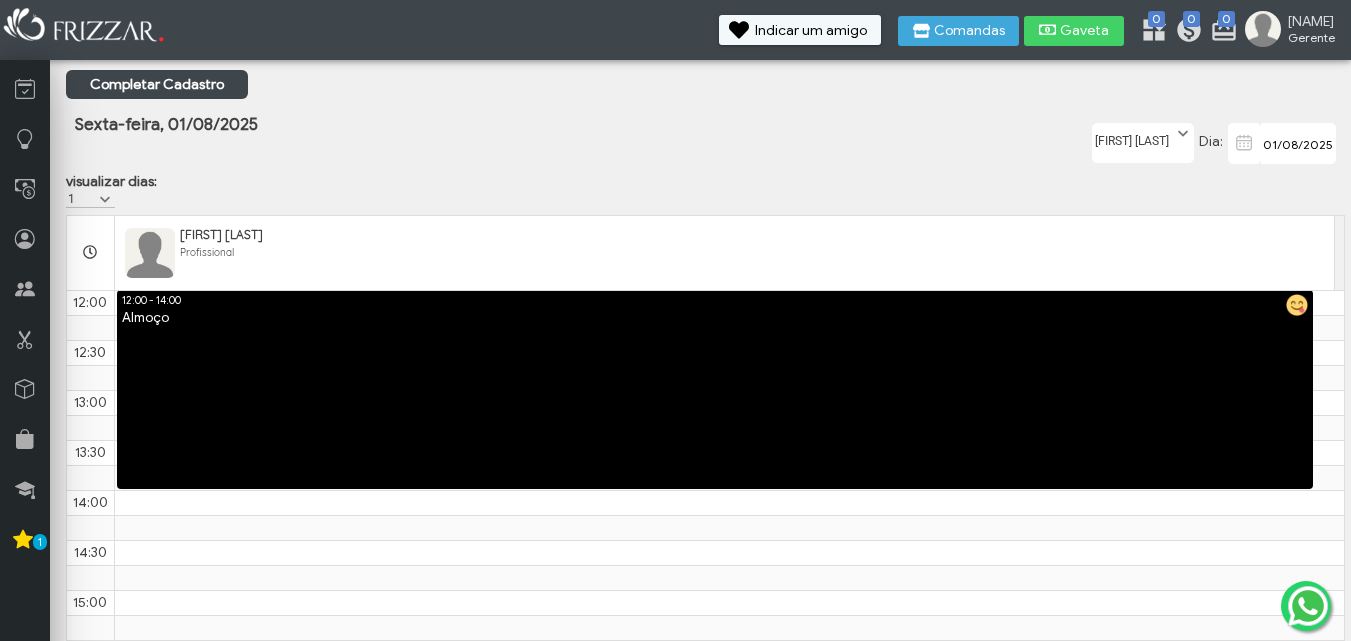 click on "Completar Cadastro" at bounding box center (157, 84) 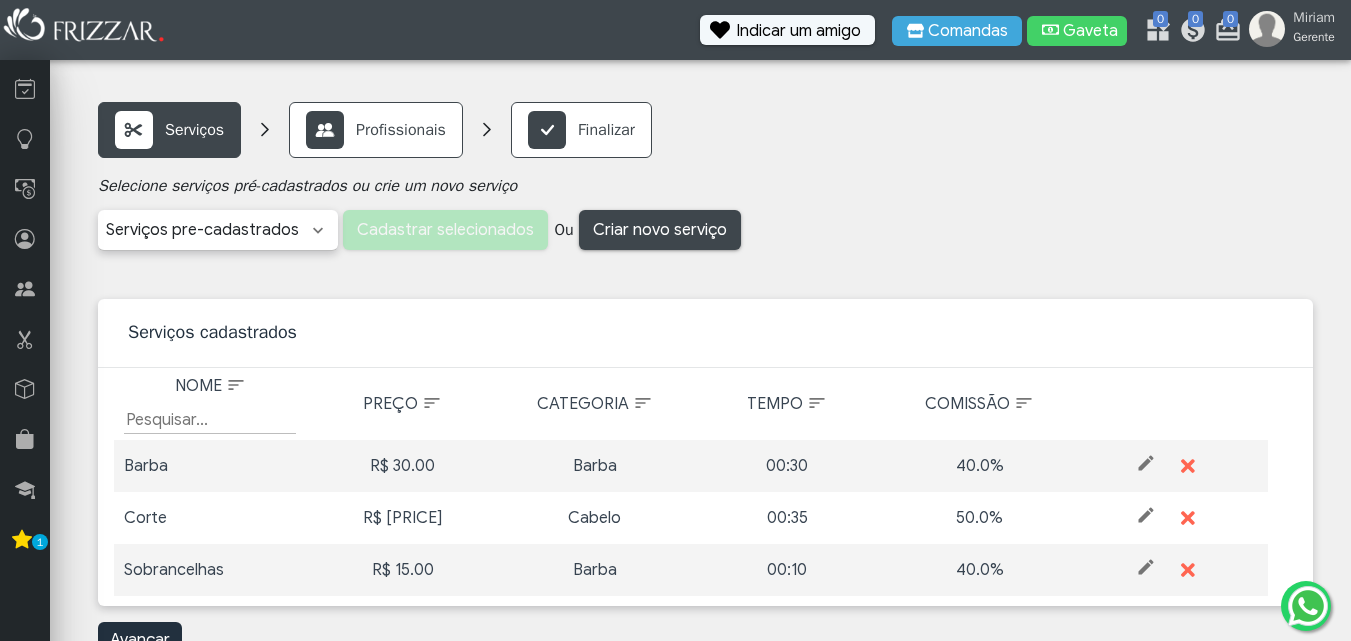 scroll, scrollTop: 0, scrollLeft: 0, axis: both 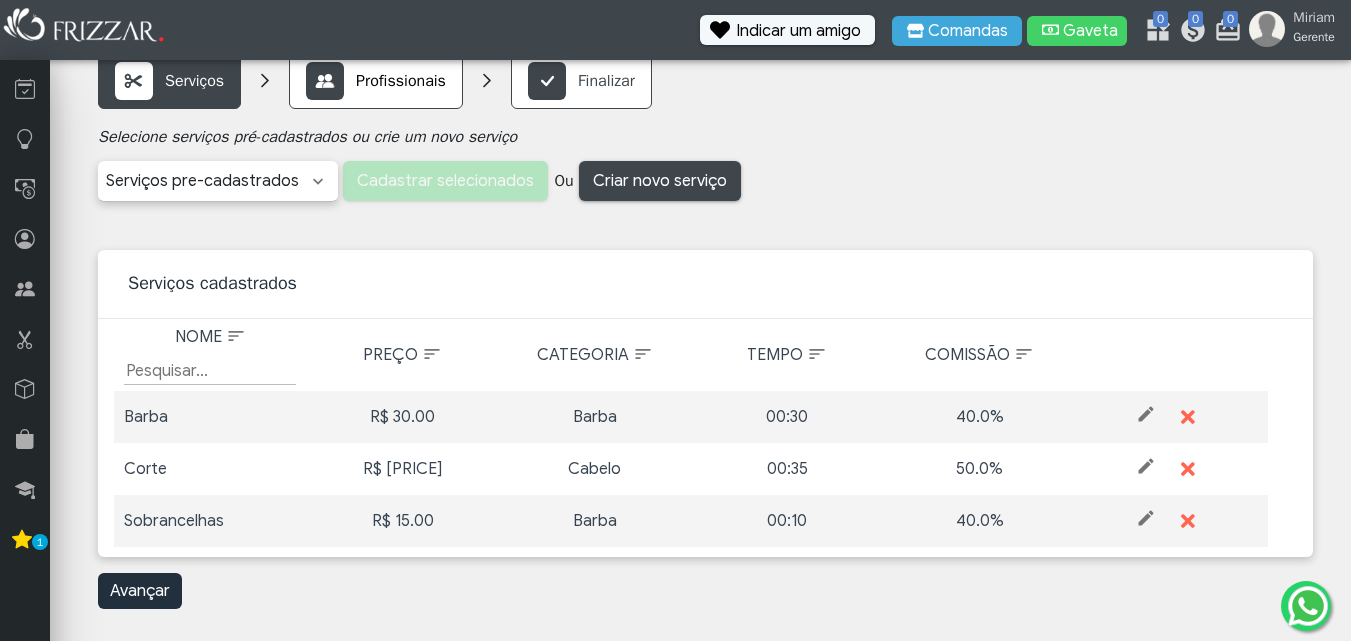 click on "Profissionais" at bounding box center (376, 81) 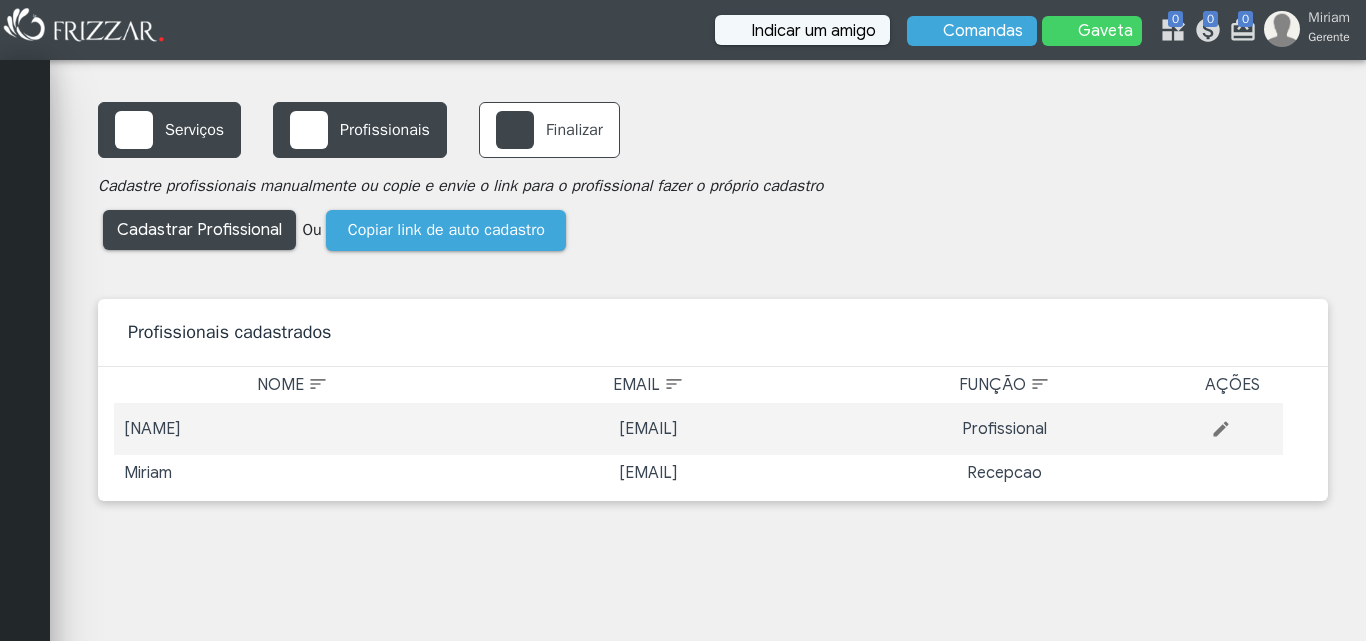 scroll, scrollTop: 0, scrollLeft: 0, axis: both 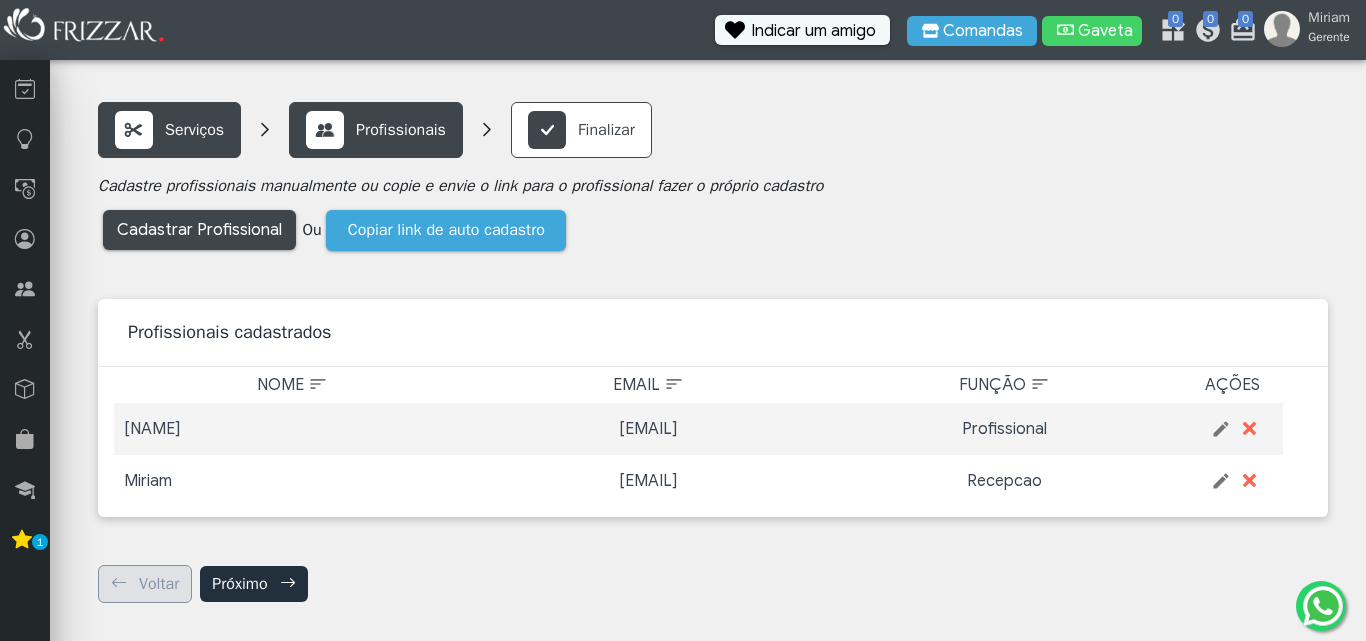 click on "[EMAIL]" at bounding box center [648, 429] 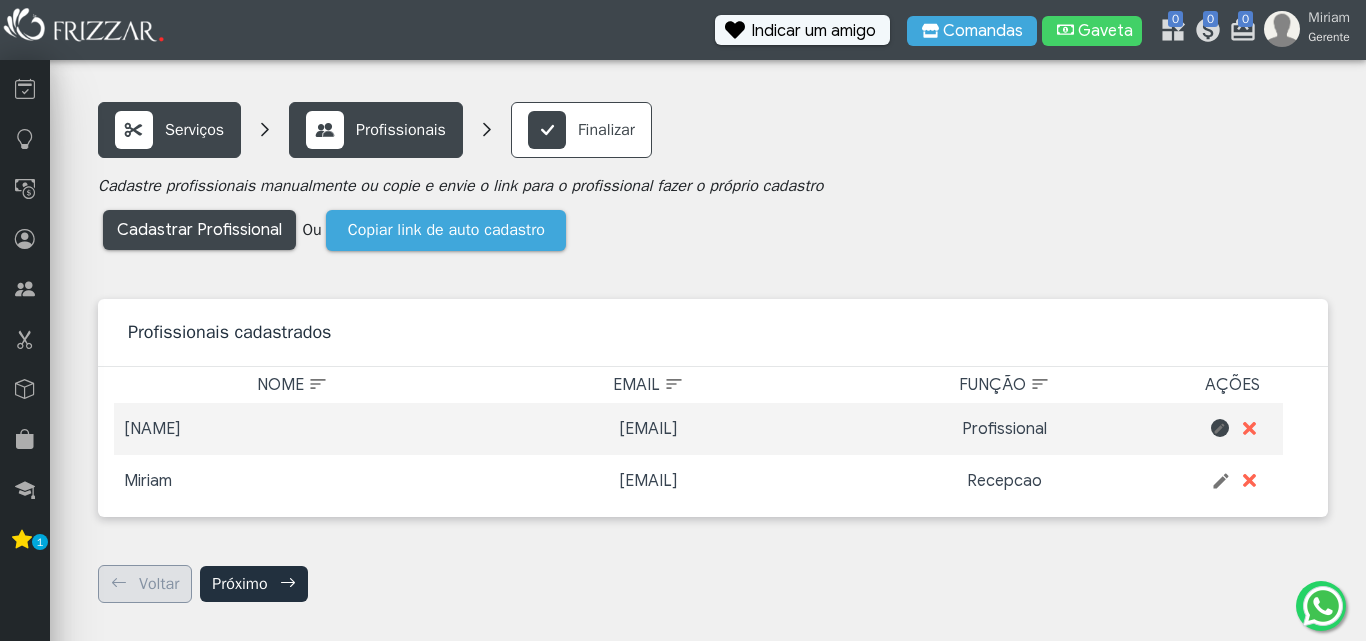 click at bounding box center [1220, 428] 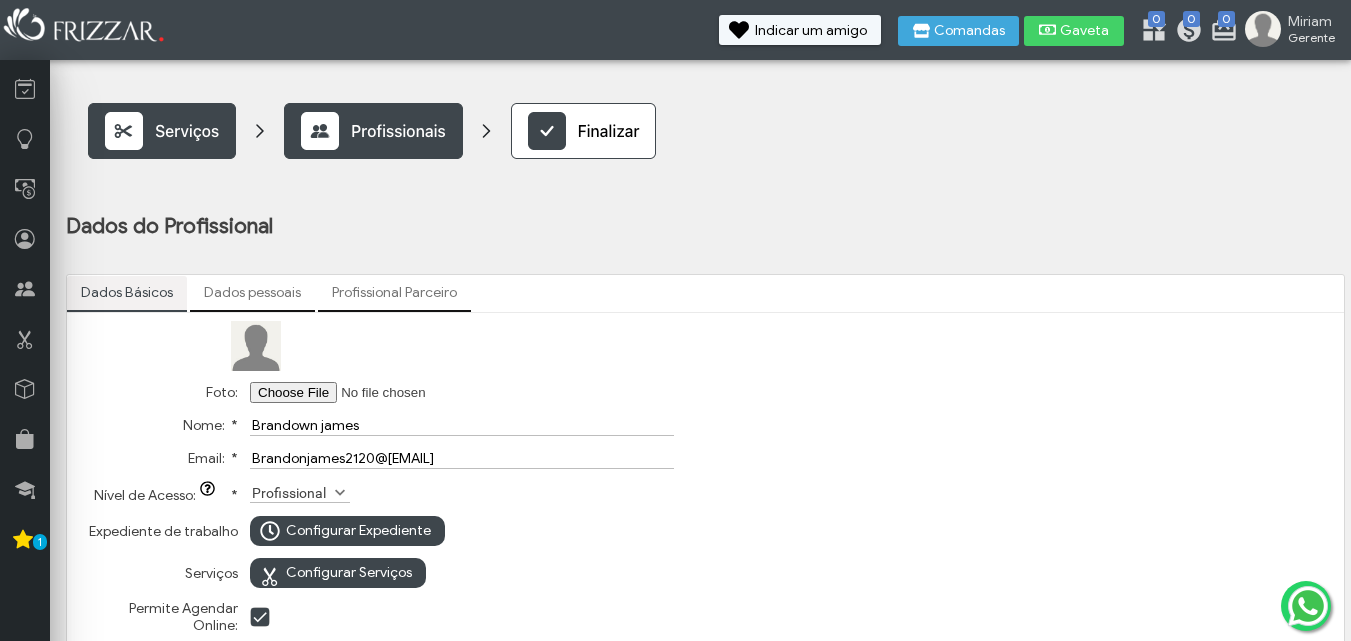 scroll, scrollTop: 0, scrollLeft: 0, axis: both 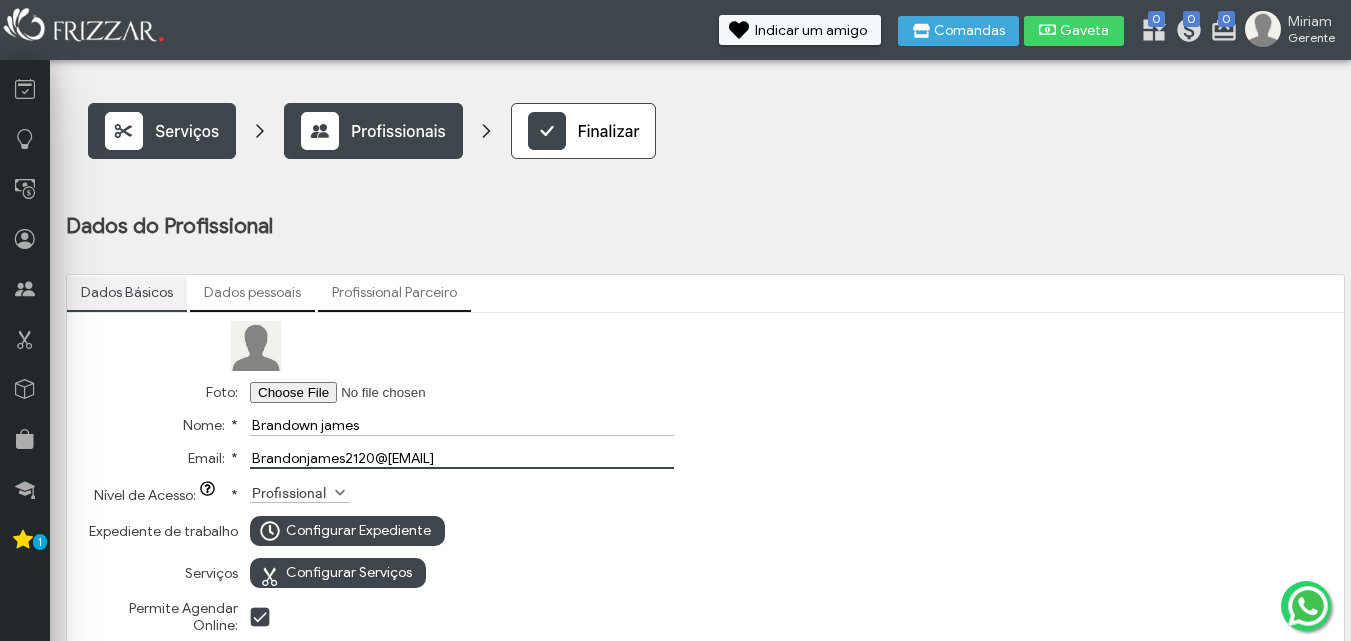 click on "Brandonjames2120@[EMAIL]" at bounding box center [462, 458] 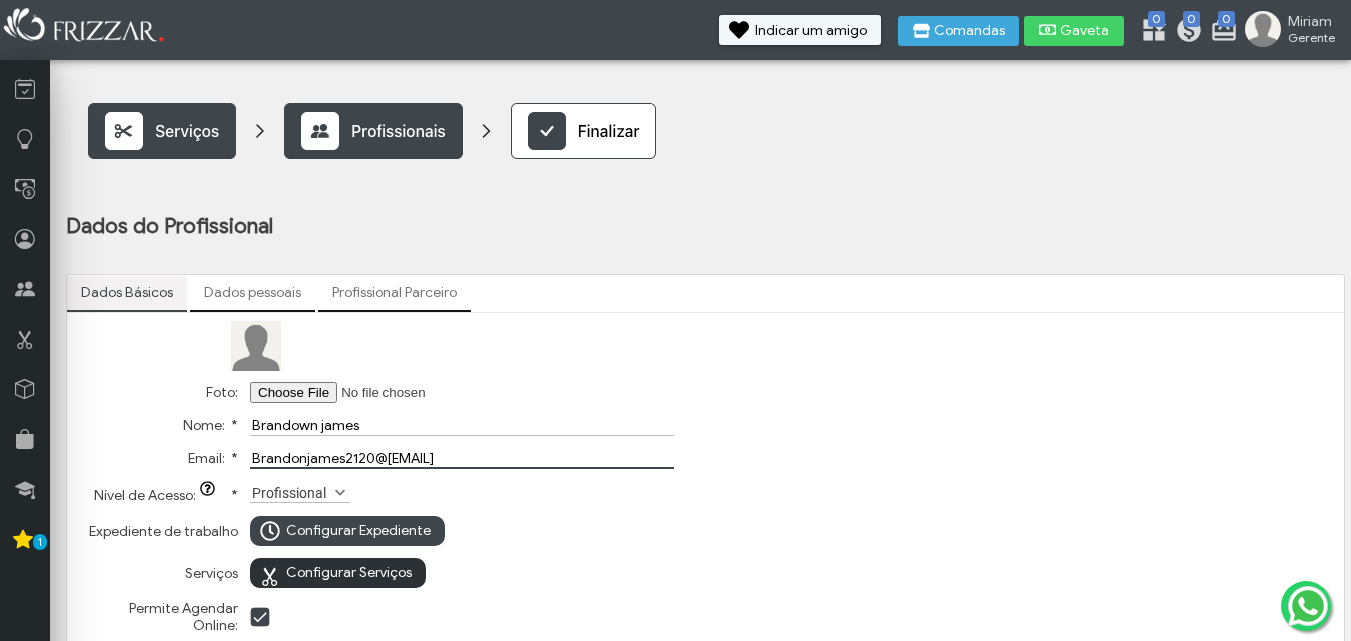 type on "Brandonjames2120@[EMAIL]" 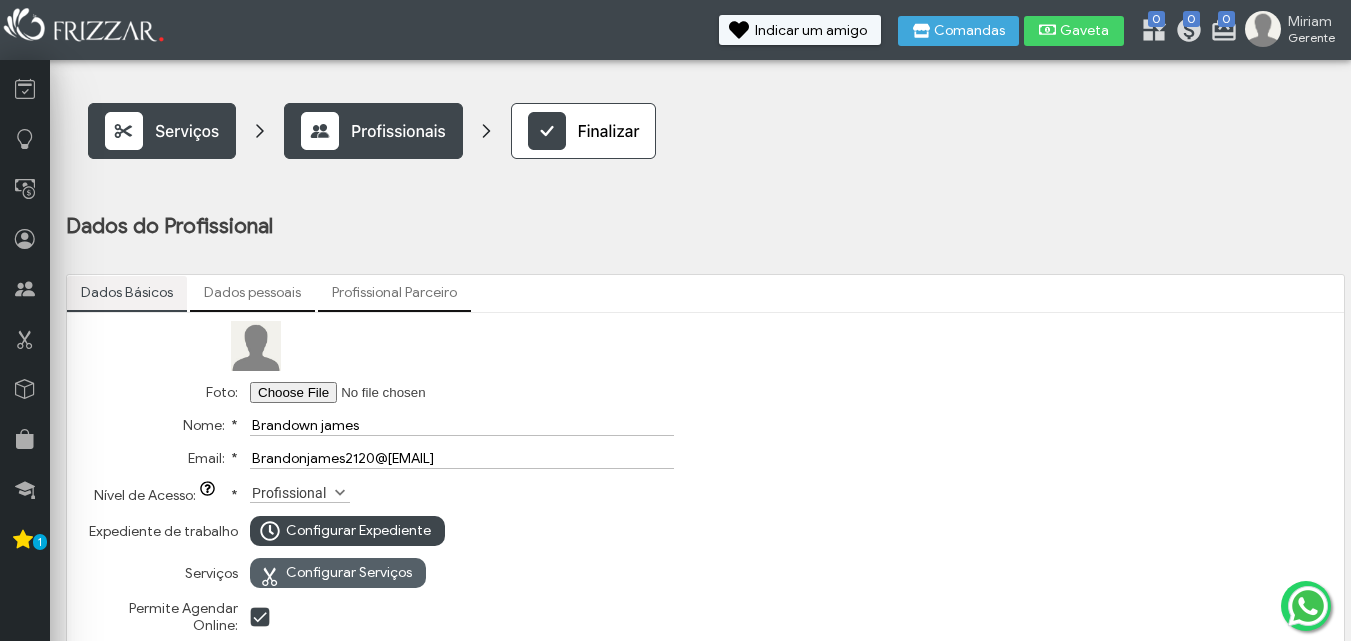 click on "Configurar Serviços" at bounding box center (349, 573) 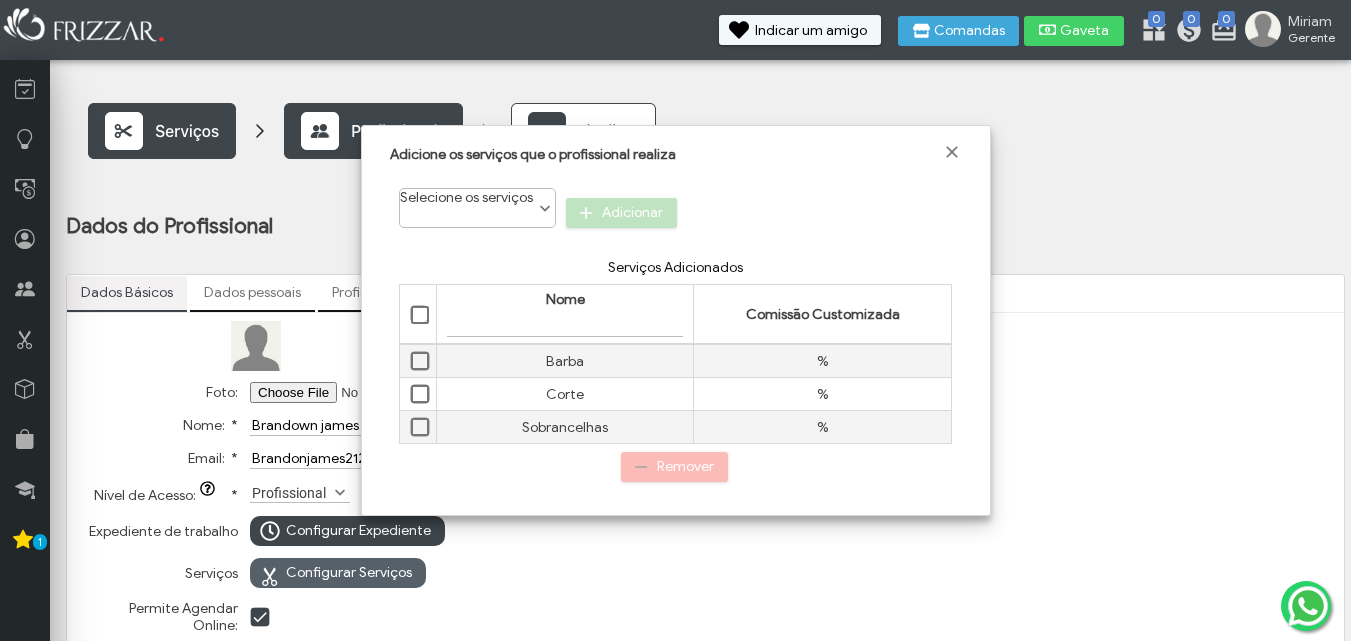 scroll, scrollTop: 11, scrollLeft: 89, axis: both 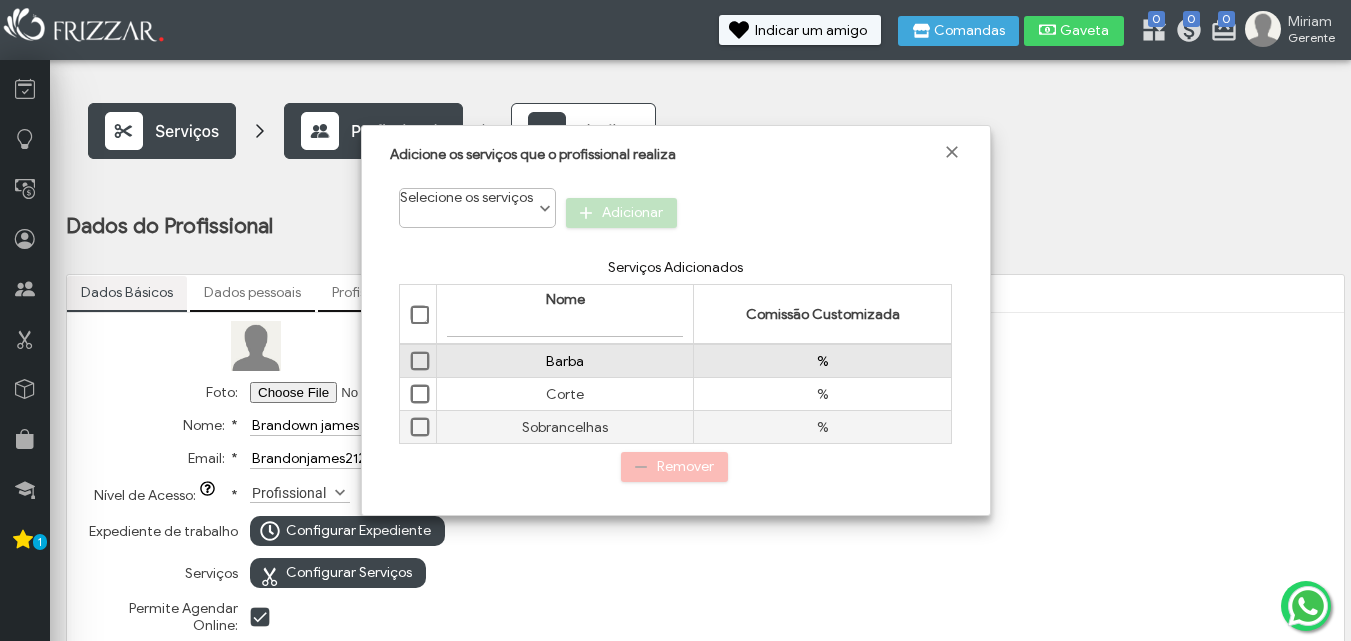 click on "%" at bounding box center (822, 361) 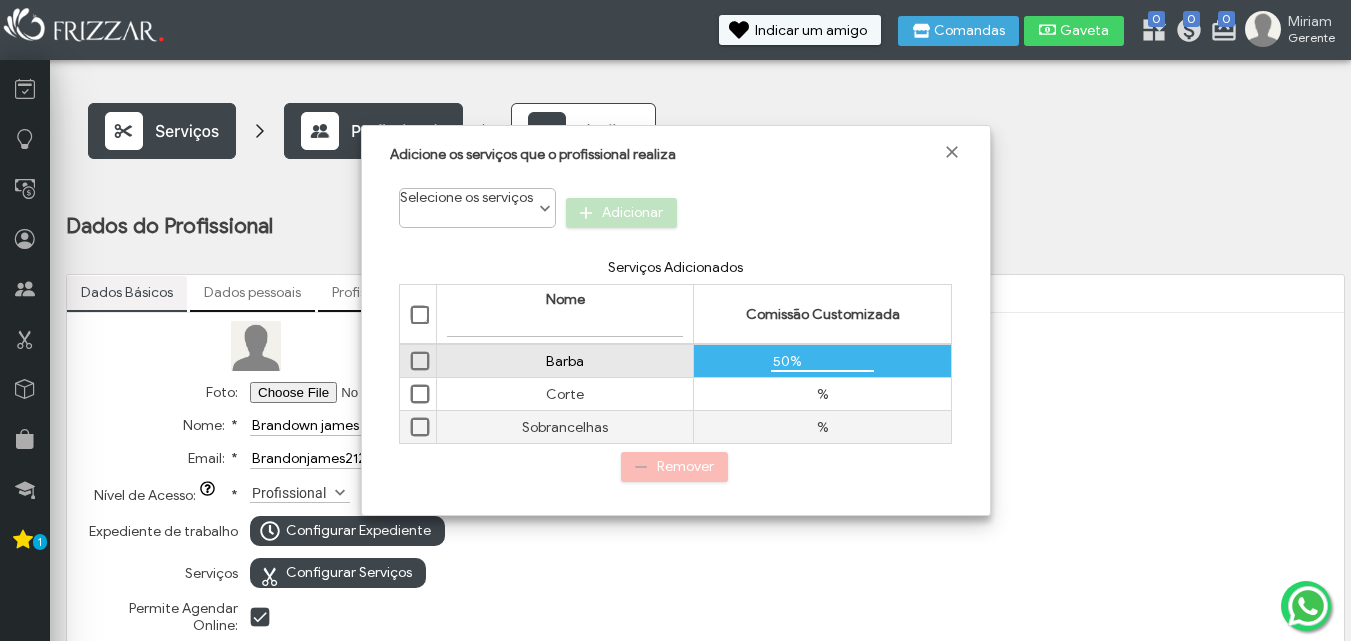type on "50,0%" 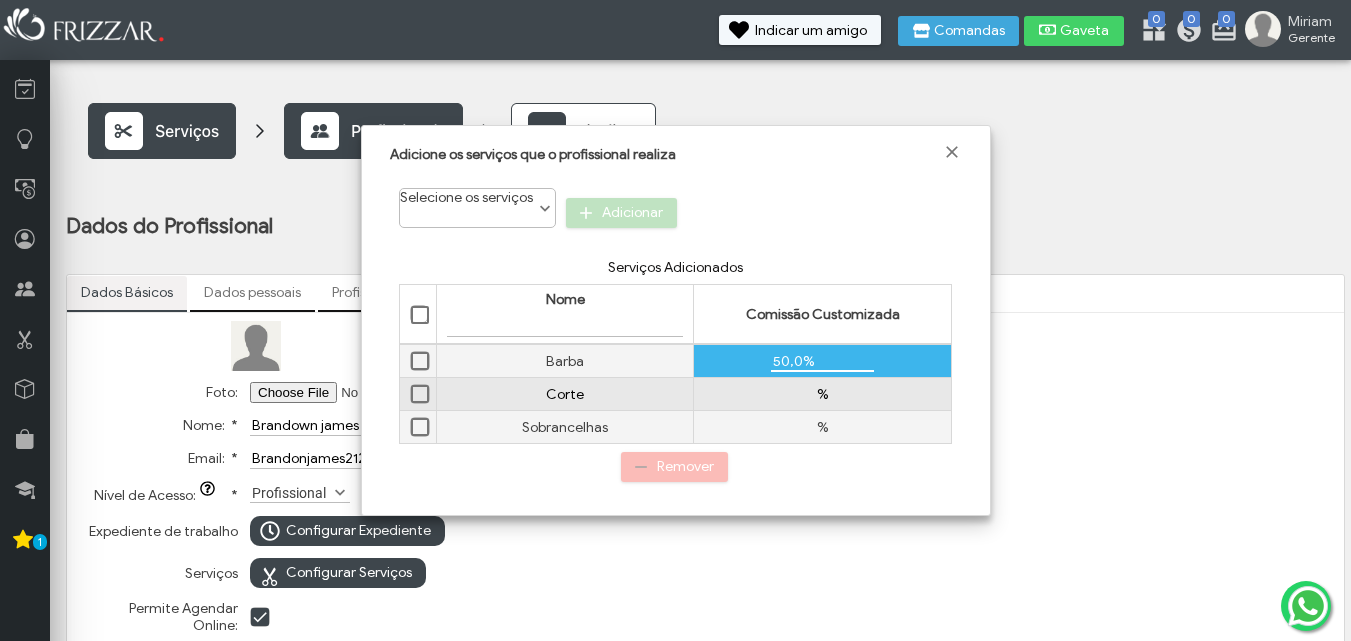 type 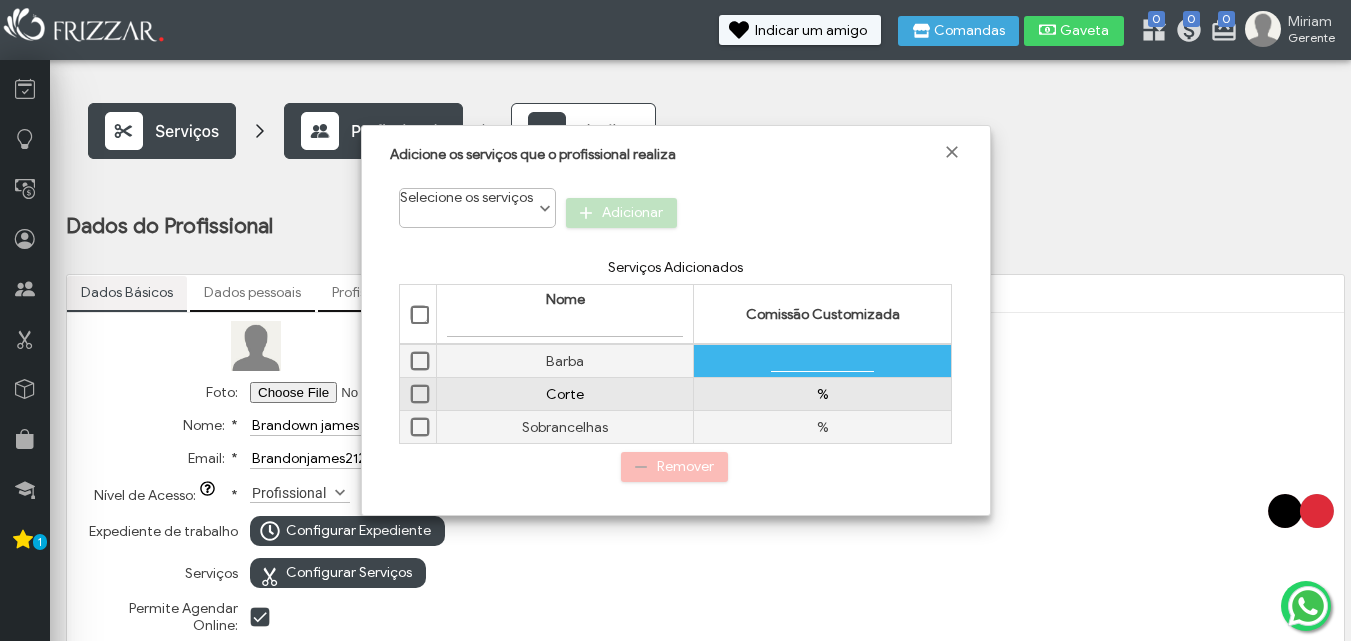 click on "%" at bounding box center (822, 394) 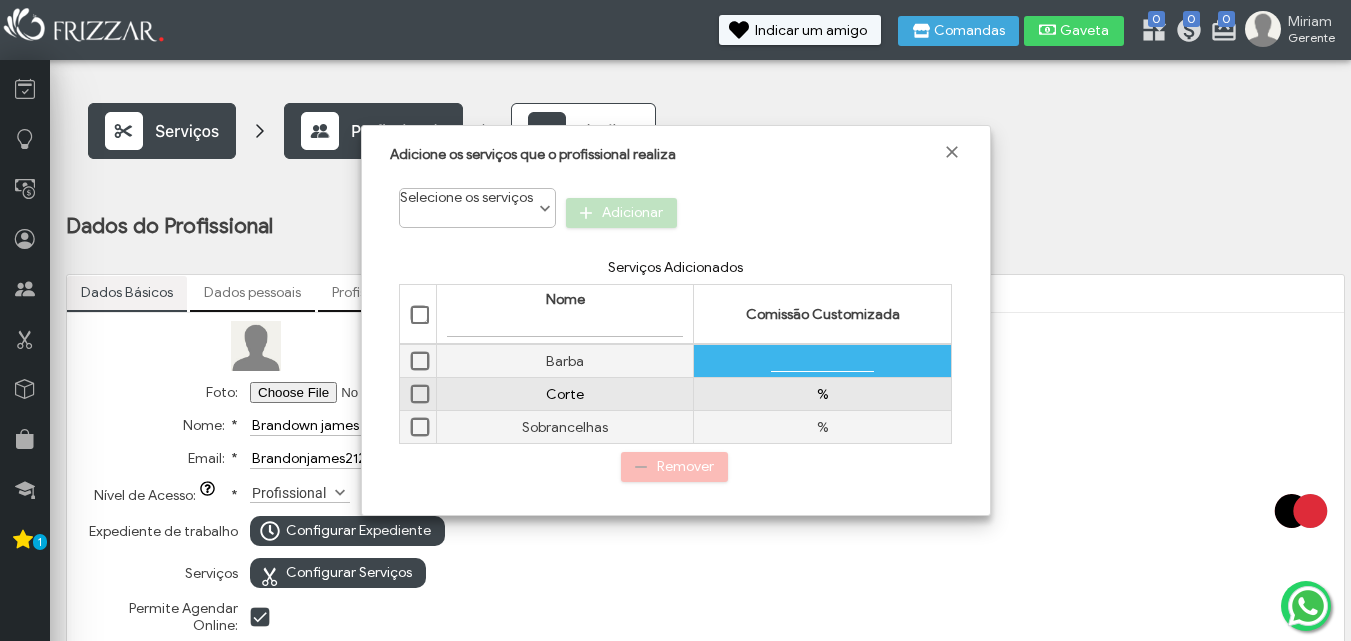 type on "%" 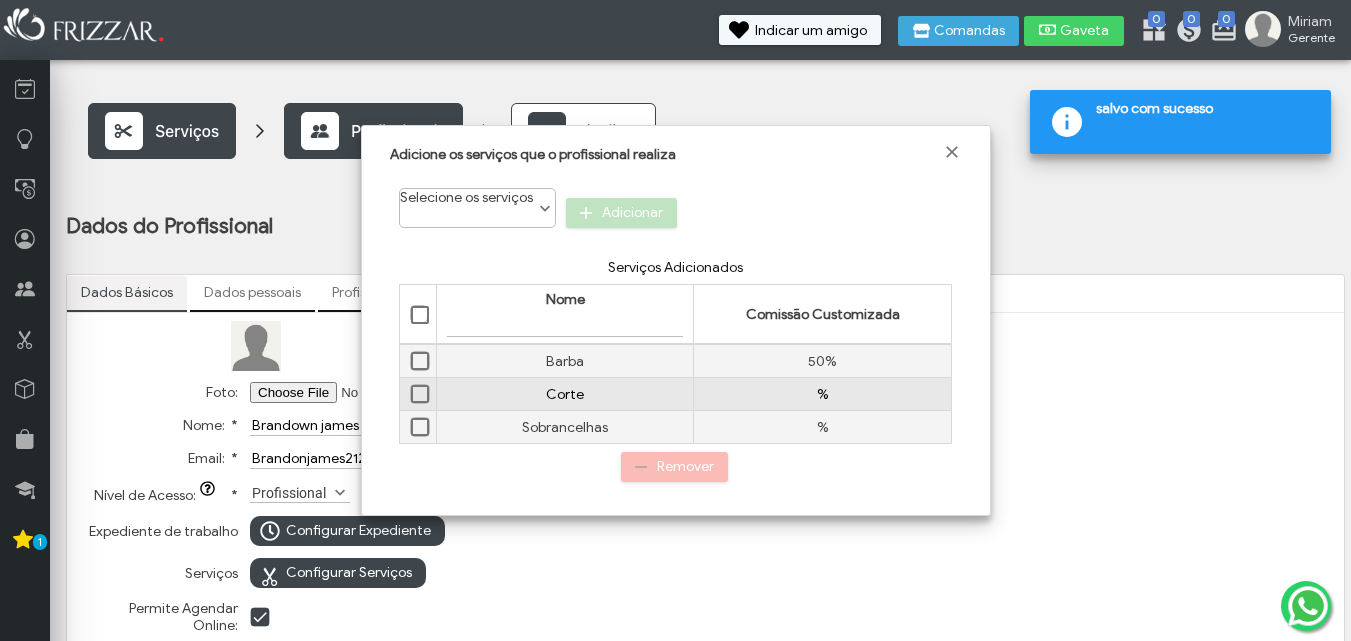click on "%" at bounding box center (822, 394) 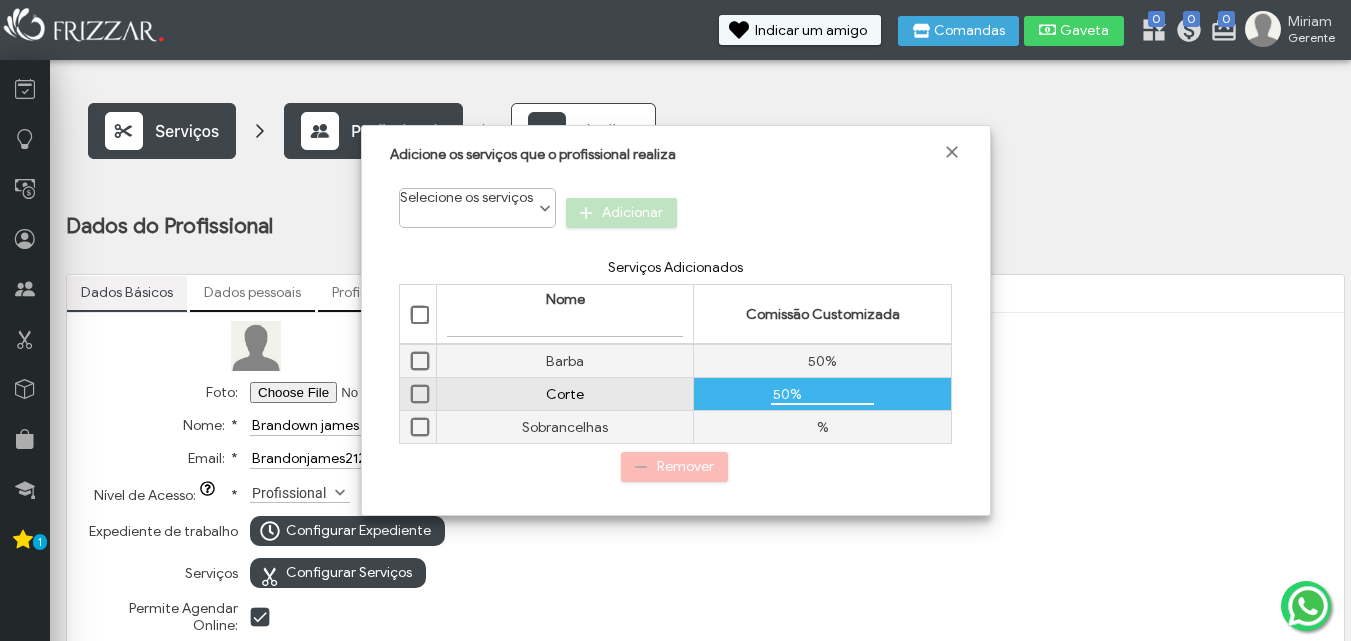 type on "50,0%" 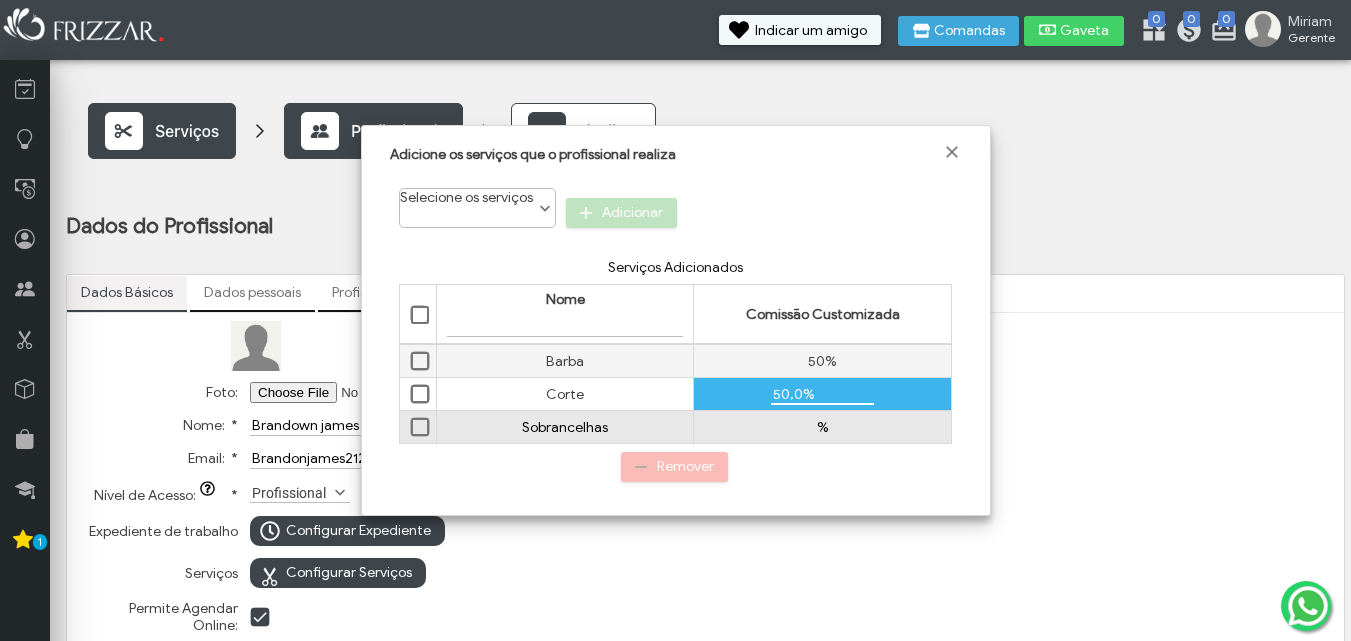 type 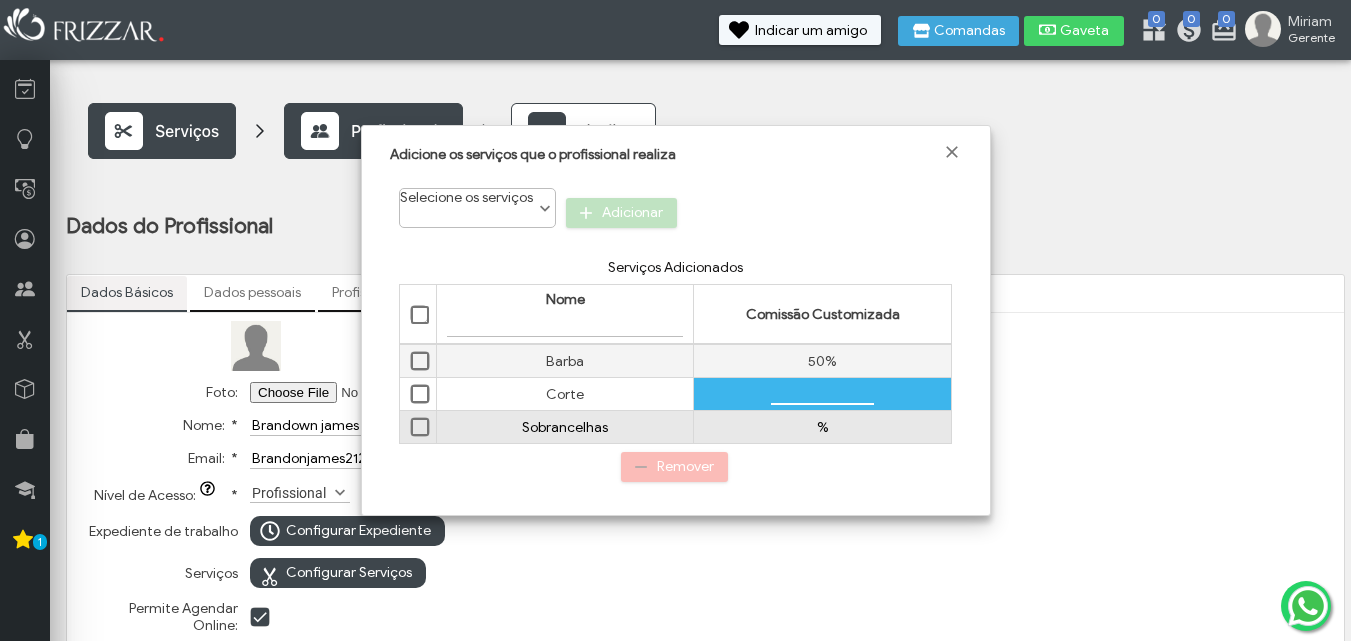 click on "%" at bounding box center (822, 427) 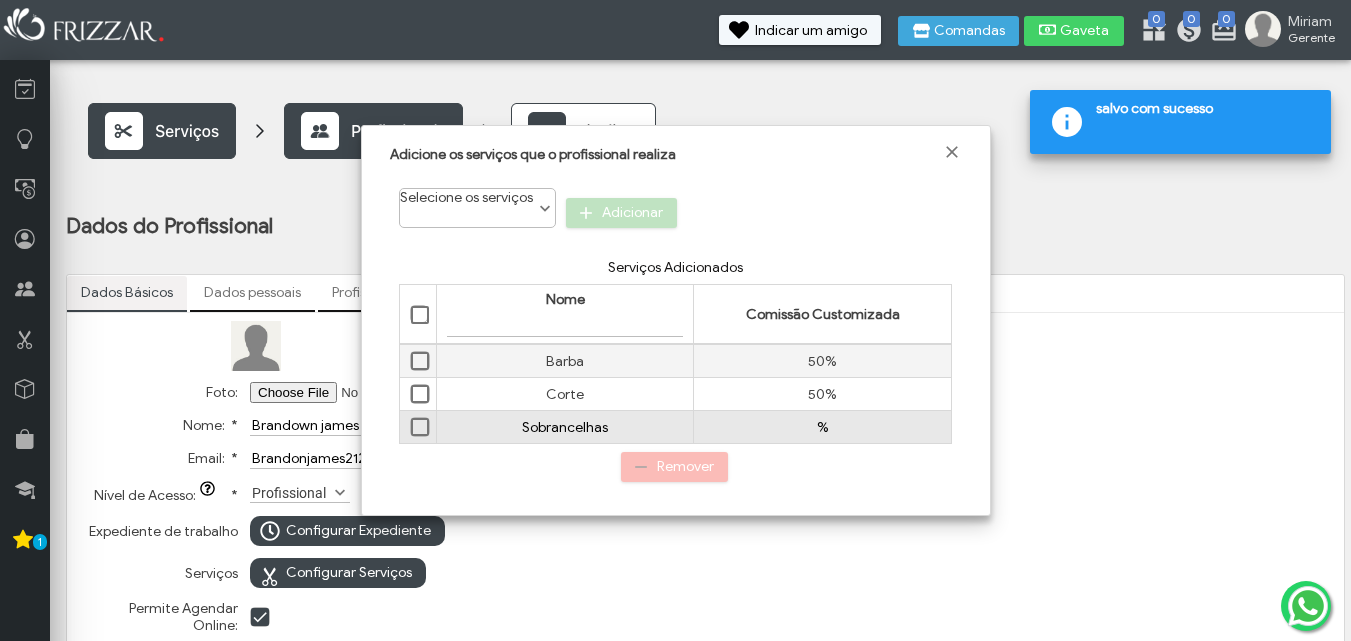 click on "%" at bounding box center [822, 427] 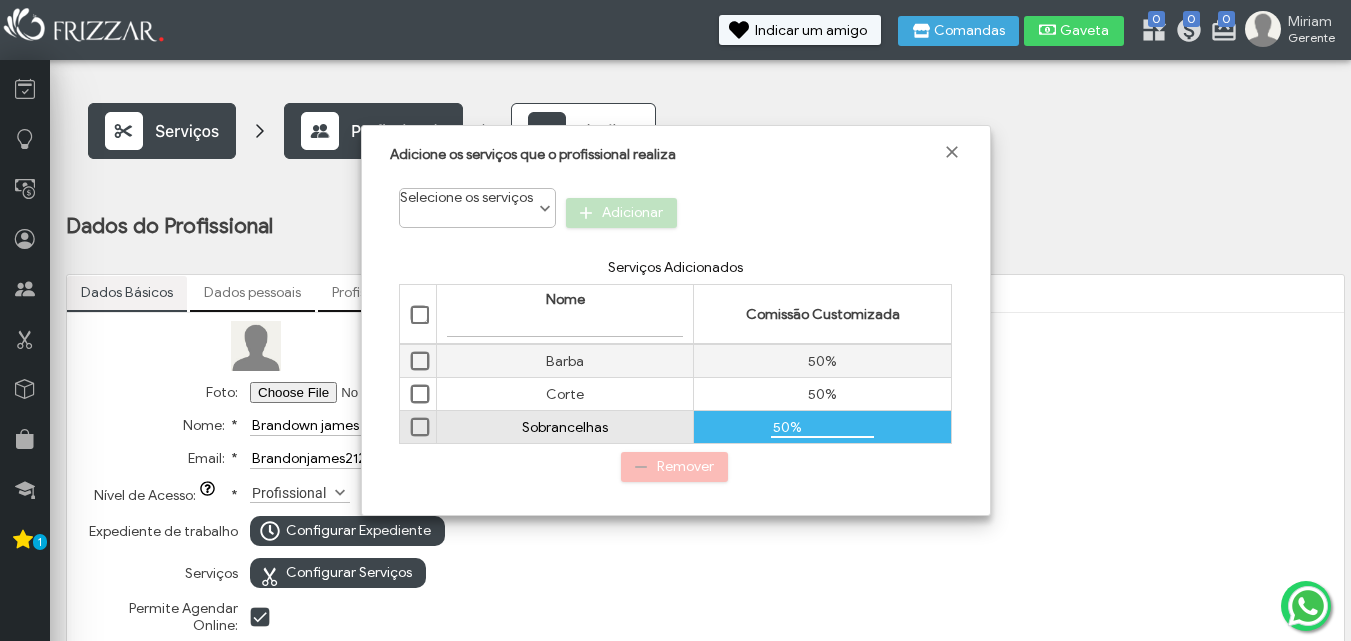 type on "50,0%" 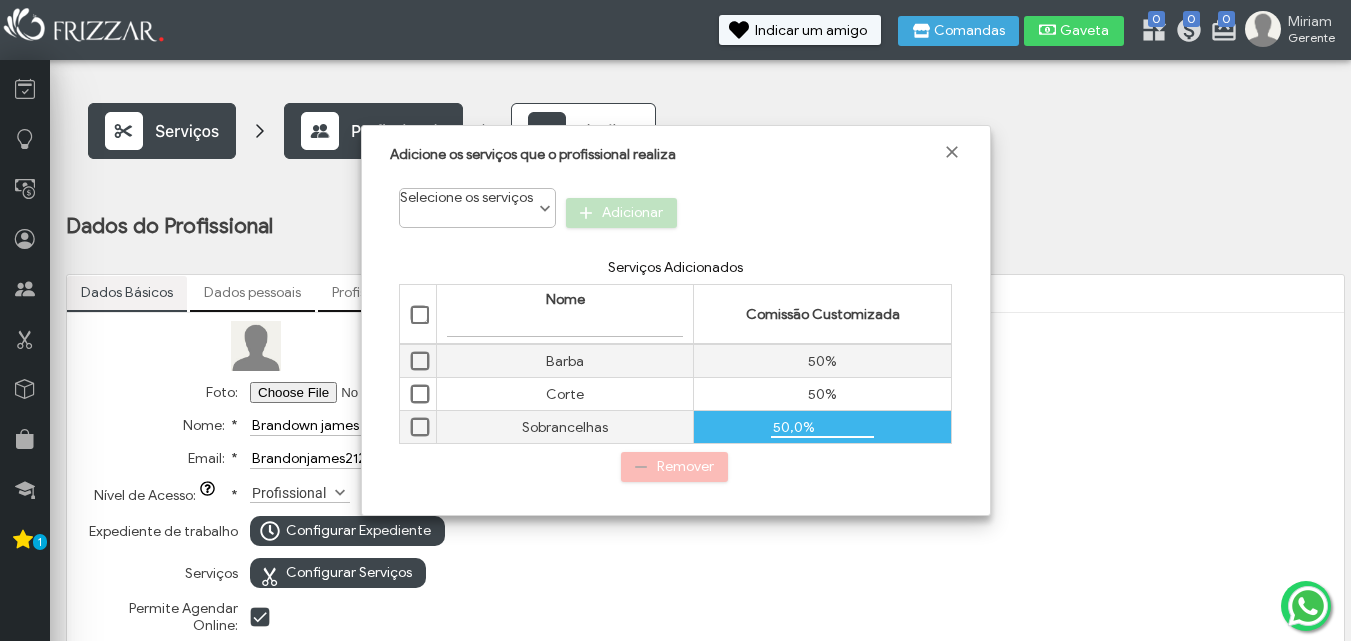 type 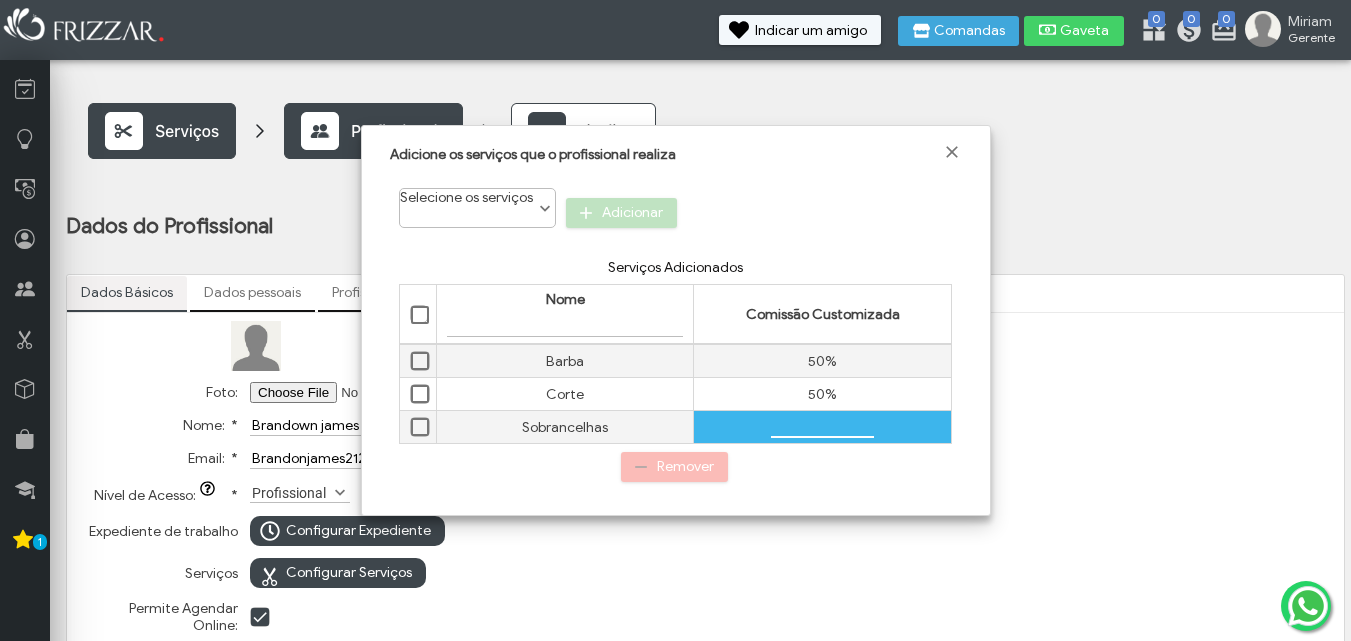 click on "Selecione os serviços Adicionar
Serviços Adicionados
Nome Filtrar por Nome Comissão Customizada Nome Comissão Customizada Barba 50%
50,0% Corte  50%
50,0% Sobrancelhas  %
Remover" at bounding box center [676, 339] 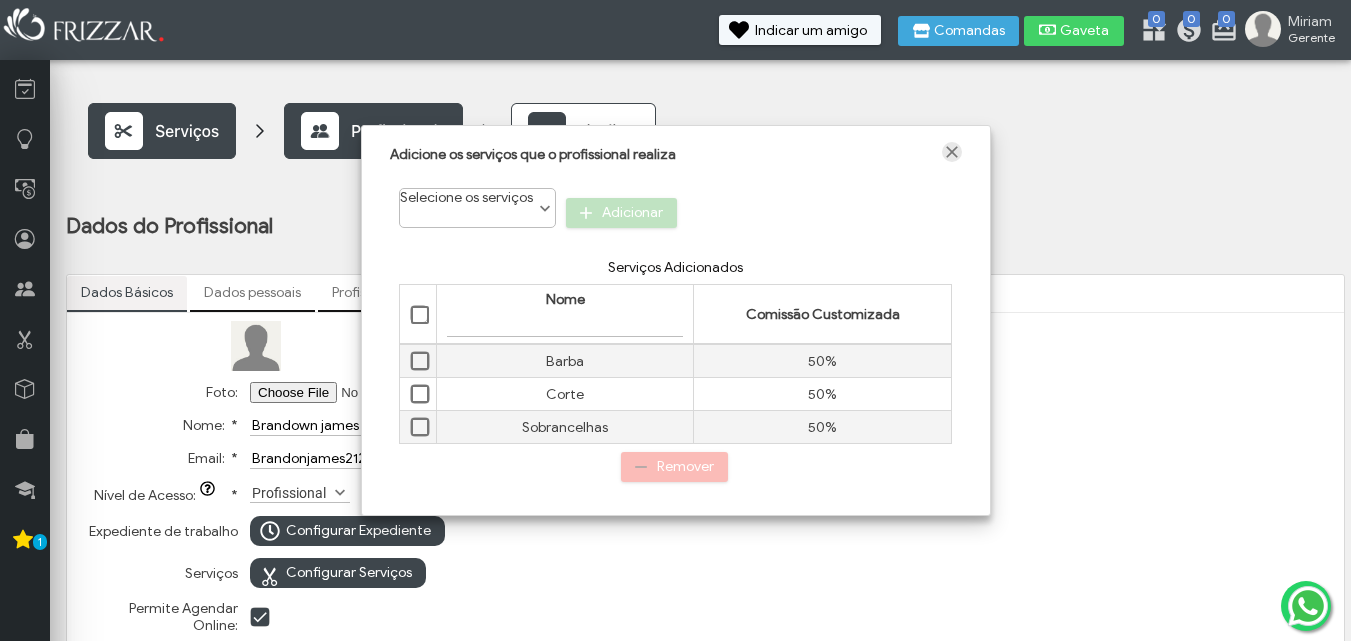 click at bounding box center (952, 152) 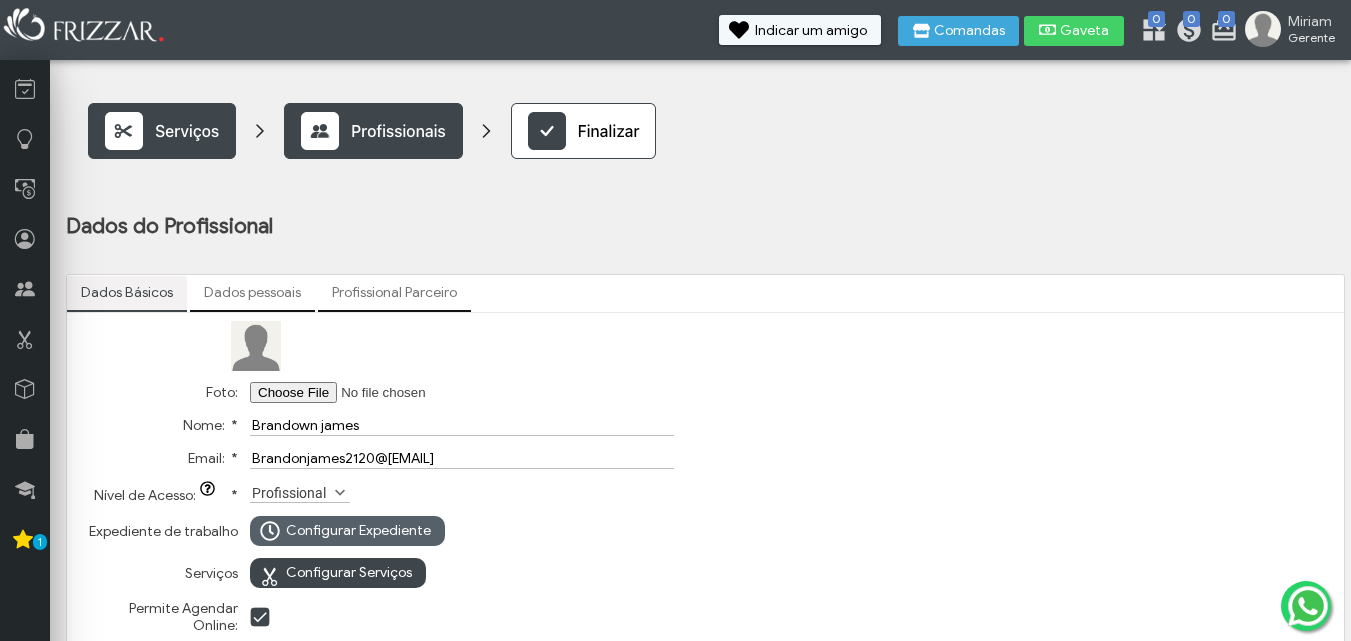 click on "Configurar Expediente" at bounding box center (358, 531) 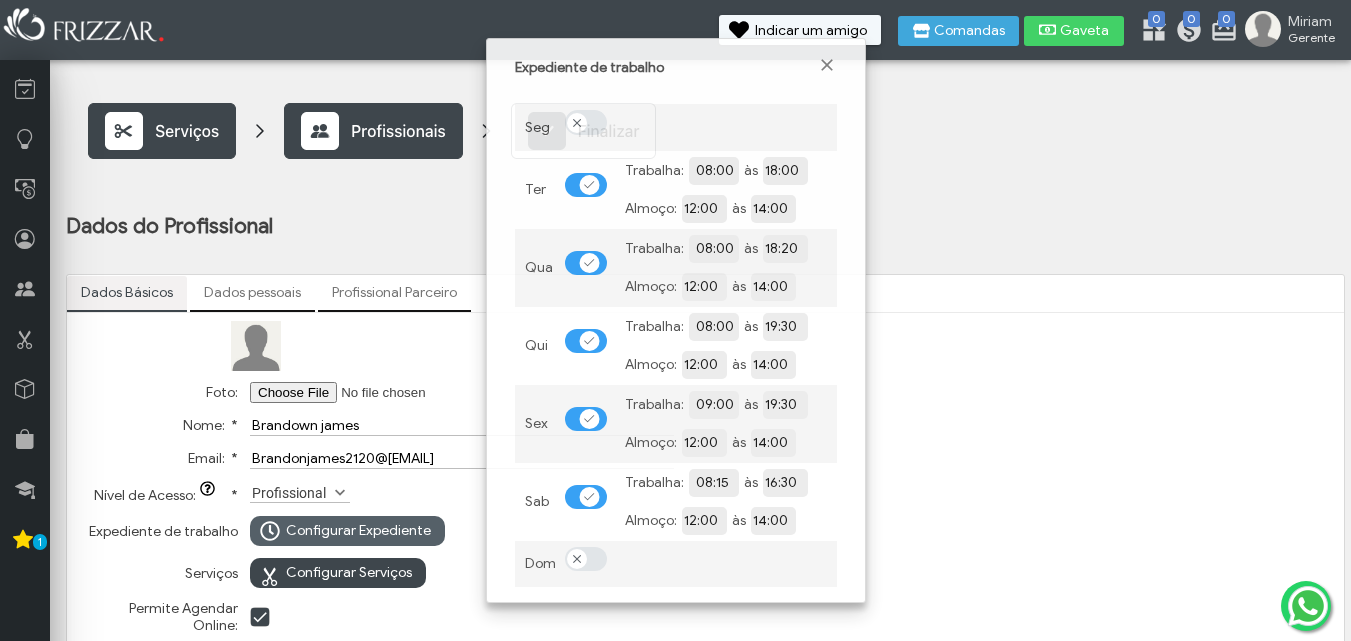scroll, scrollTop: 12, scrollLeft: 11, axis: both 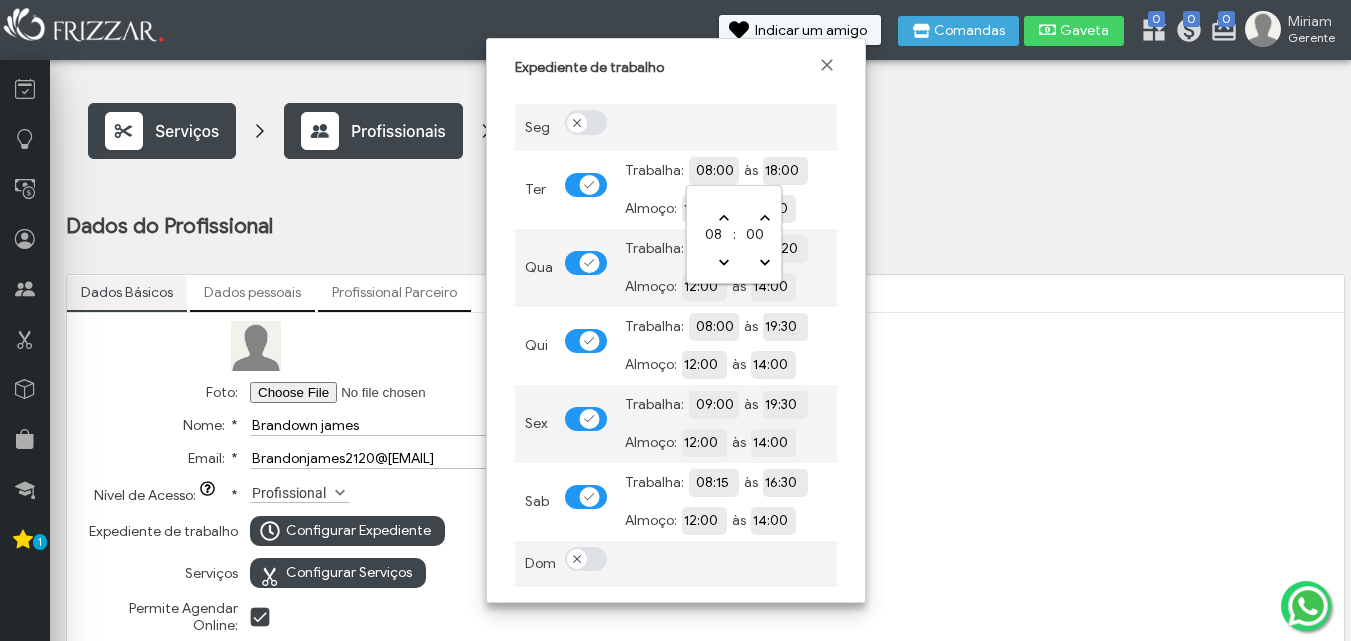 click on "08:00" at bounding box center (785, 169) 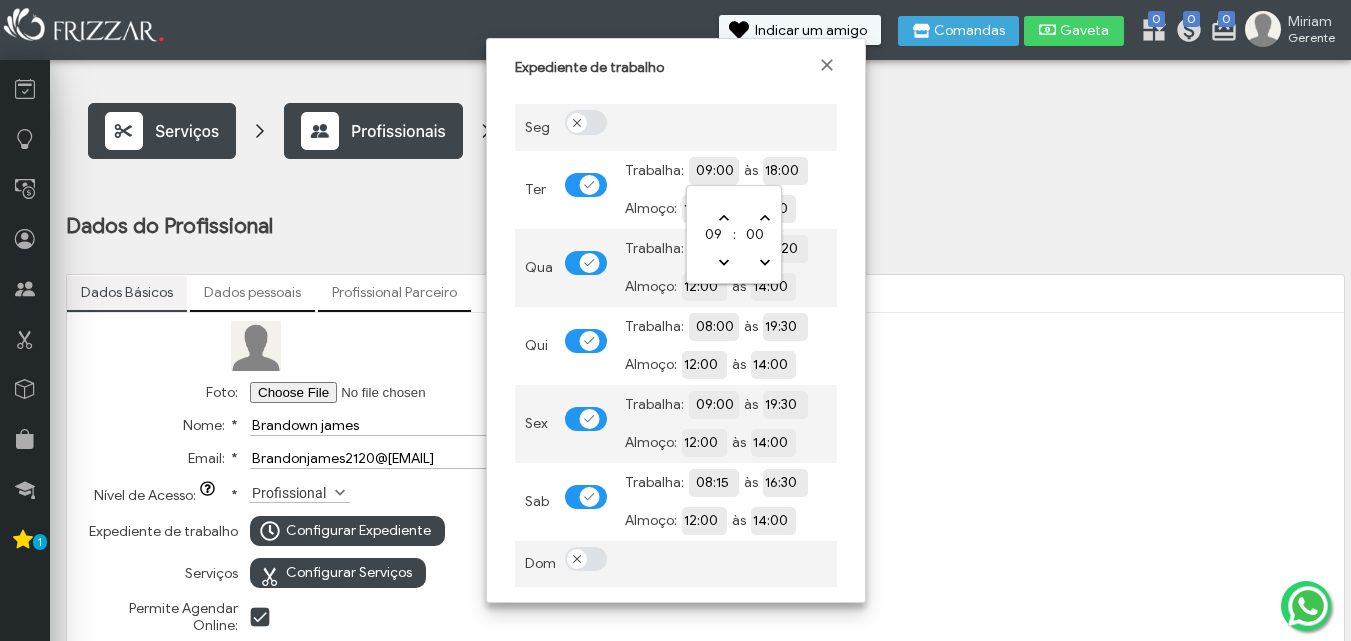 click on "18:00" at bounding box center (854, 170) 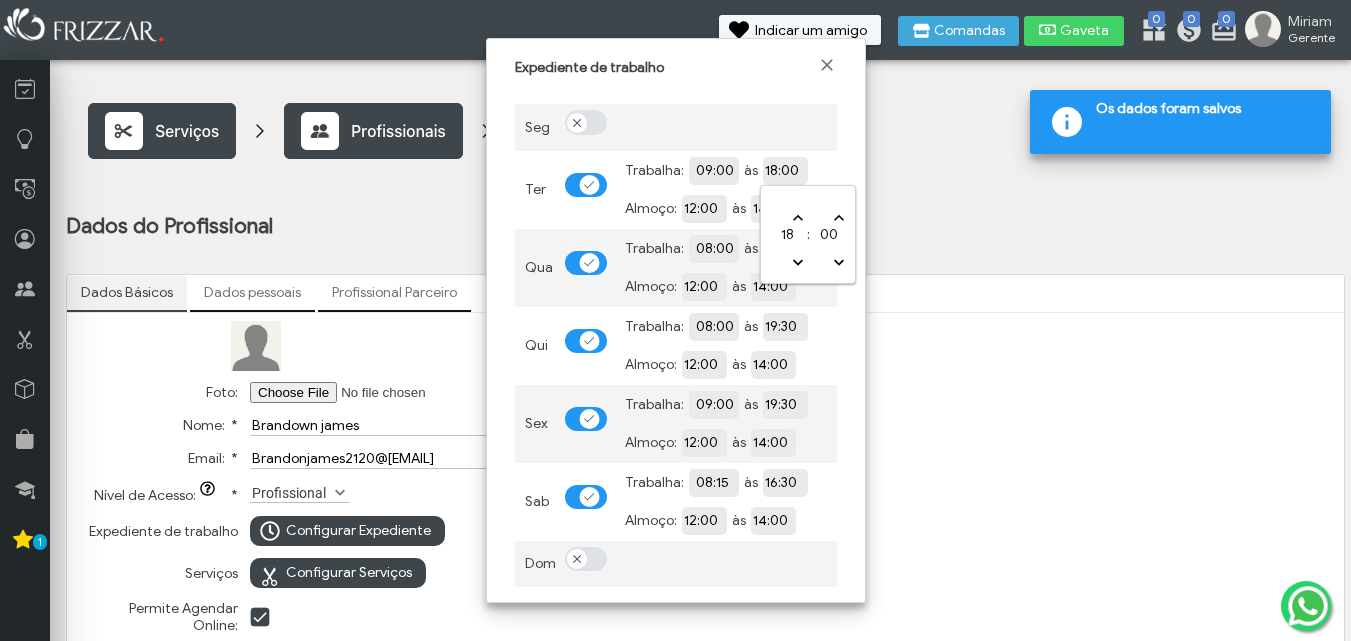 click on "18:00" at bounding box center [854, 169] 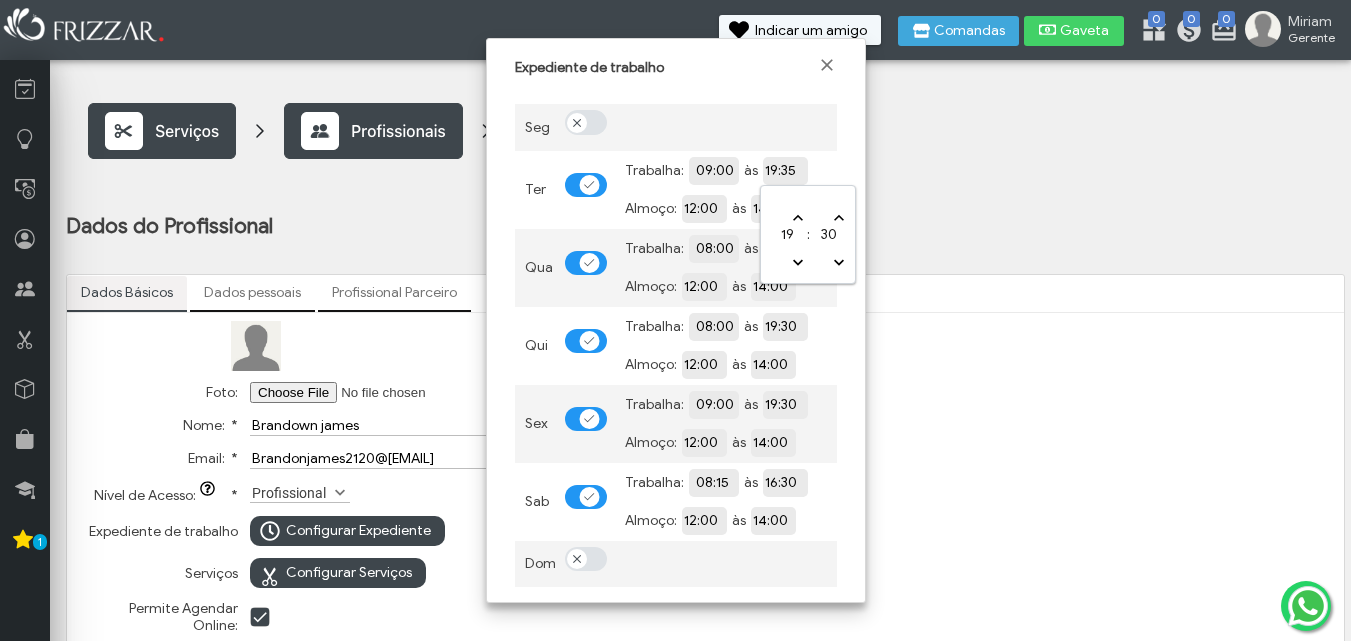 type on "19:30" 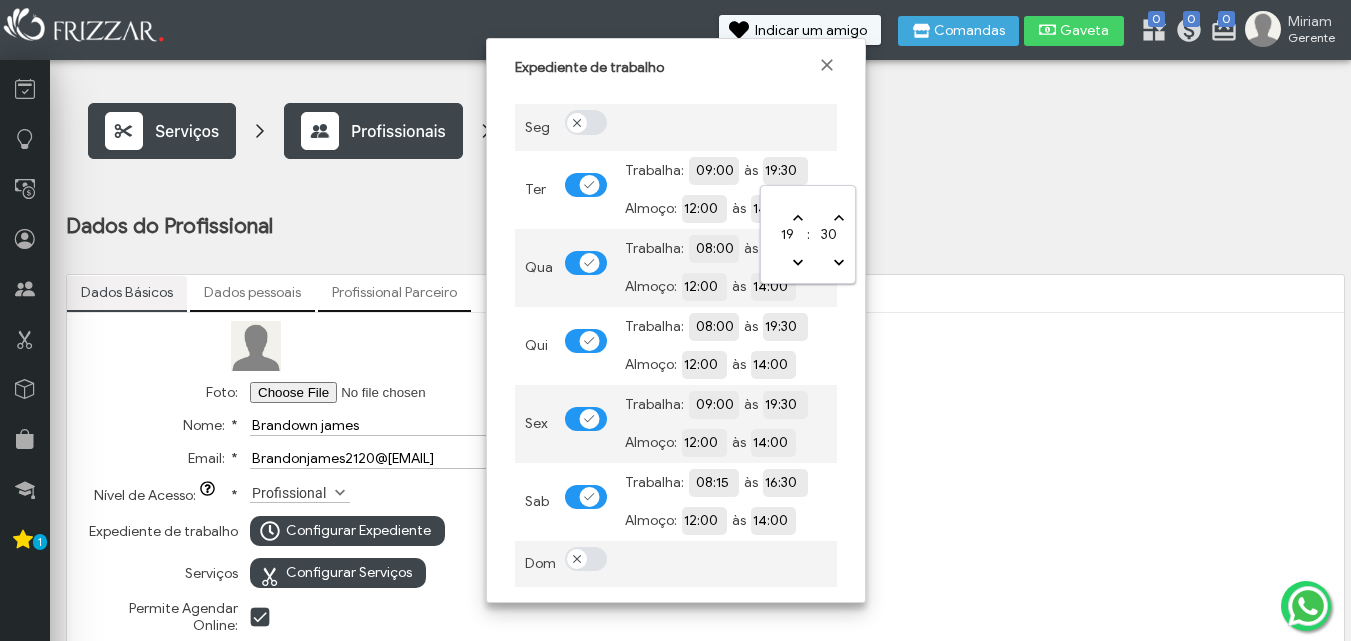 click on "Seg Ter Trabalha: 09:00 às 19:30 Almoço:   12:00 às 14:00 Qua Trabalha: 08:00 às 18:20 Almoço:   12:00 às 14:00 Qui Trabalha: 08:00 às 19:30 Almoço:   12:00 às 14:00 Sex Trabalha: 09:00 às 19:30 Almoço:   12:00 às 14:00 Sab Trabalha: 08:15 às 16:30 Almoço:   12:00 às 14:00 Dom" at bounding box center (676, 339) 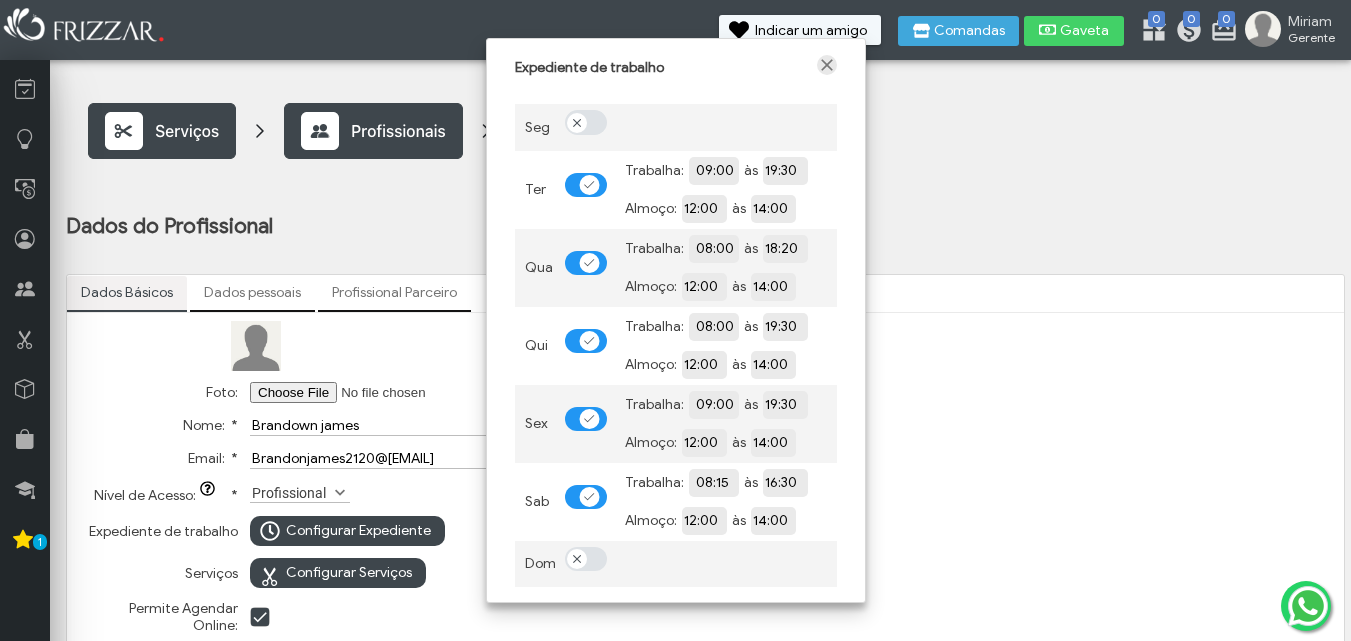 click at bounding box center (827, 65) 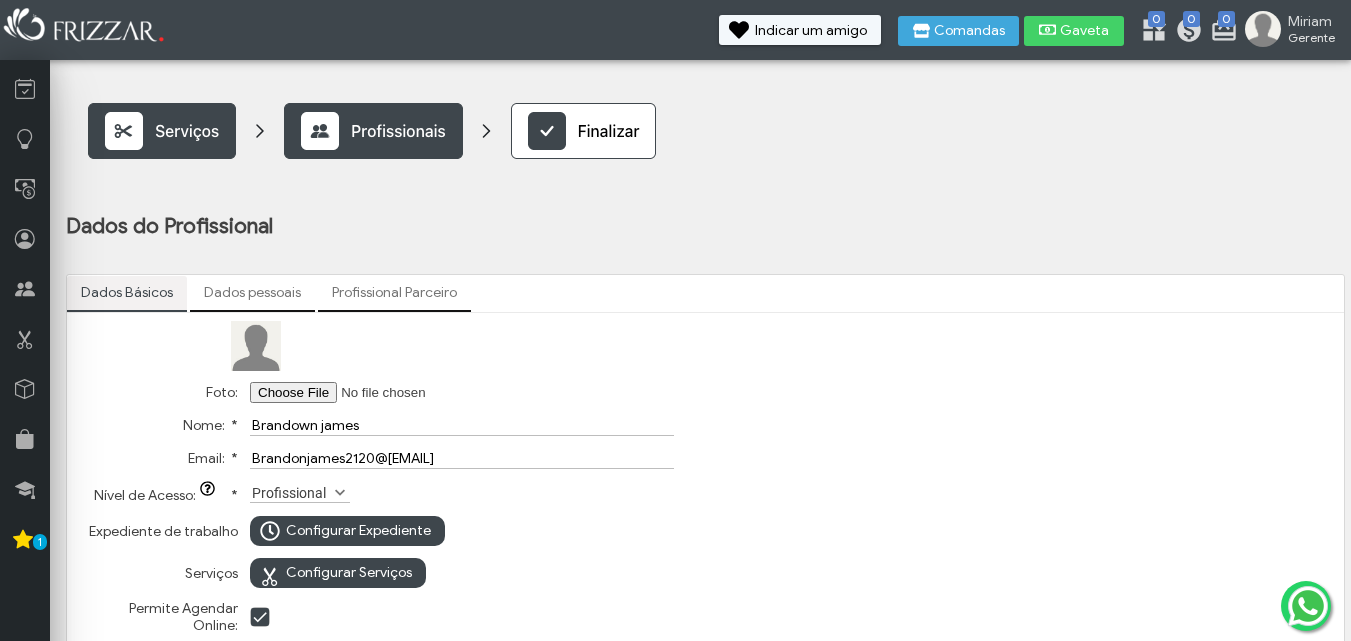 click on "Dados Básicos Dados pessoais Profissional Parceiro
Foto:
Nome: *
Brandown james
Email: *
Brandonjames2120@outlook.com
Nível de Acesso:  ui-button *
Selecione Profissional Auxiliar Gerente Caixa Recepção Assistente Estoquista Profissional
Expediente de trabalho
Configurar Expediente
Serviços
Configurar Serviços
Permite Agendar Online:
Notificar via email novo agendamento online
Ocultar dados cadastrais do cliente
Não aparecer na agenda interna
Celular:
Aniversário:
Sexo:  *
M F
Endereço
Tipo logradouro:
Selecione Rua Avenida Alameda Travessa" at bounding box center (705, 540) 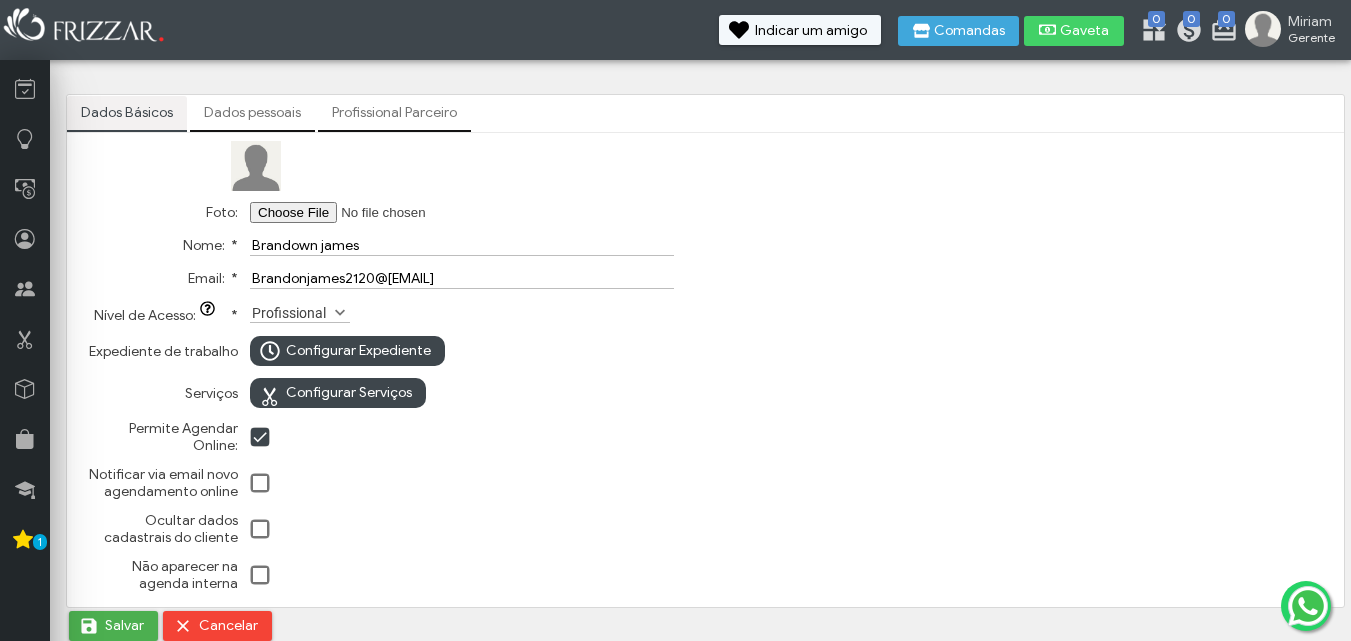 scroll, scrollTop: 183, scrollLeft: 0, axis: vertical 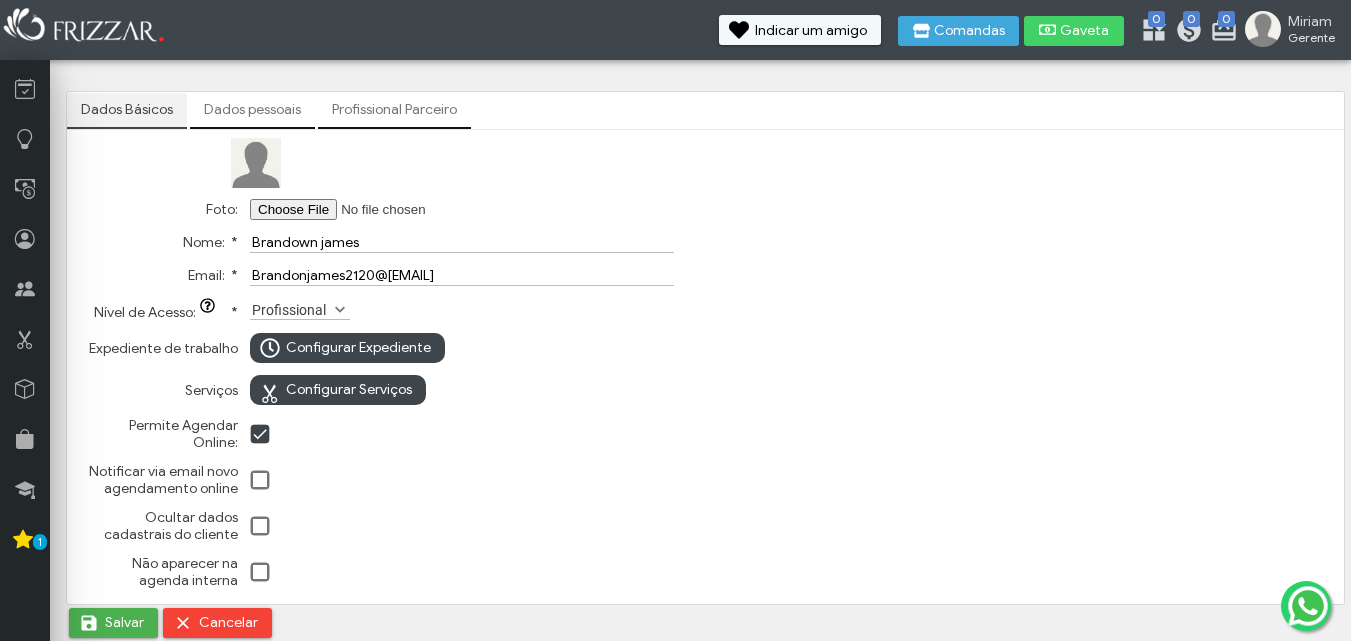 click at bounding box center [261, 481] 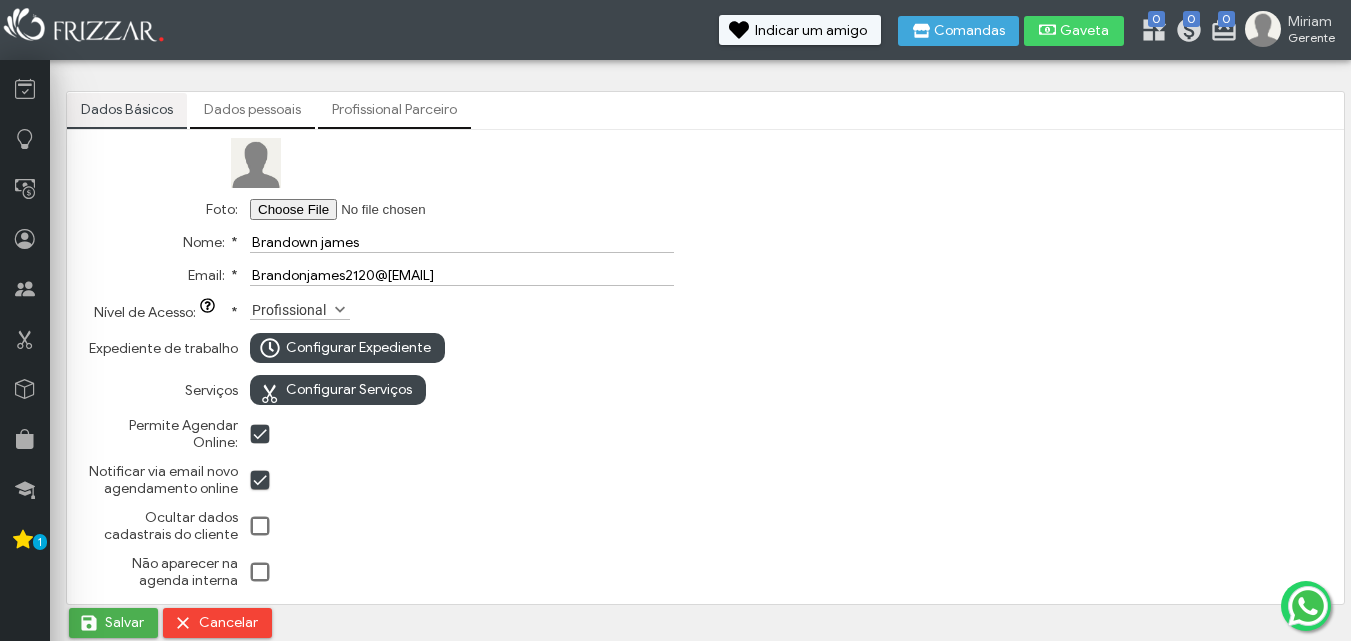 click on "Foto:" at bounding box center (376, 209) 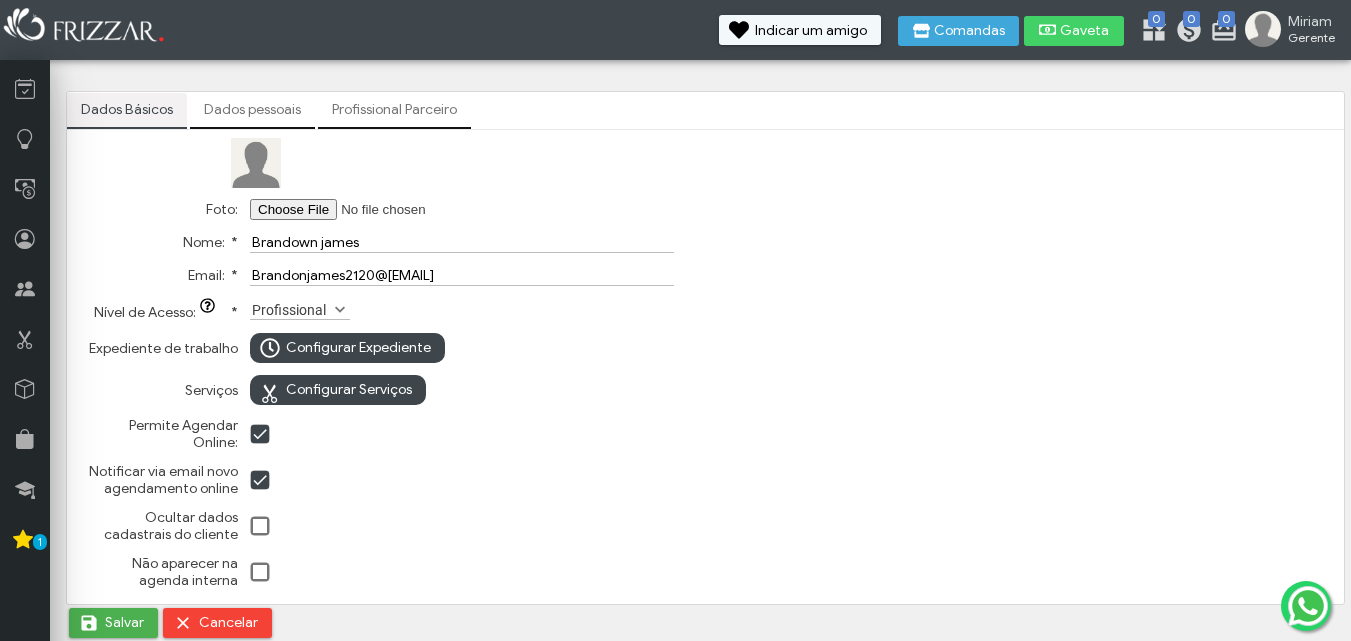 click on "Dados pessoais" at bounding box center [252, 110] 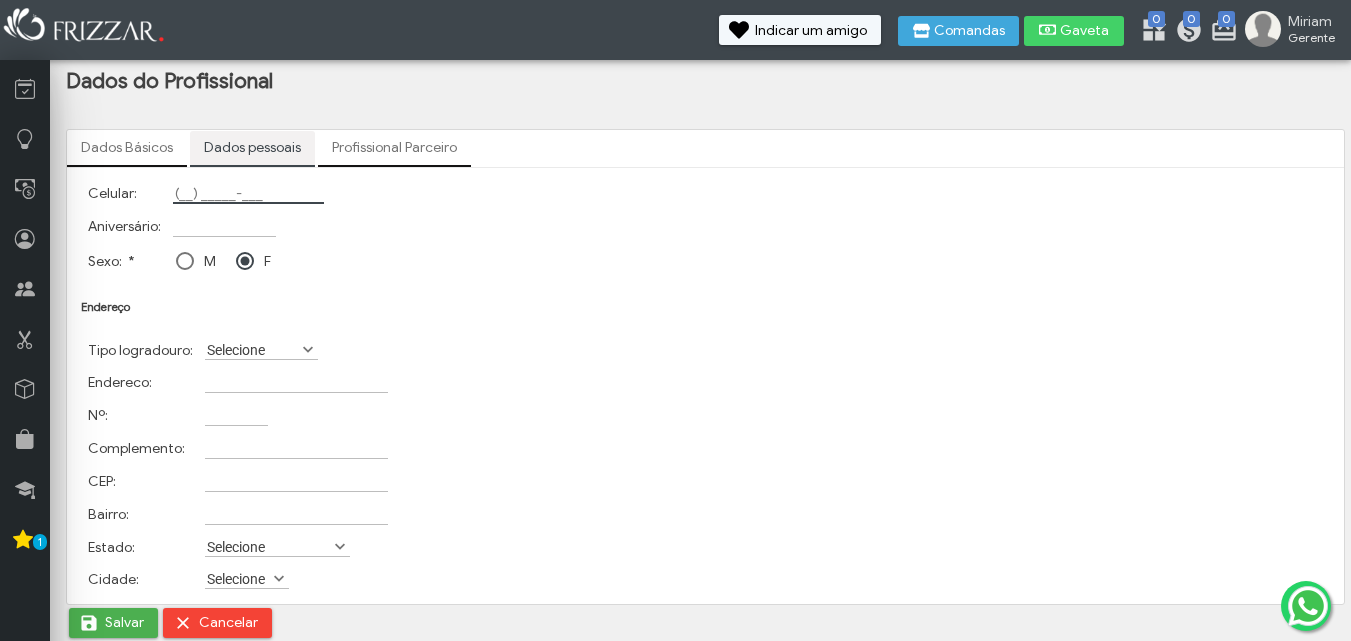 click on "Celular:" at bounding box center [248, 193] 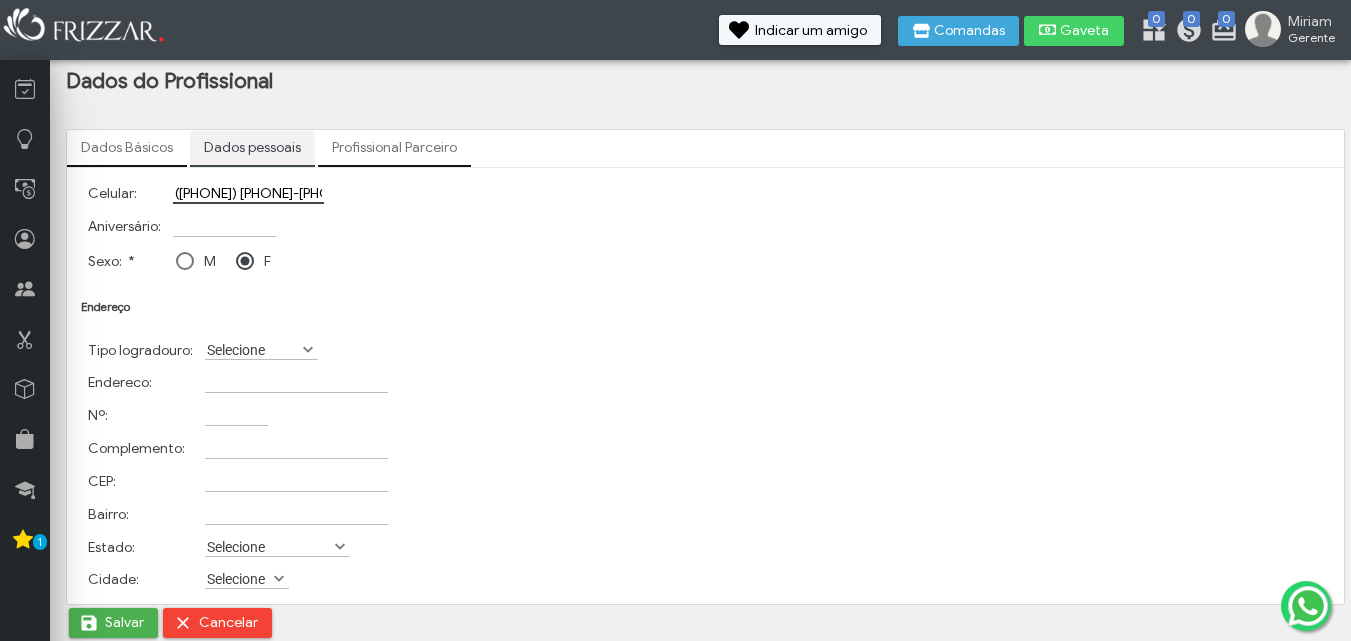 type on "([AREACODE]) [PHONE]" 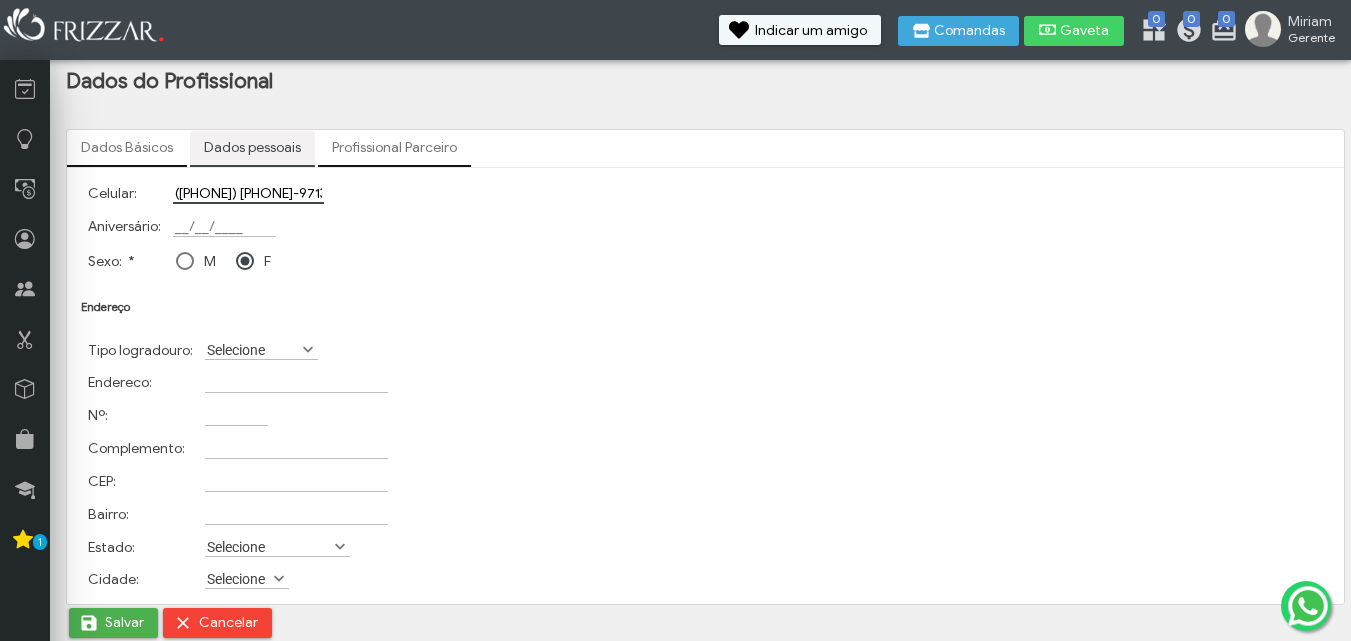 click on "Aniversário:" at bounding box center (224, 226) 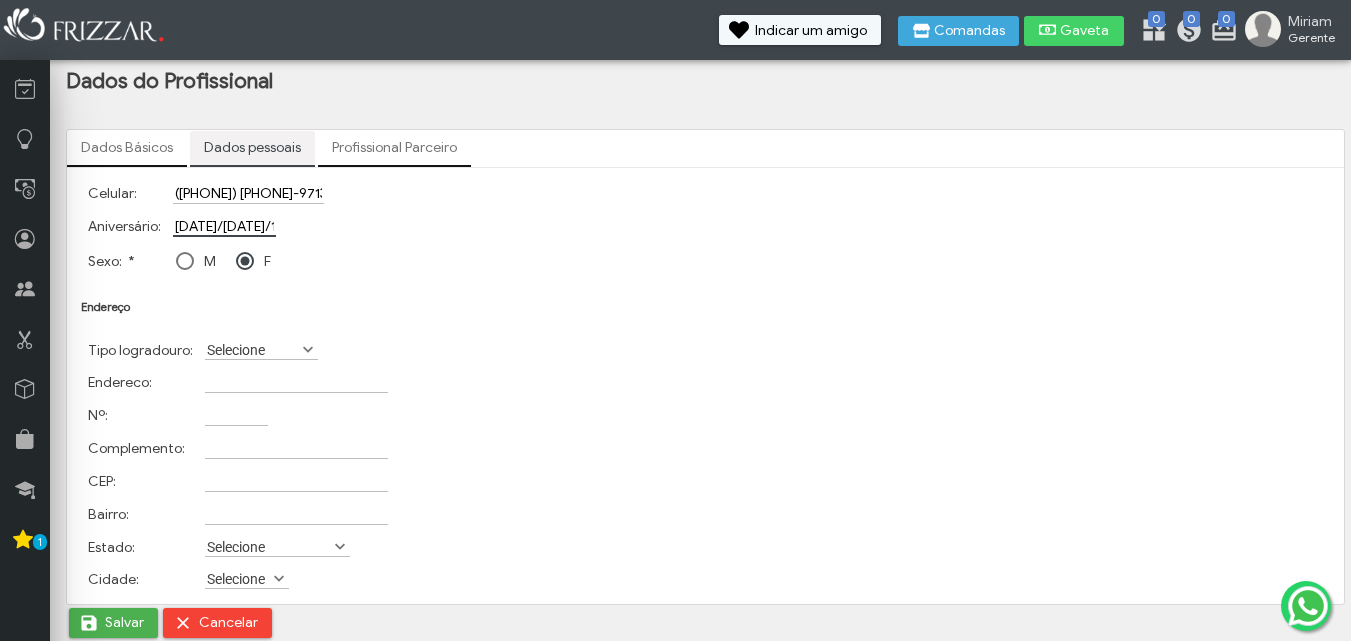 type on "12/12/1996" 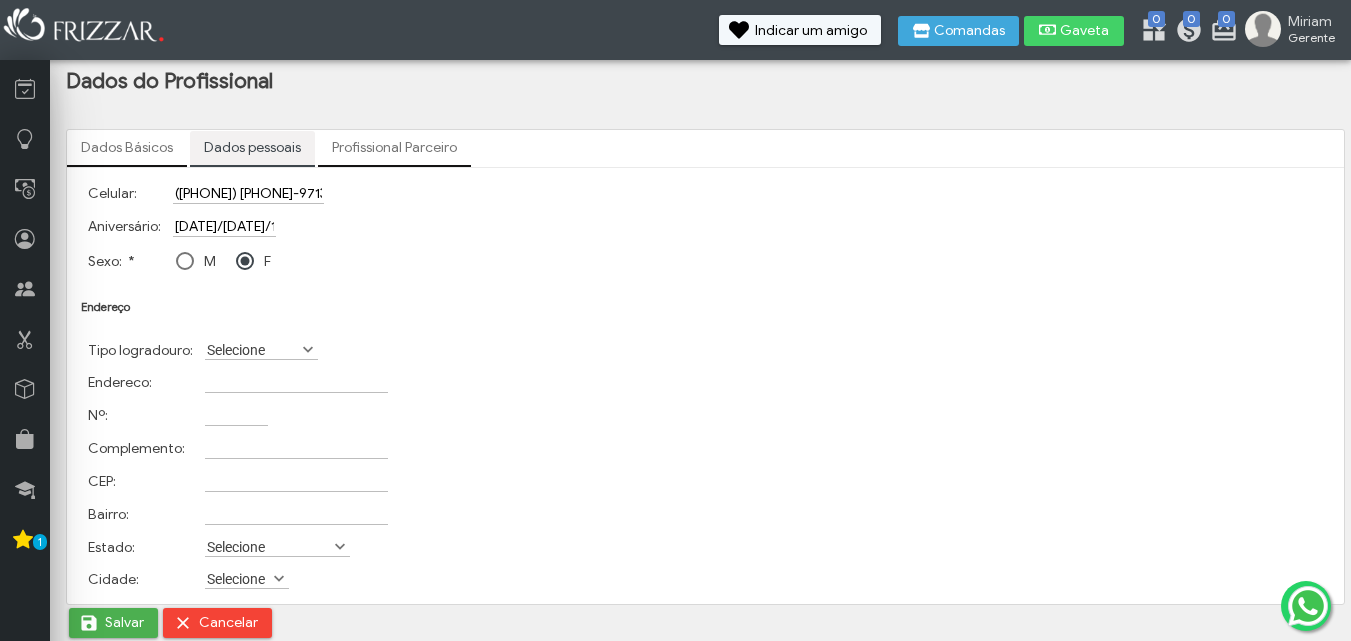 click on "Profissional Parceiro" at bounding box center (394, 148) 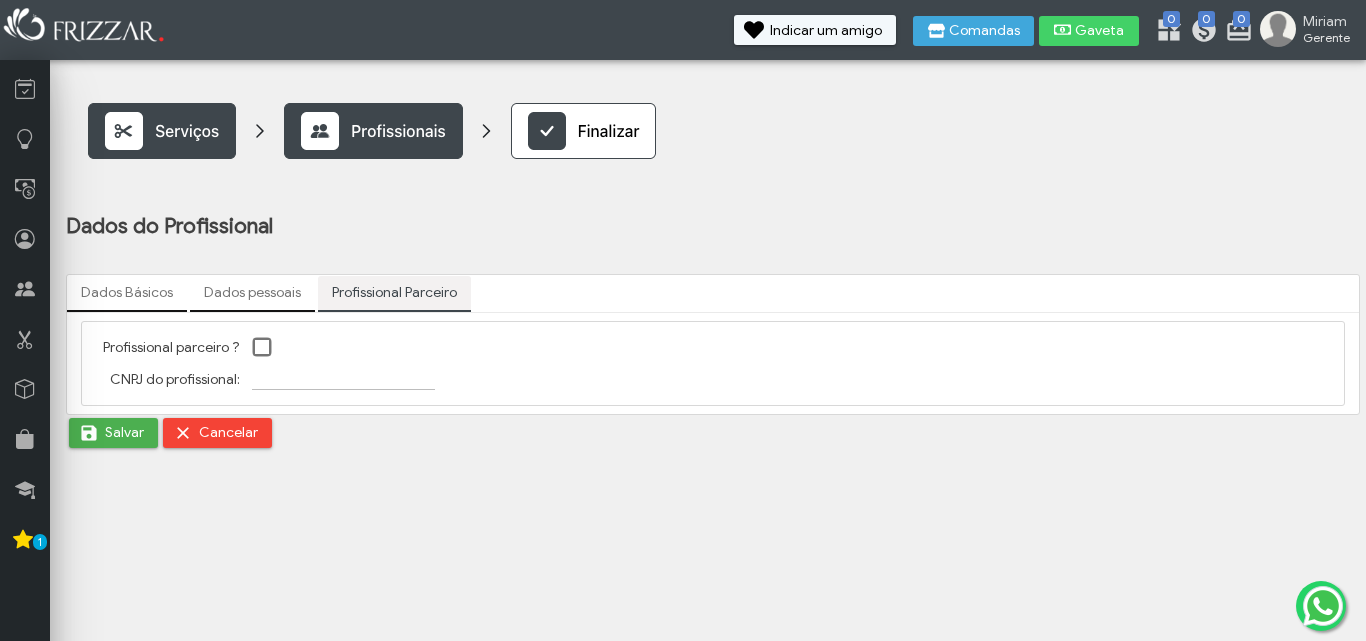 click on "Dados pessoais" at bounding box center (252, 293) 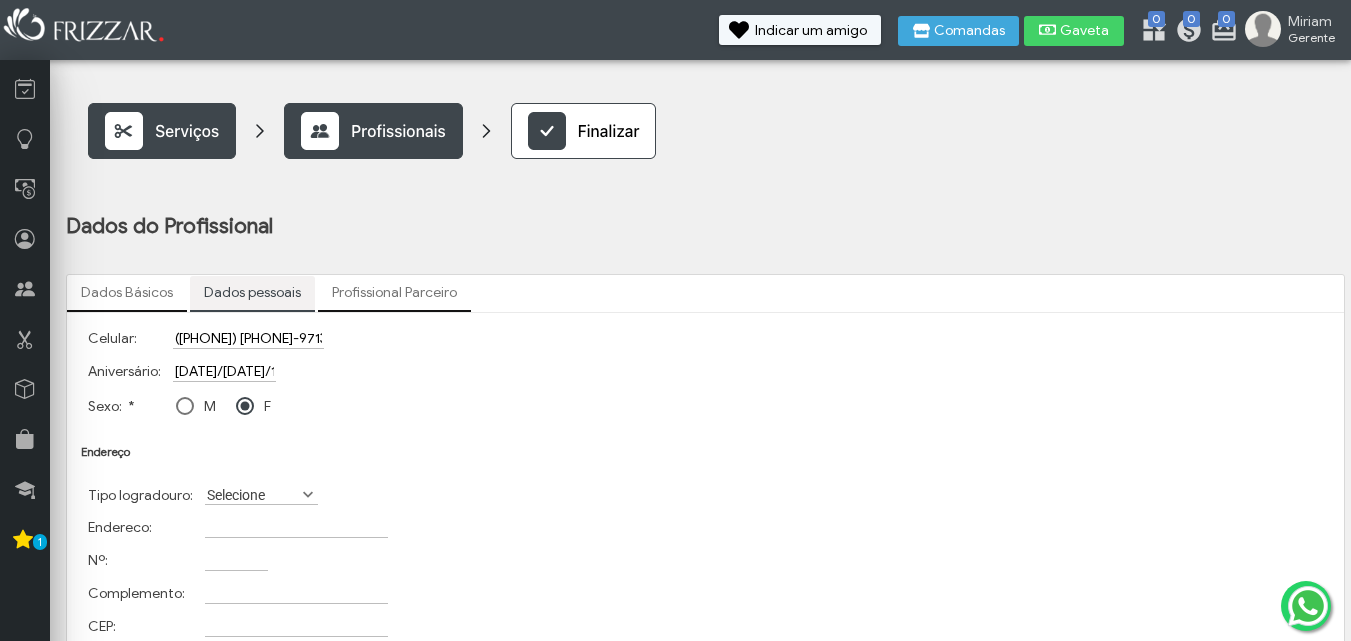 click on "Celular:
(35) 99829-9713
Aniversário:
12/12/1996
Sexo:  *
M F
Endereço
Tipo logradouro:
Selecione Rua Avenida Alameda Travessa Rodovia Chácara Colônia Condomínio Eqnp Estância Estrada Fazenda Praça Prolongamento Sítio Vicinal Selecione
Endereco:
Nº:
Complemento:
CEP:
Bairro:
Estado:
Selecione Acre Alagoas Amazonas Amapá Bahia Ceará Distrito Federal Espírito Santo Goiás Maranhão Minas Gerais Mato Grosso do Sul Mato Grosso Pará Paraíba Pernambuco Piauí Paraná Rio de Janeiro Rio Grande do Norte Rondônia Roraima Rio Grande do Sul Santa Catarina Sergipe São Paulo Tocantins Selecione
Cidade:
Selecione Selecione" at bounding box center (705, 531) 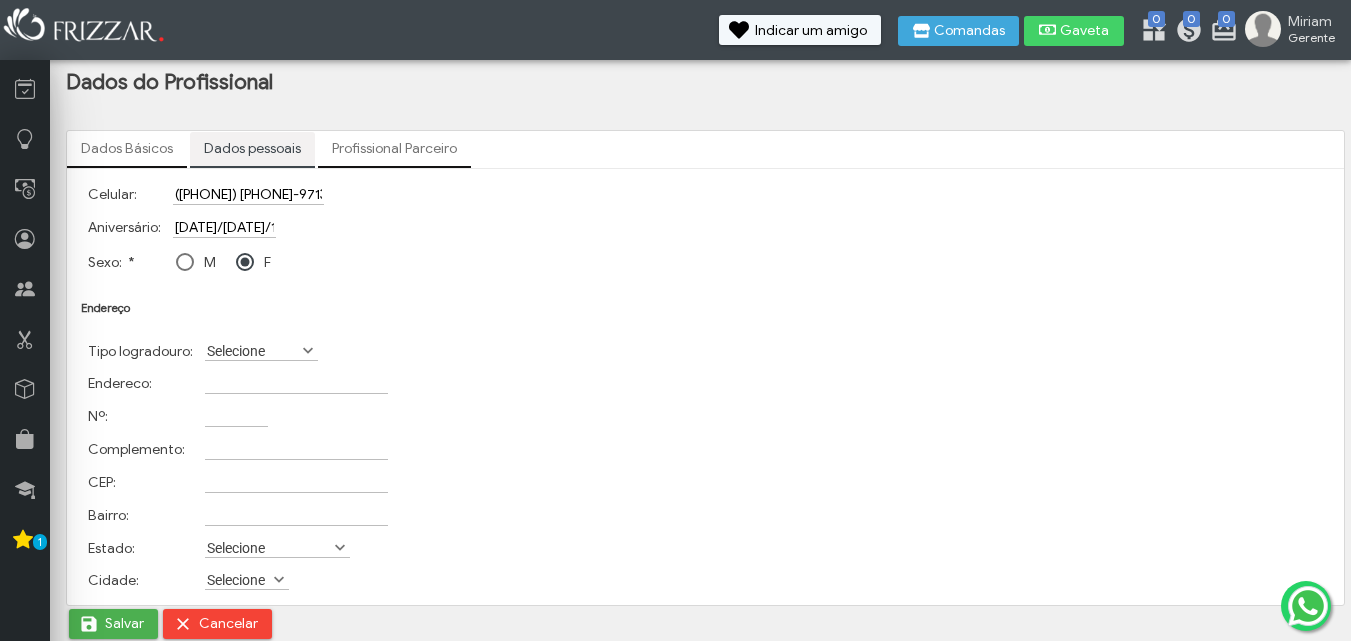 scroll, scrollTop: 148, scrollLeft: 0, axis: vertical 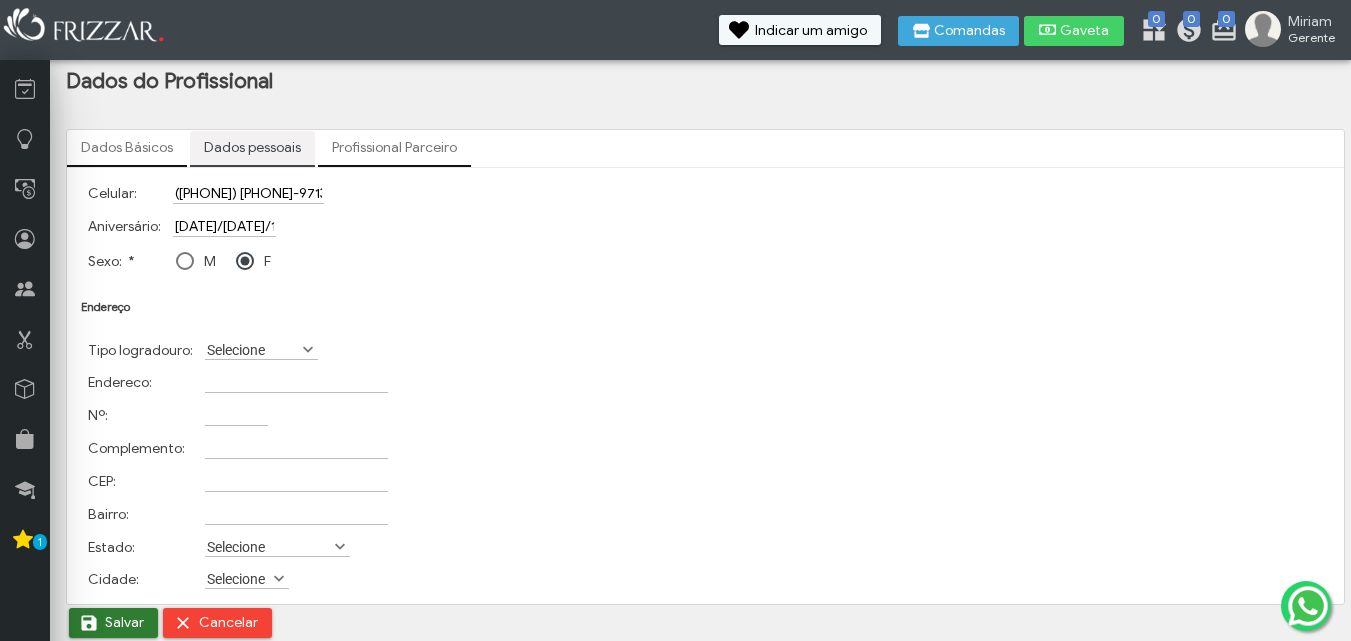 click on "Salvar" at bounding box center [124, 623] 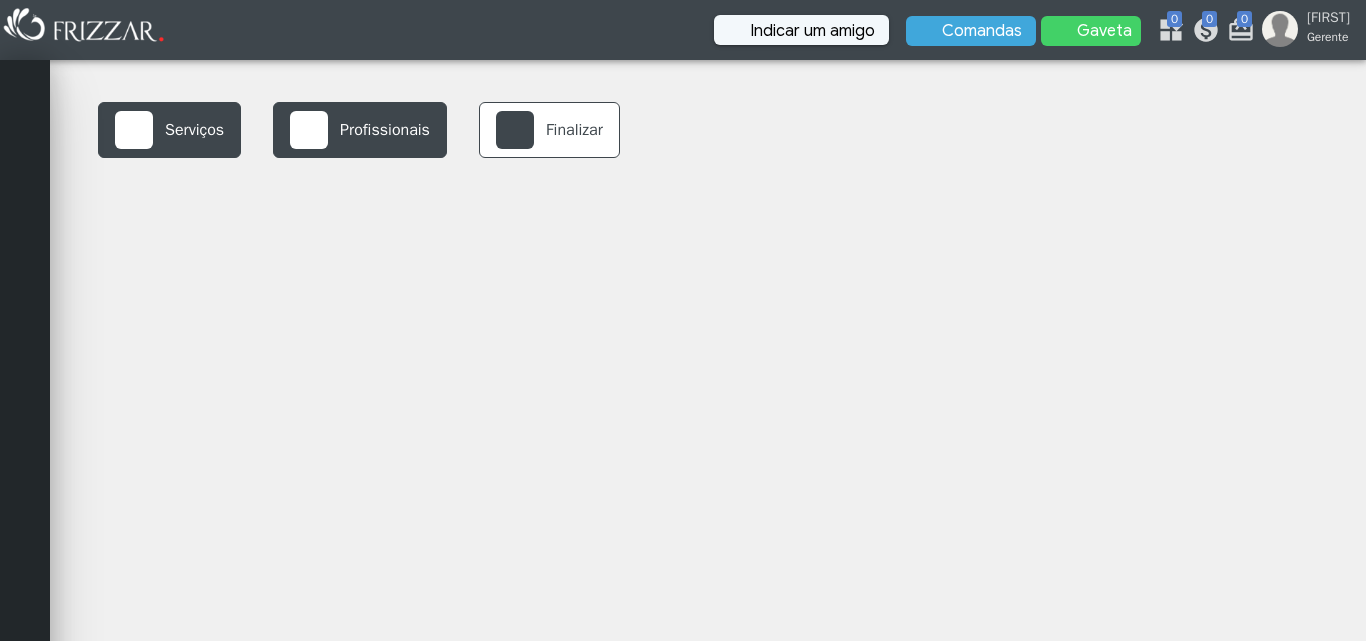 scroll, scrollTop: 0, scrollLeft: 0, axis: both 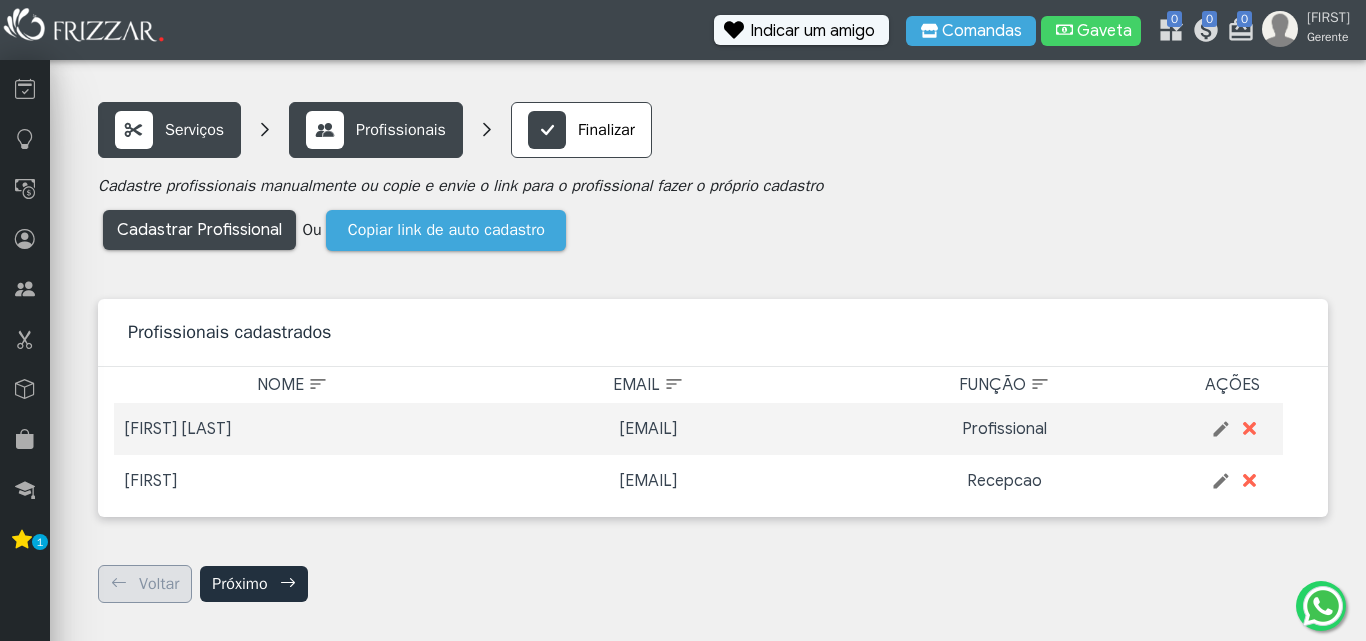 click on "Finalizar" at bounding box center (581, 130) 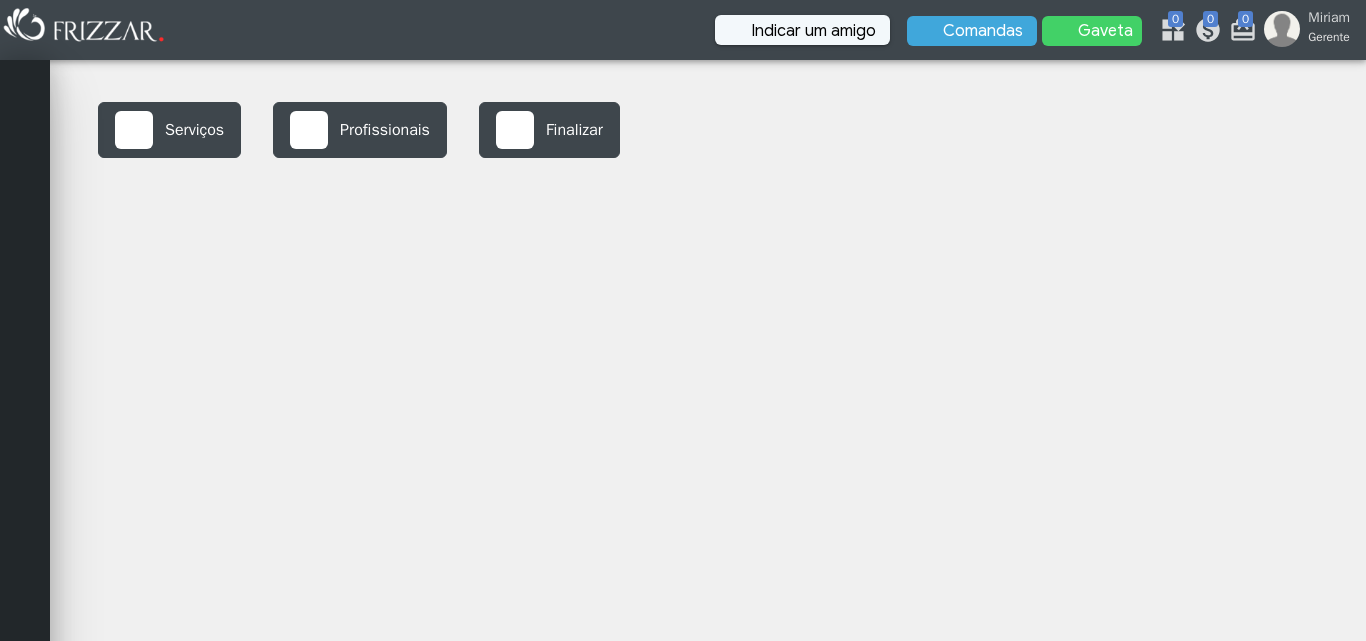 scroll, scrollTop: 0, scrollLeft: 0, axis: both 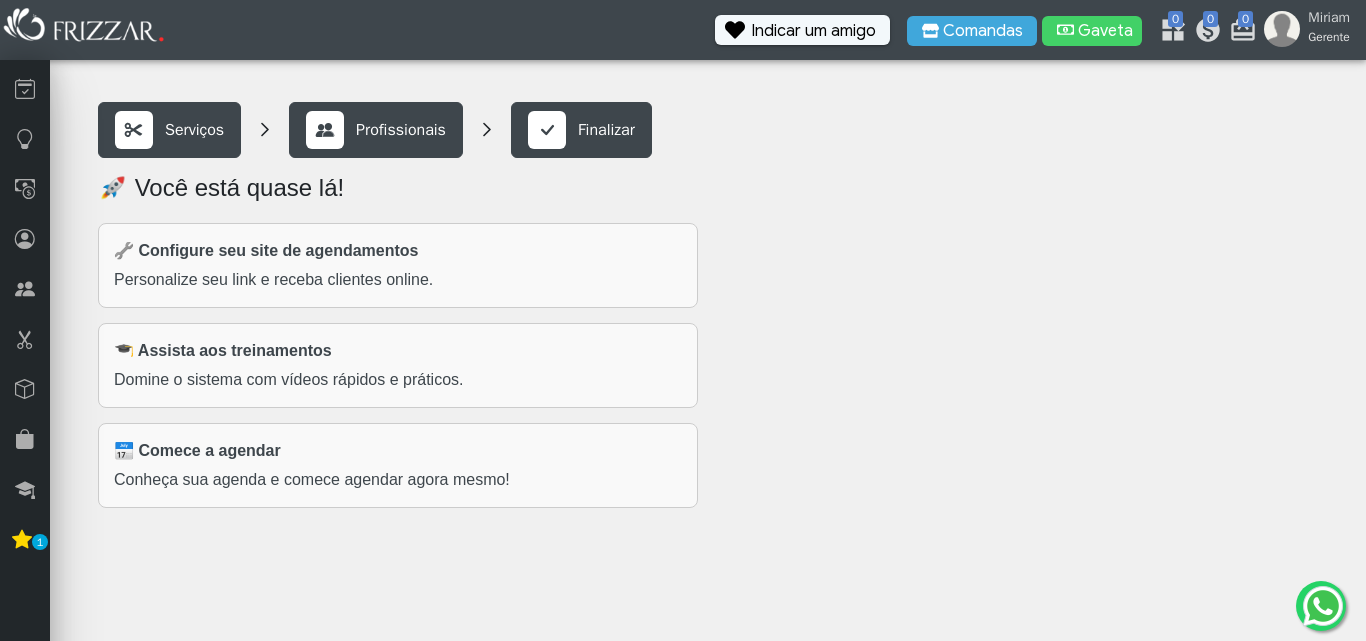 click on "Personalize seu link e receba clientes online." at bounding box center [398, 280] 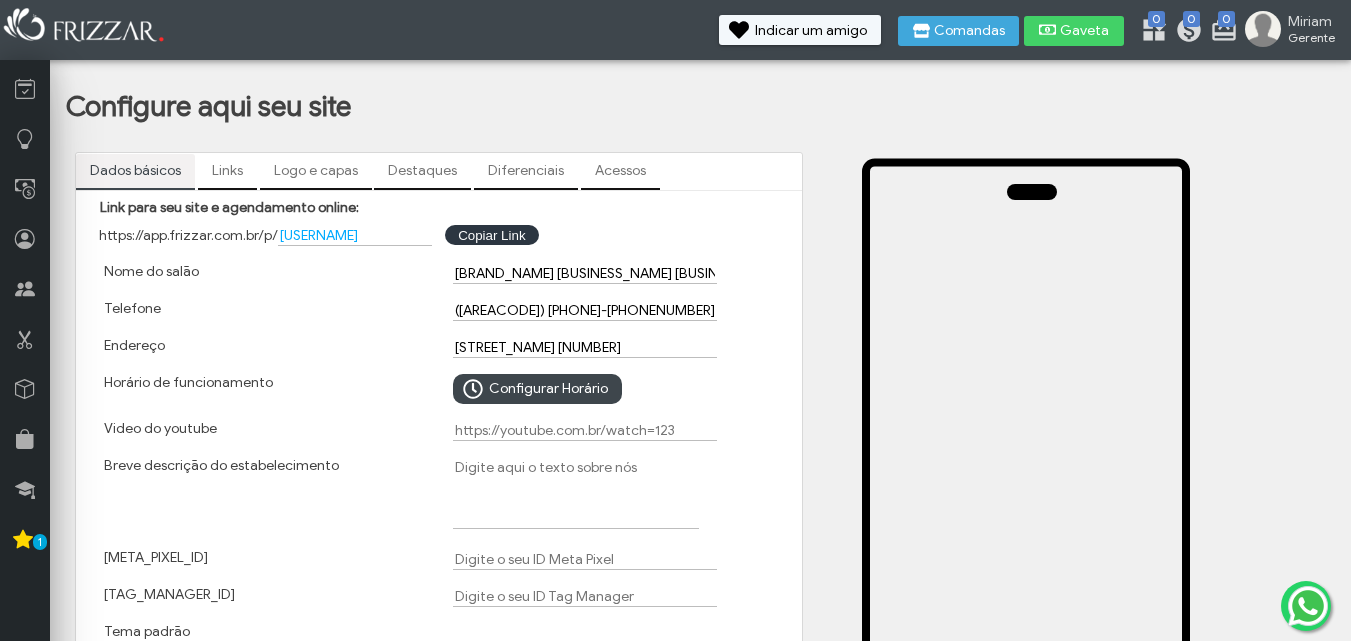 scroll, scrollTop: 0, scrollLeft: 0, axis: both 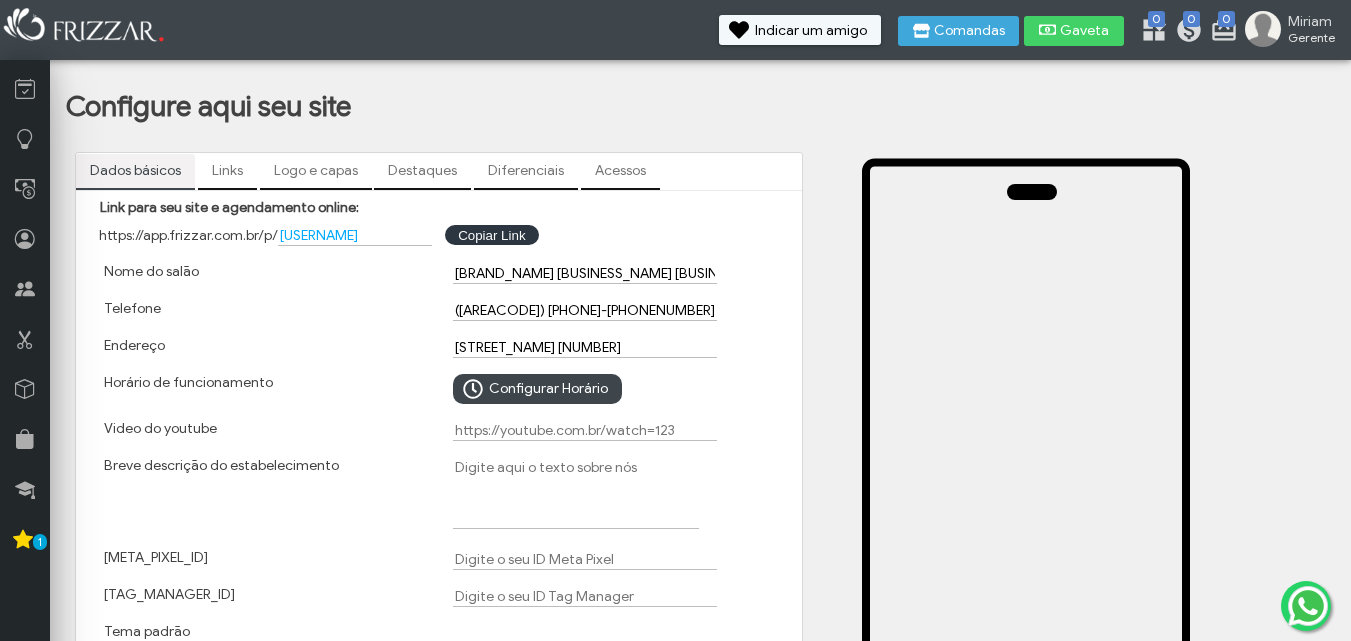 click on "[BRAND_NAME] [BUSINESS_NAME] [BUSINESS_NAME]" at bounding box center (585, 273) 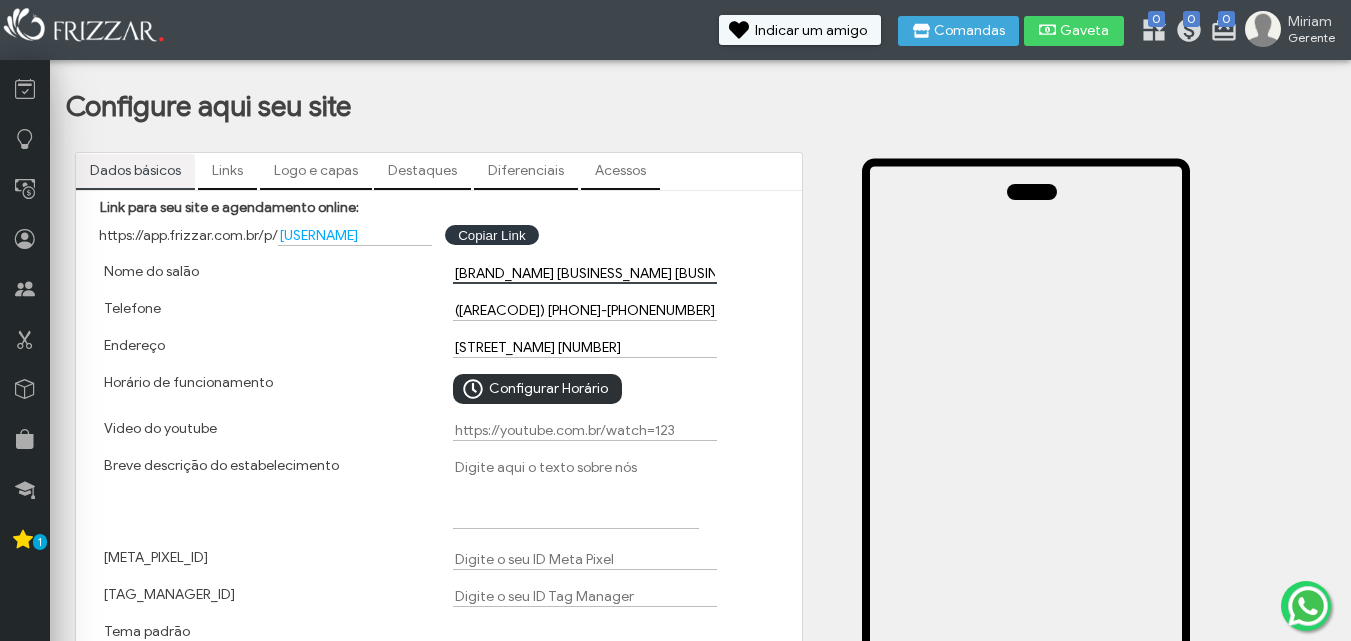 type on "[BRAND_NAME] [BUSINESS_NAME] [BUSINESS_NAME]" 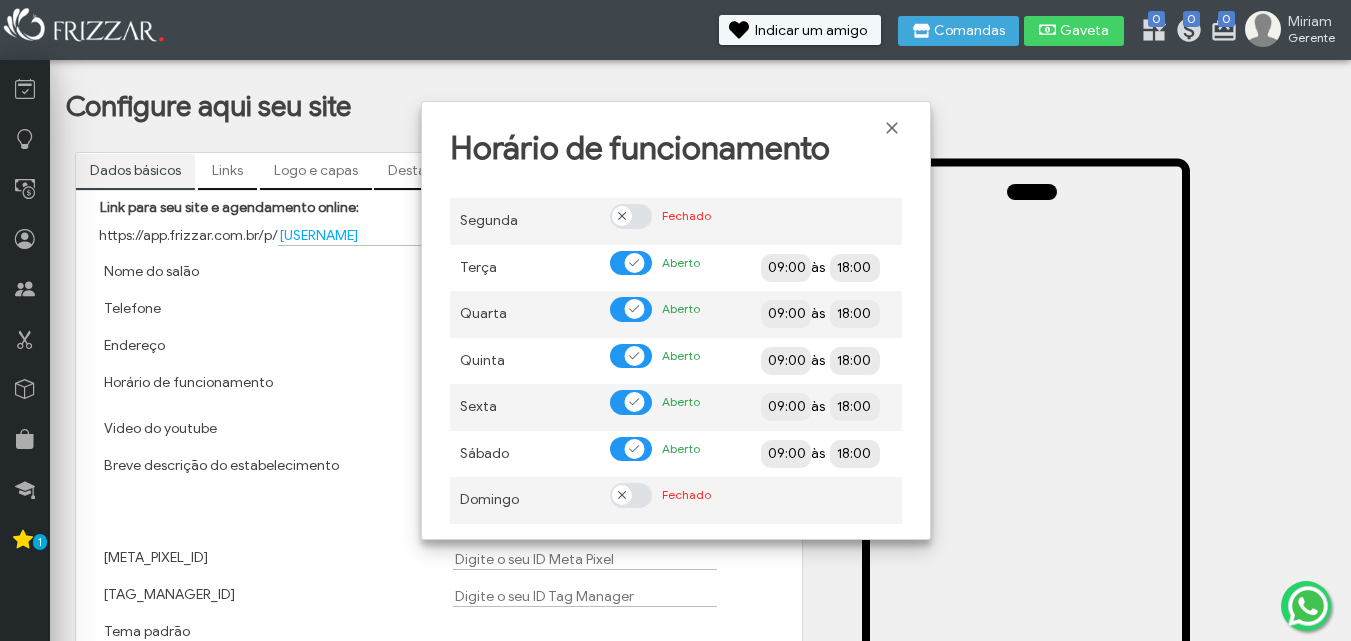 scroll, scrollTop: 12, scrollLeft: 11, axis: both 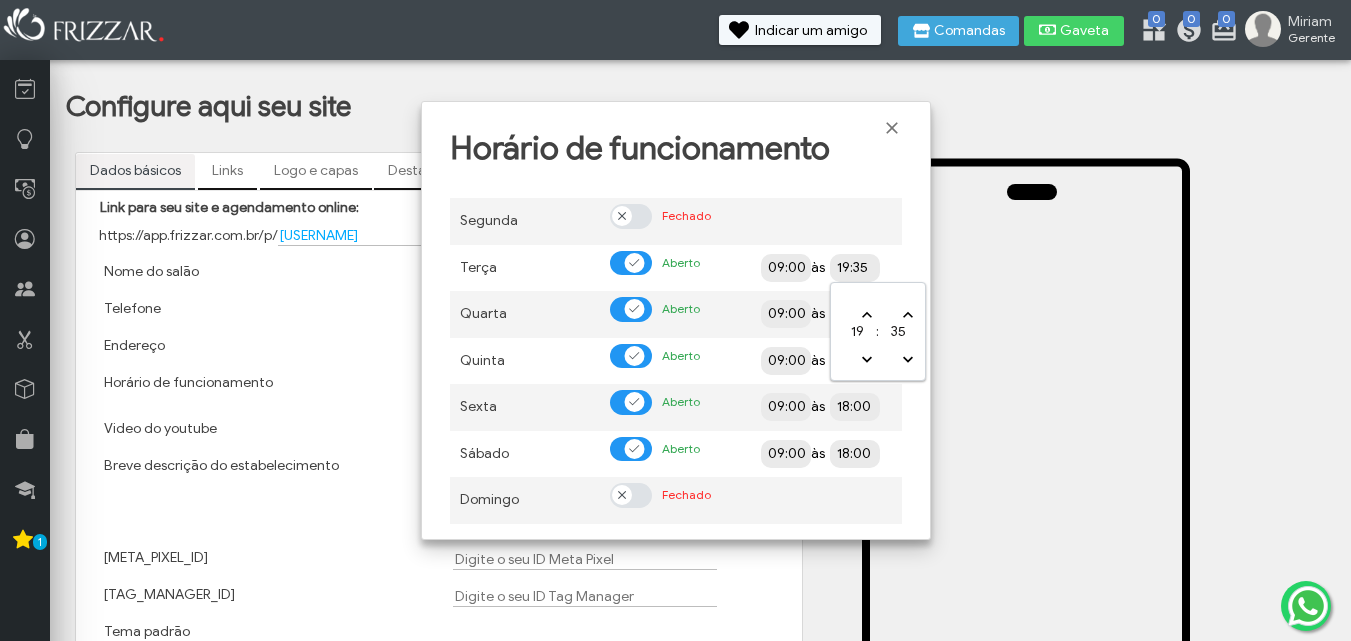 type on "19:30" 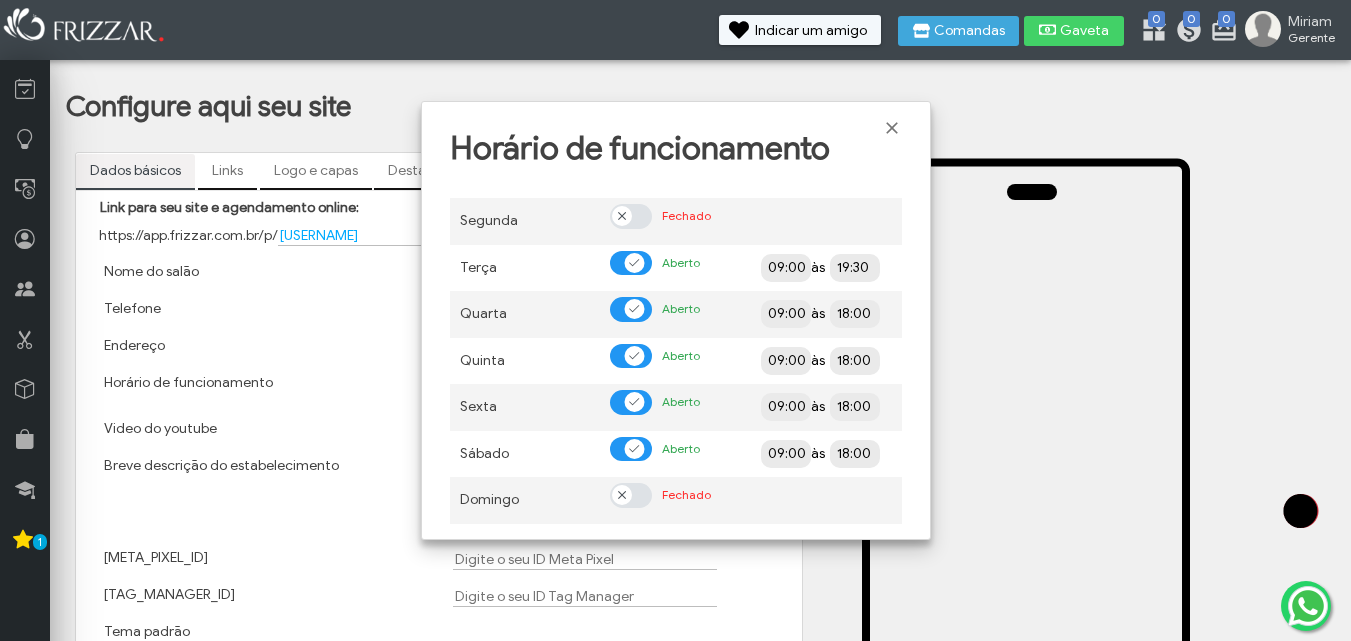 click on "09:00 às 19:30" at bounding box center (826, 268) 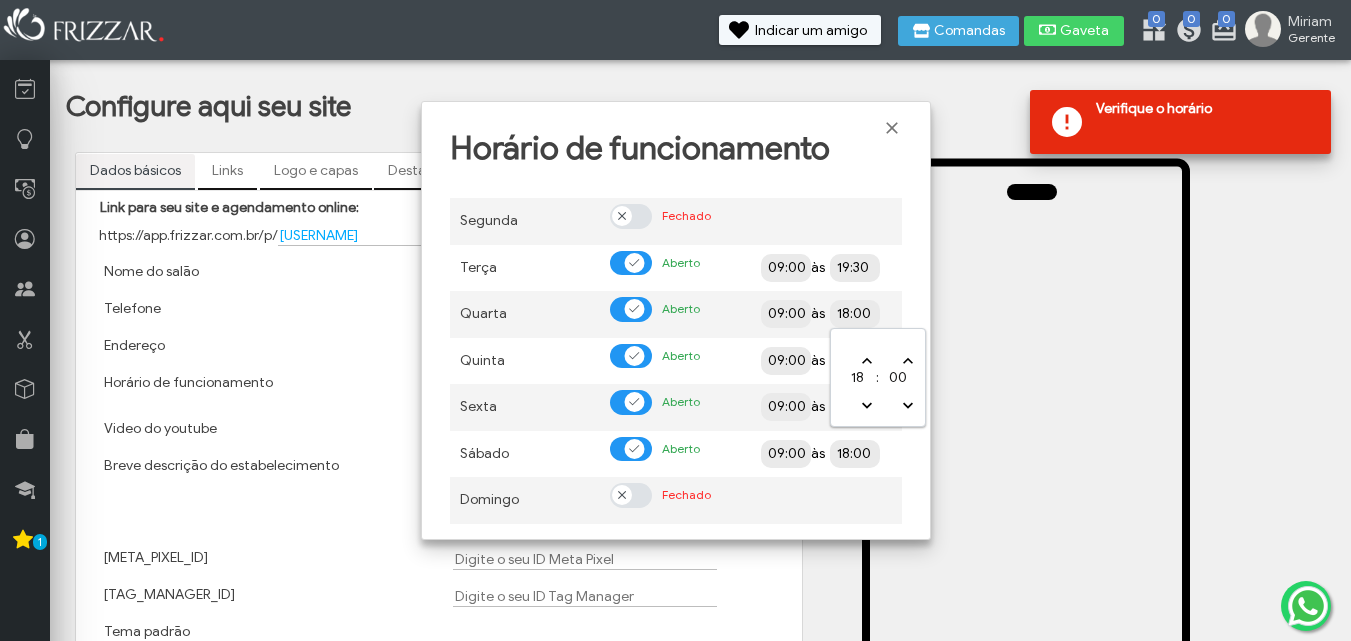 click on "18:00" at bounding box center (926, 312) 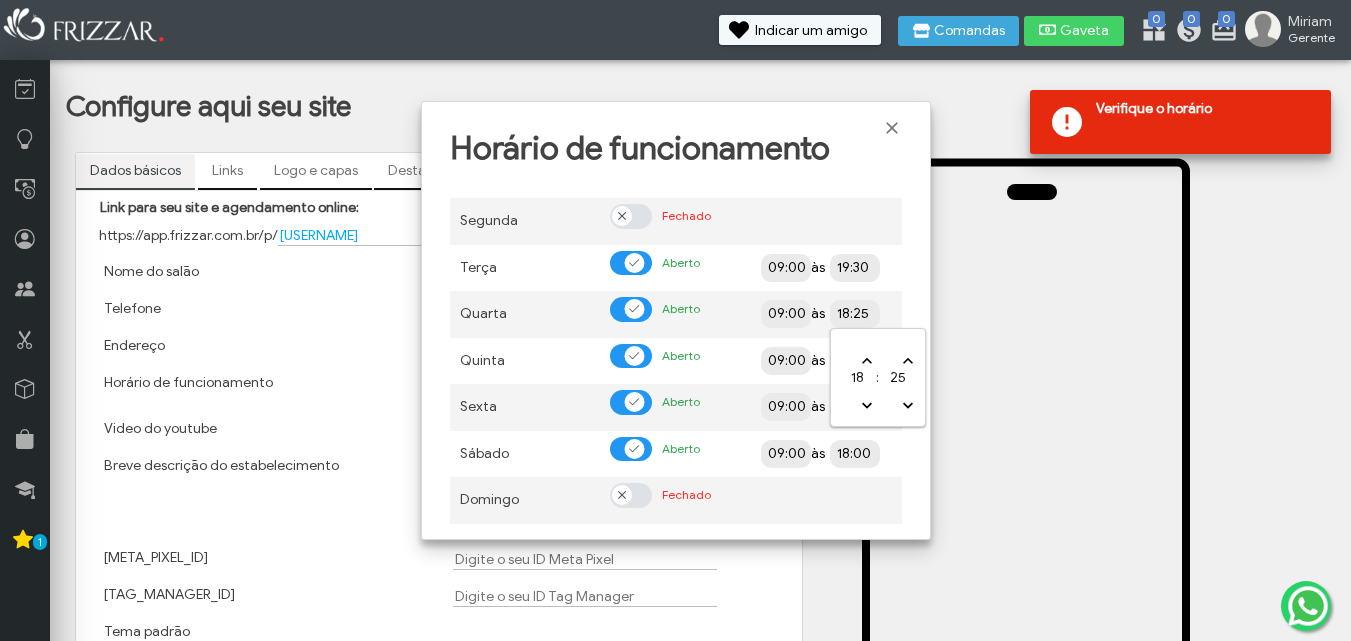 type on "18:20" 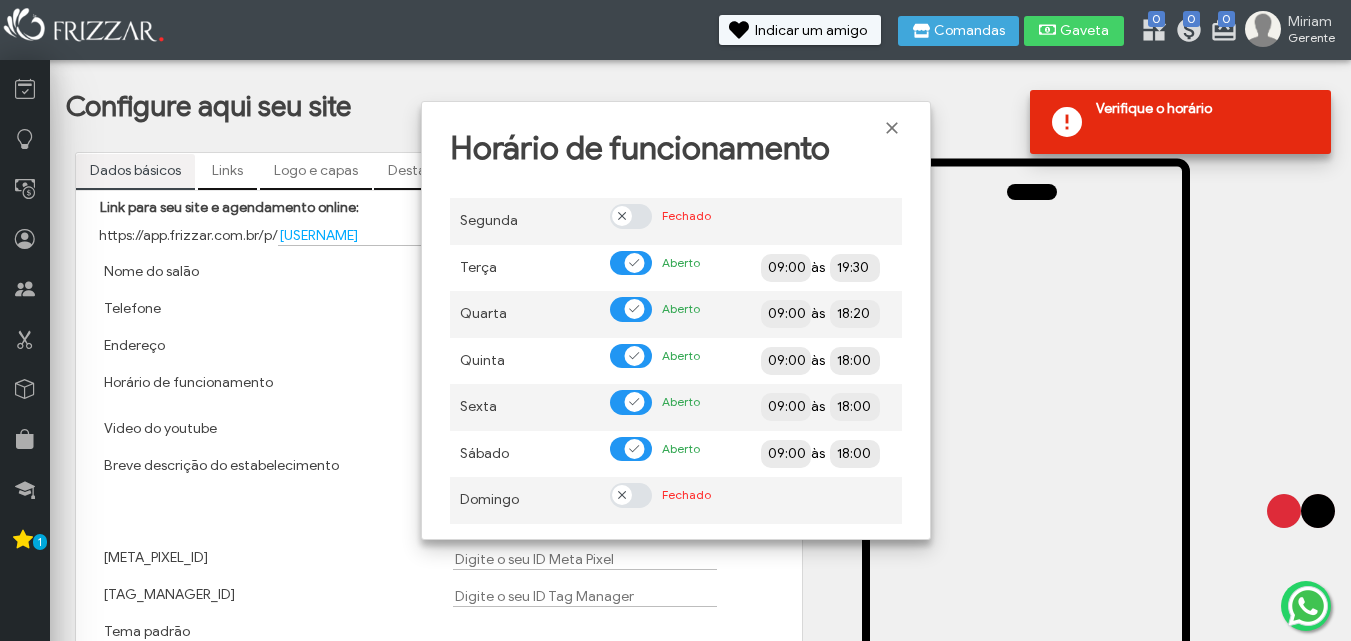 click on "Segunda Fechado Terça Aberto 09:00 às 19:30 Quarta Aberto 09:00 às 18:20 Quinta Aberto 09:00 às 18:00 Sexta Aberto 09:00 às 18:00 Sábado Aberto 09:00 às 18:00 Domingo Fechado" at bounding box center (676, 355) 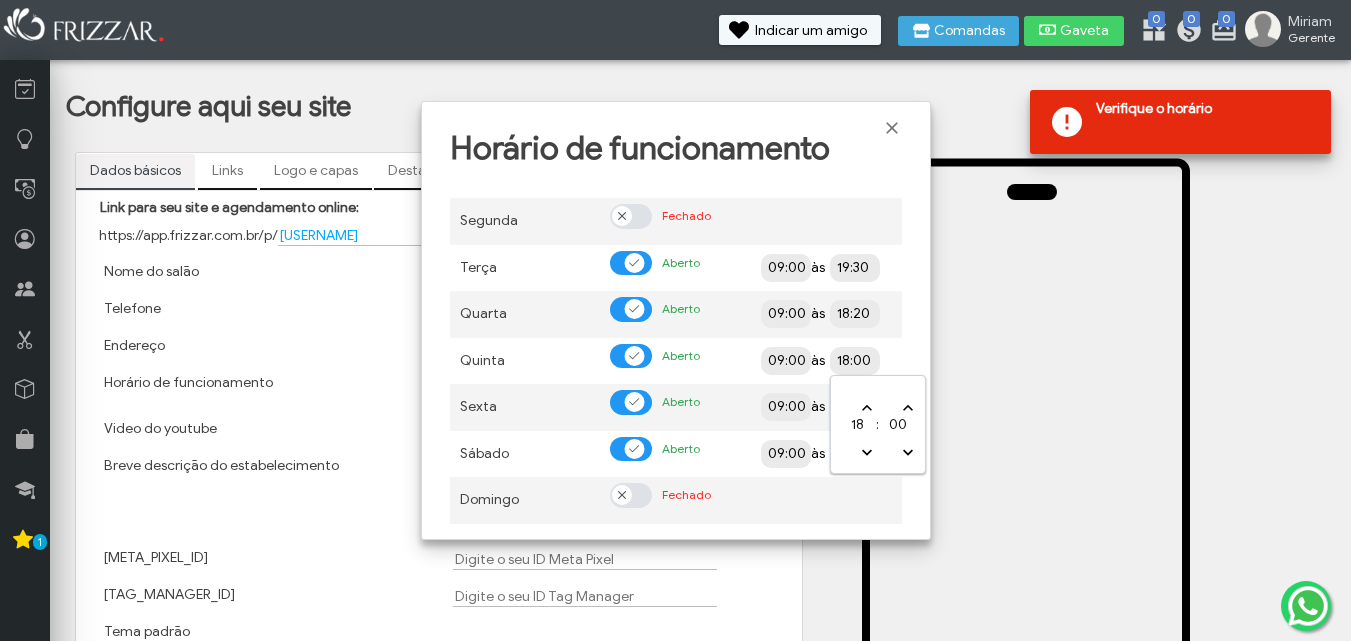 click on "18:00" at bounding box center (926, 359) 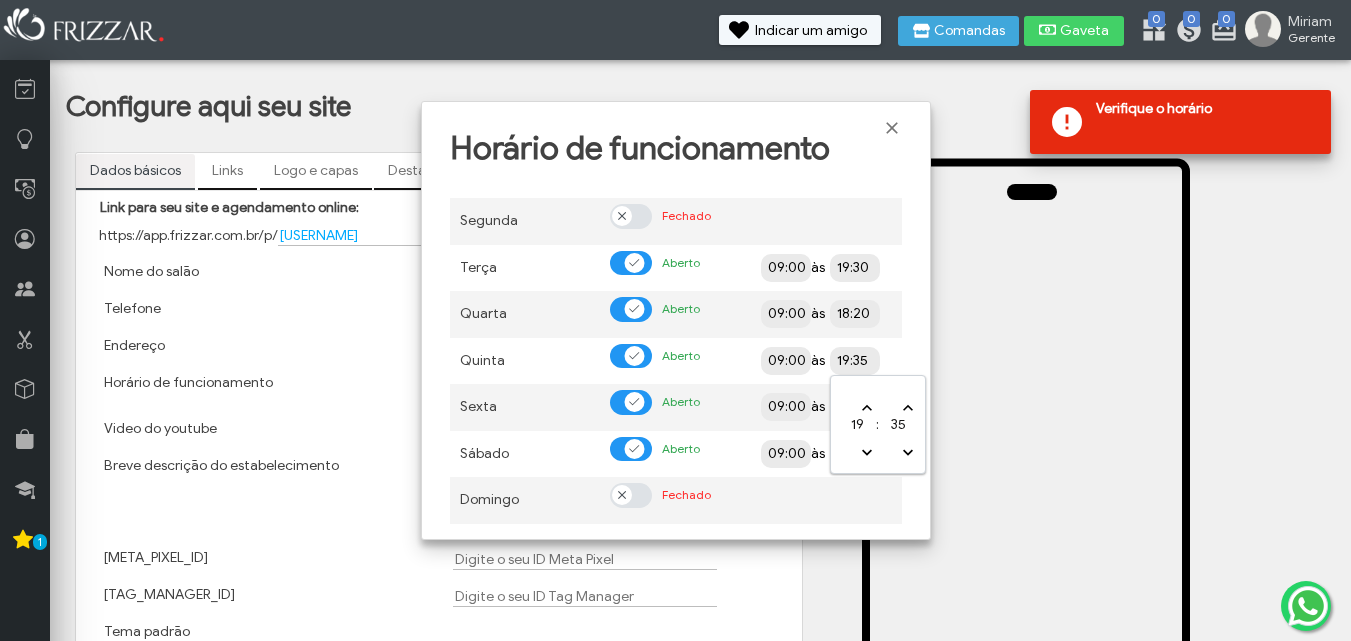 type on "19:30" 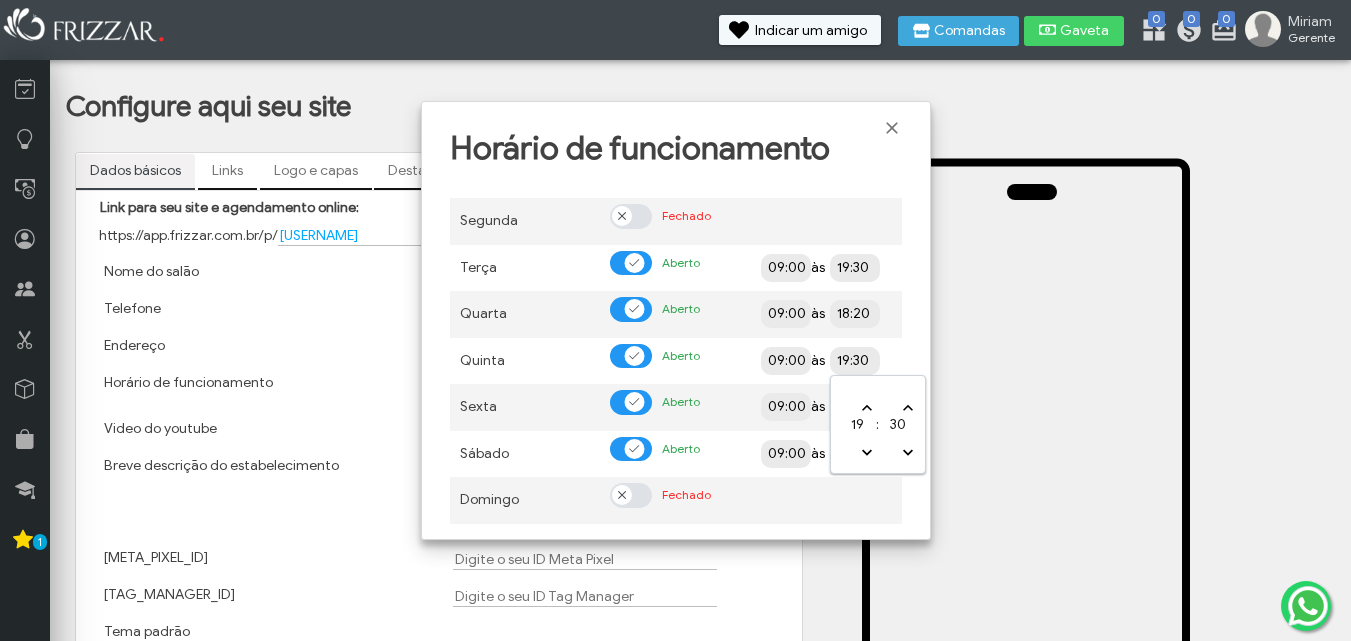 click on "09:00 às 18:20" at bounding box center [826, 314] 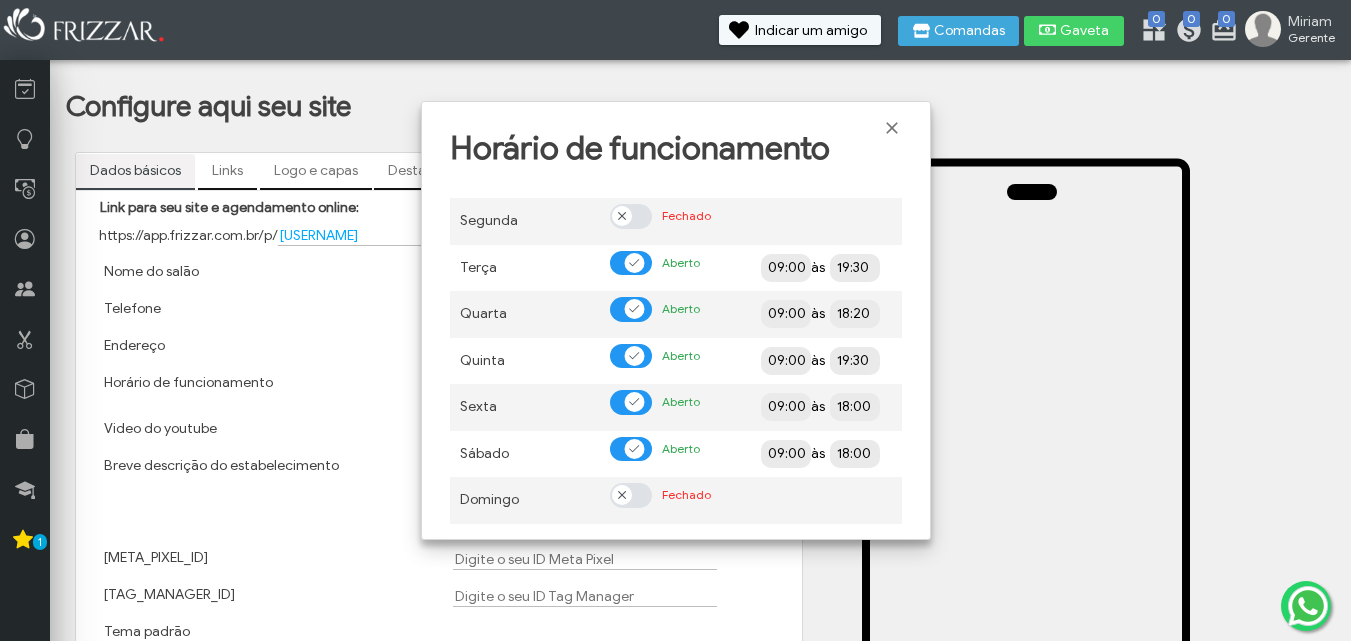 click on "19:30" at bounding box center [926, 360] 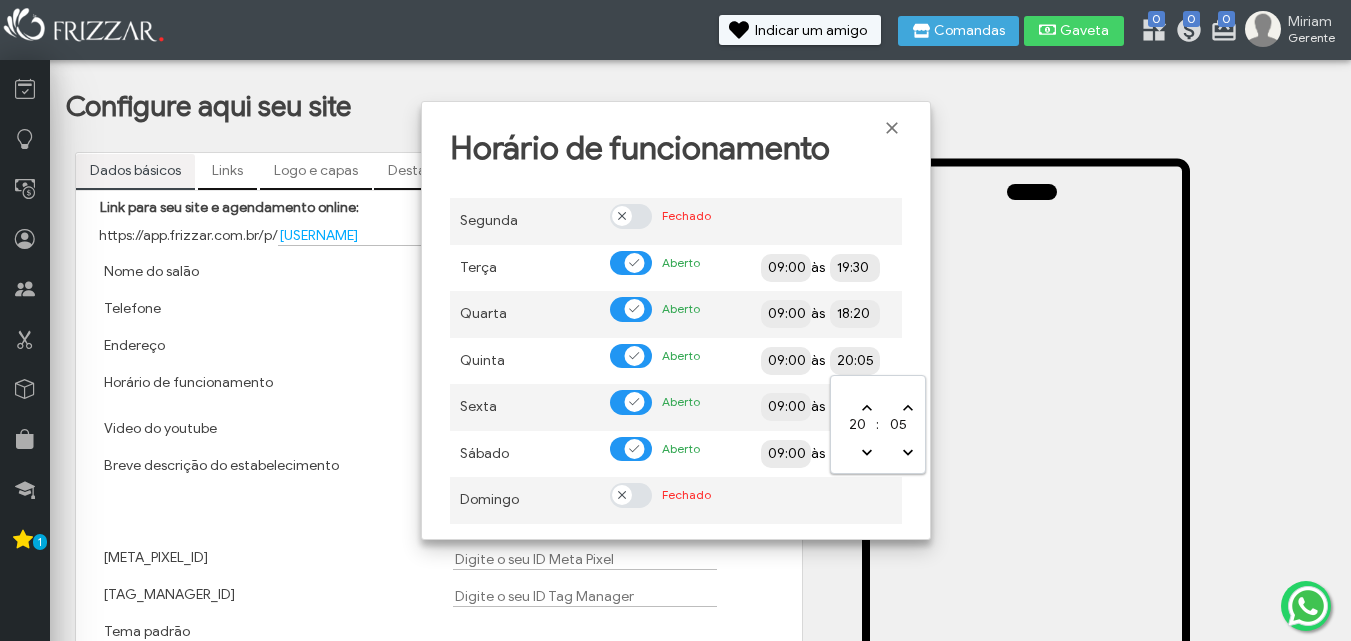 type on "20:00" 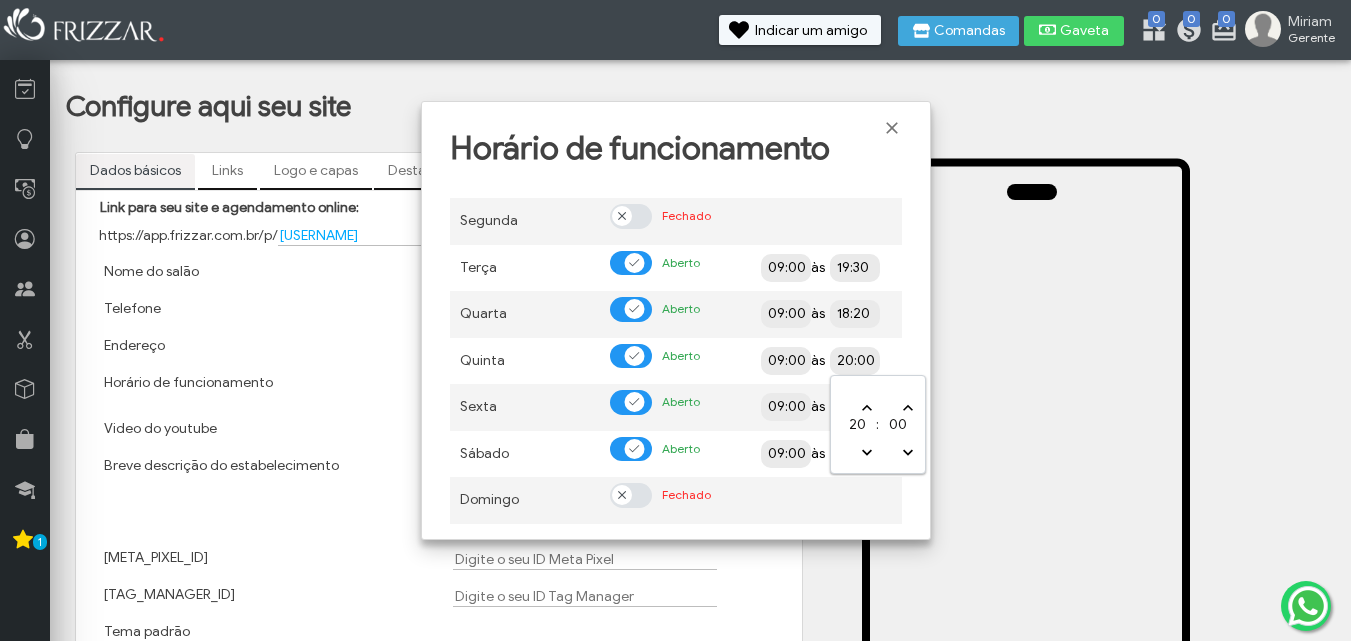 click on "18:20" at bounding box center [926, 313] 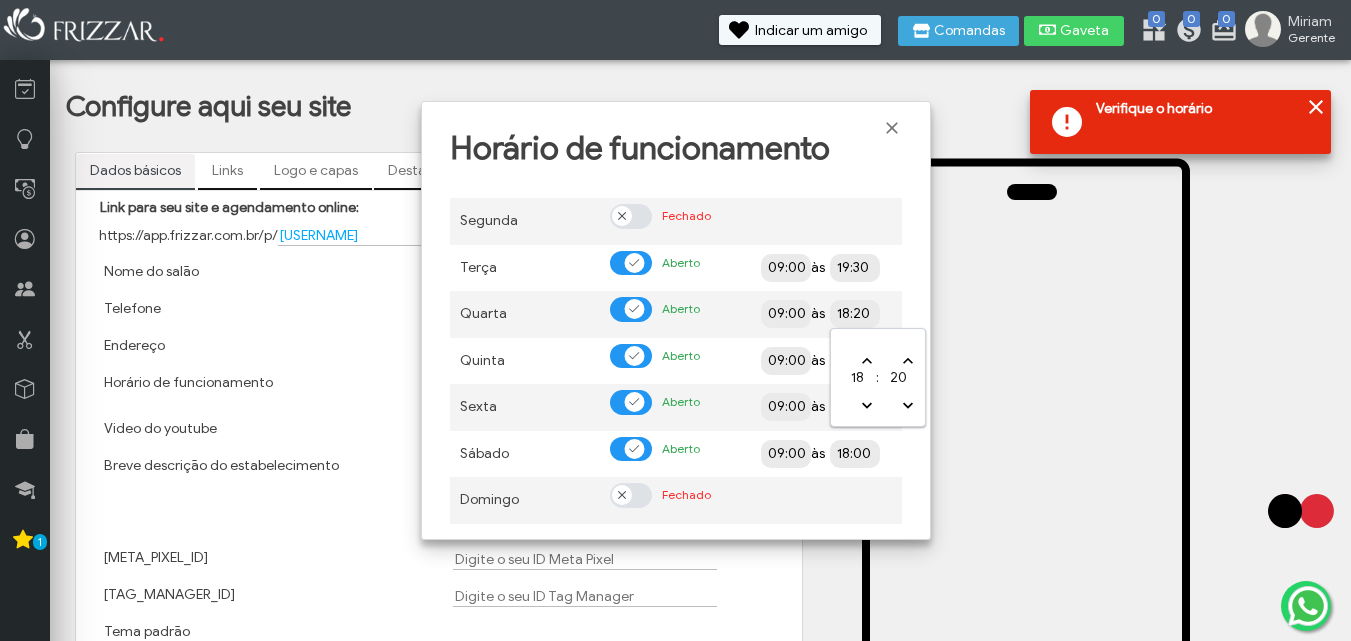 click at bounding box center [1067, 122] 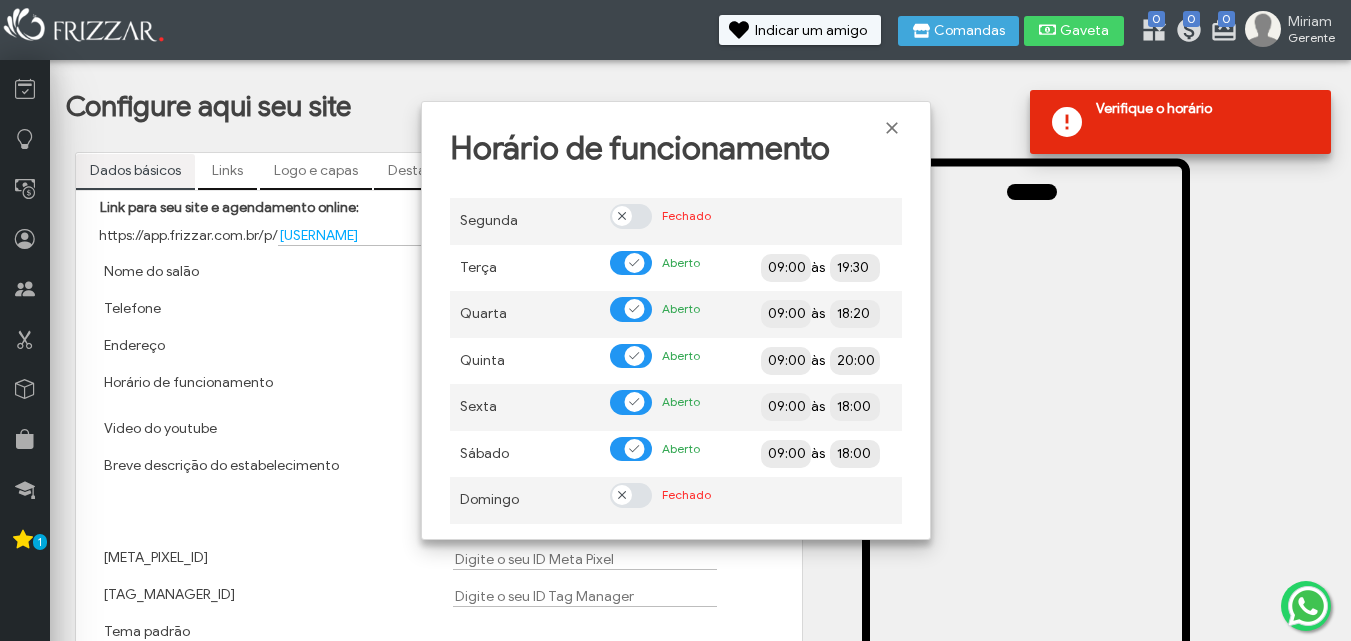 click at bounding box center (1067, 122) 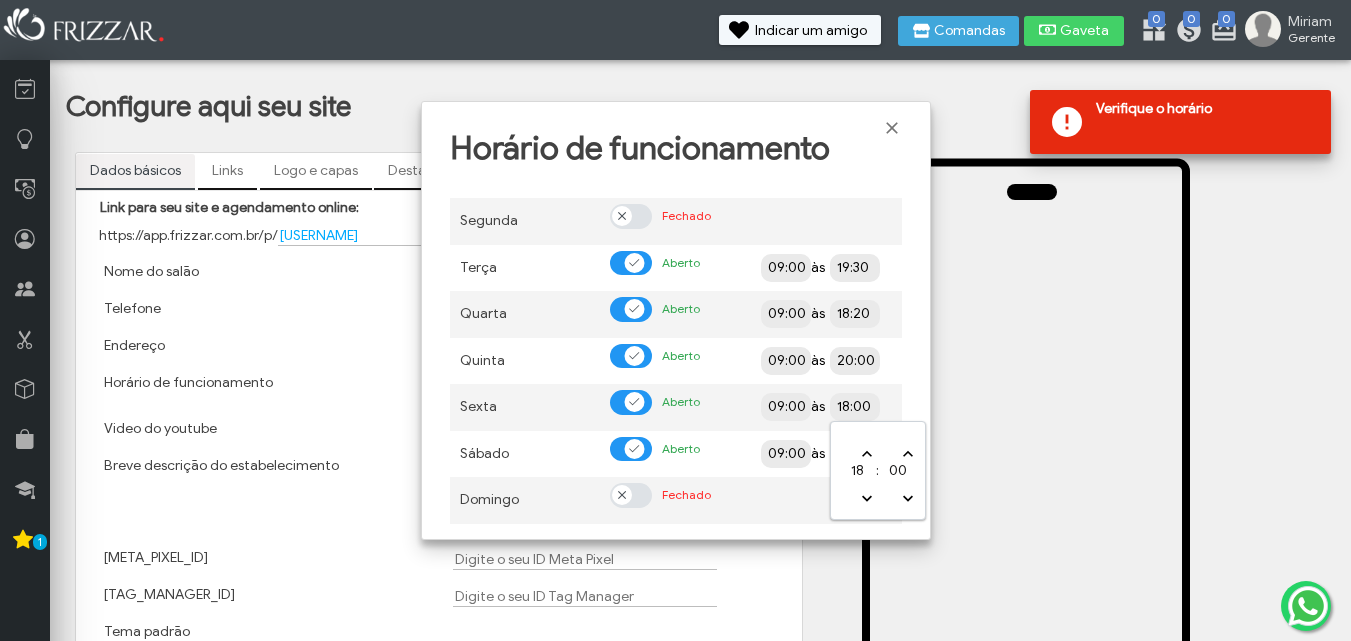 click on "18:00" at bounding box center [926, 405] 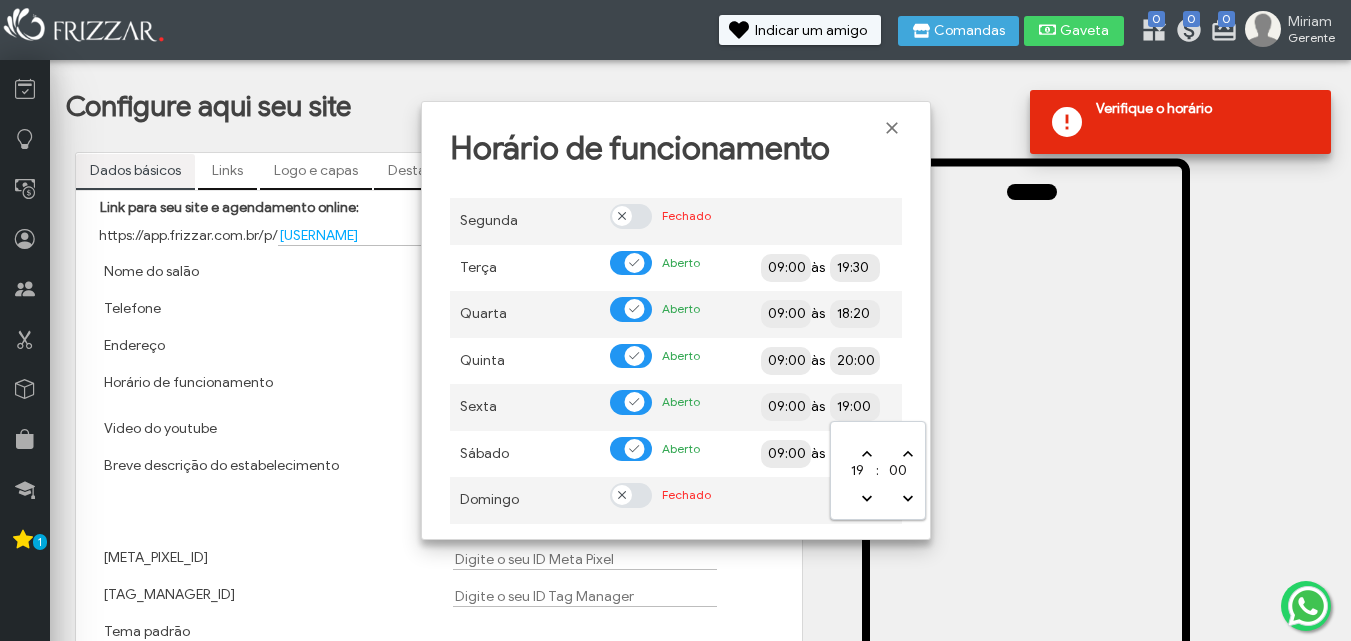 type on "20:00" 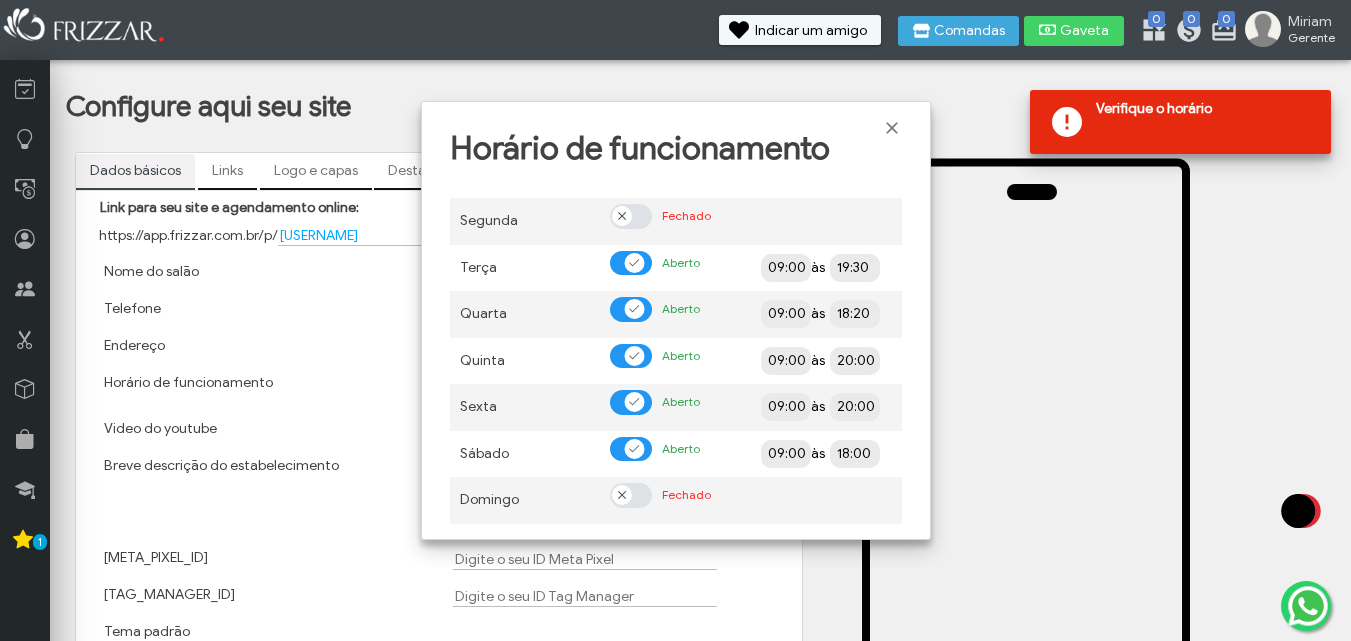 click on "09:00 às 20:00" at bounding box center [826, 361] 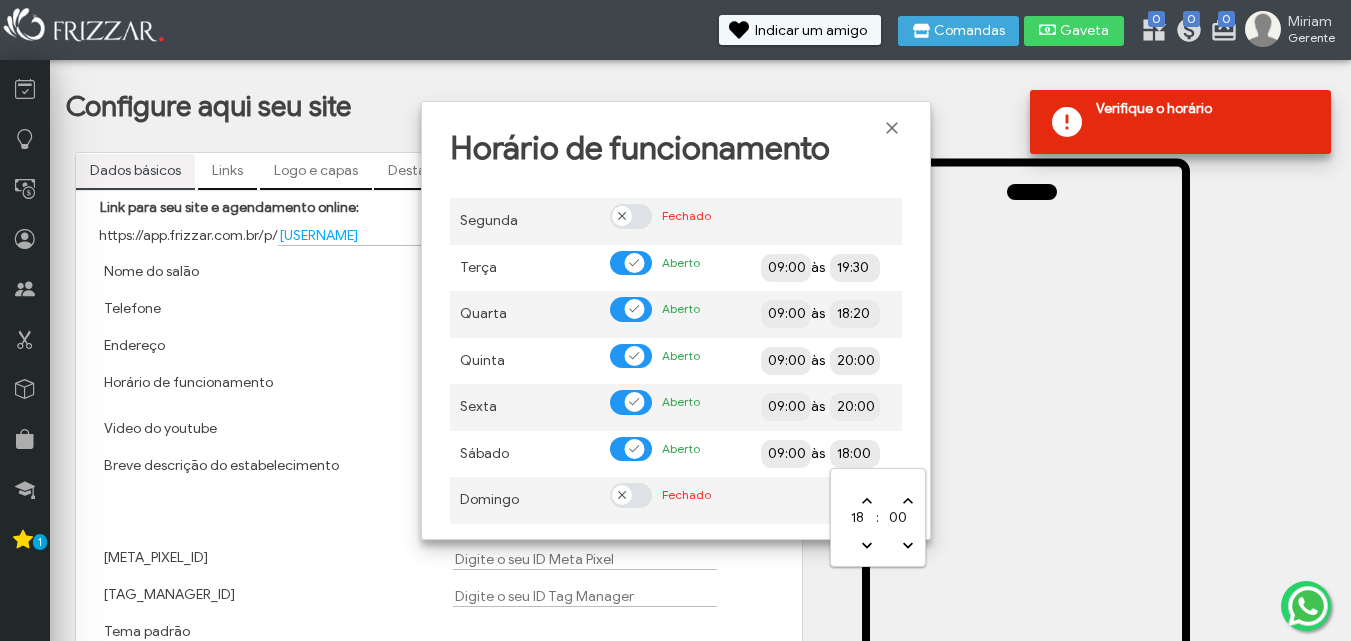 click on "18:00" at bounding box center [926, 452] 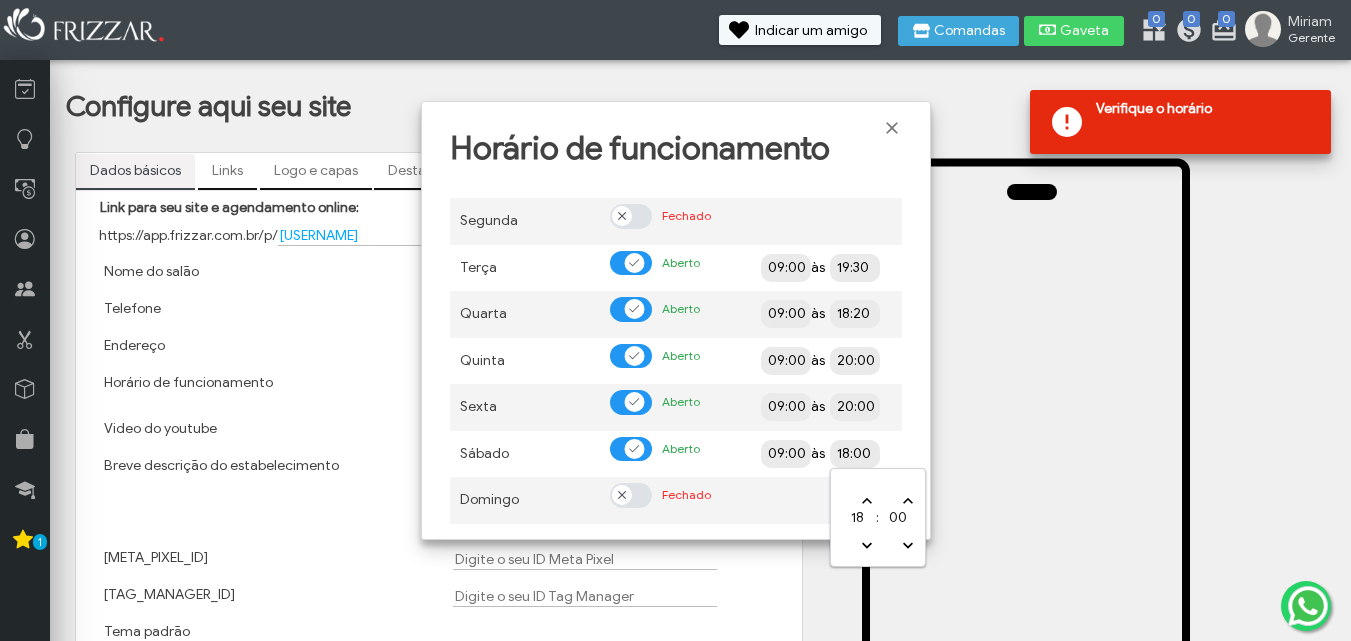 type on "17:00" 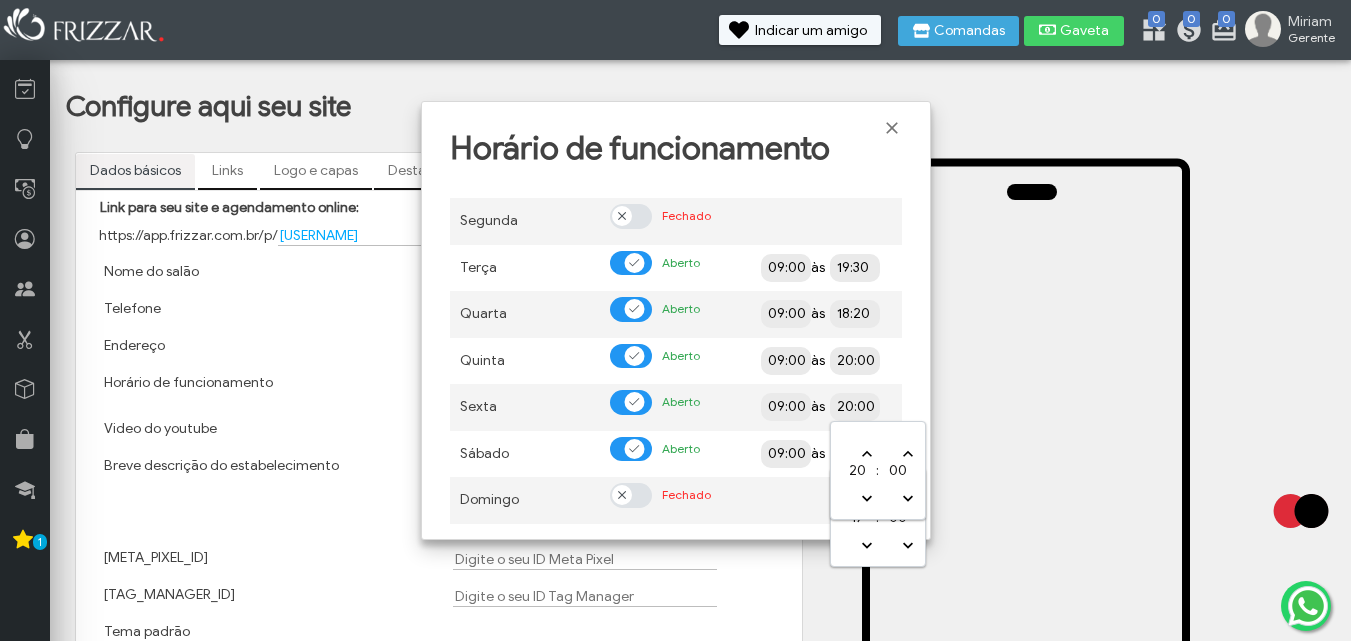 click on "20:00" at bounding box center [926, 405] 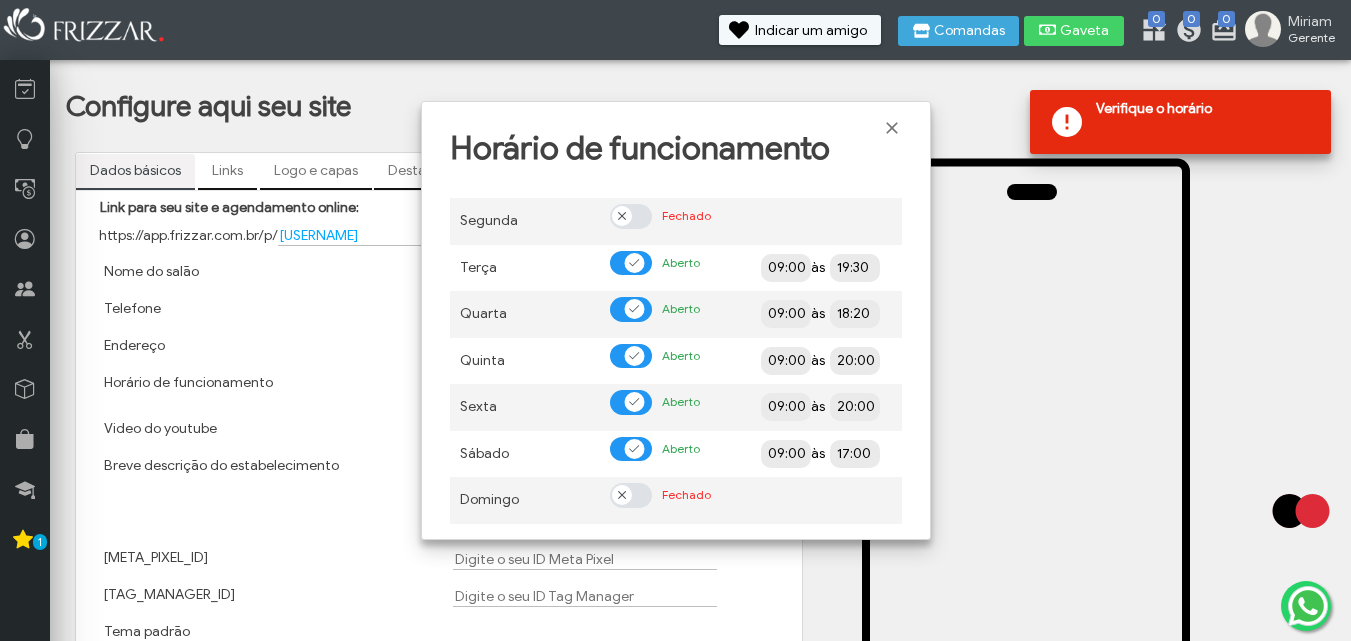 click on "Horário de funcionamento" at bounding box center [676, 144] 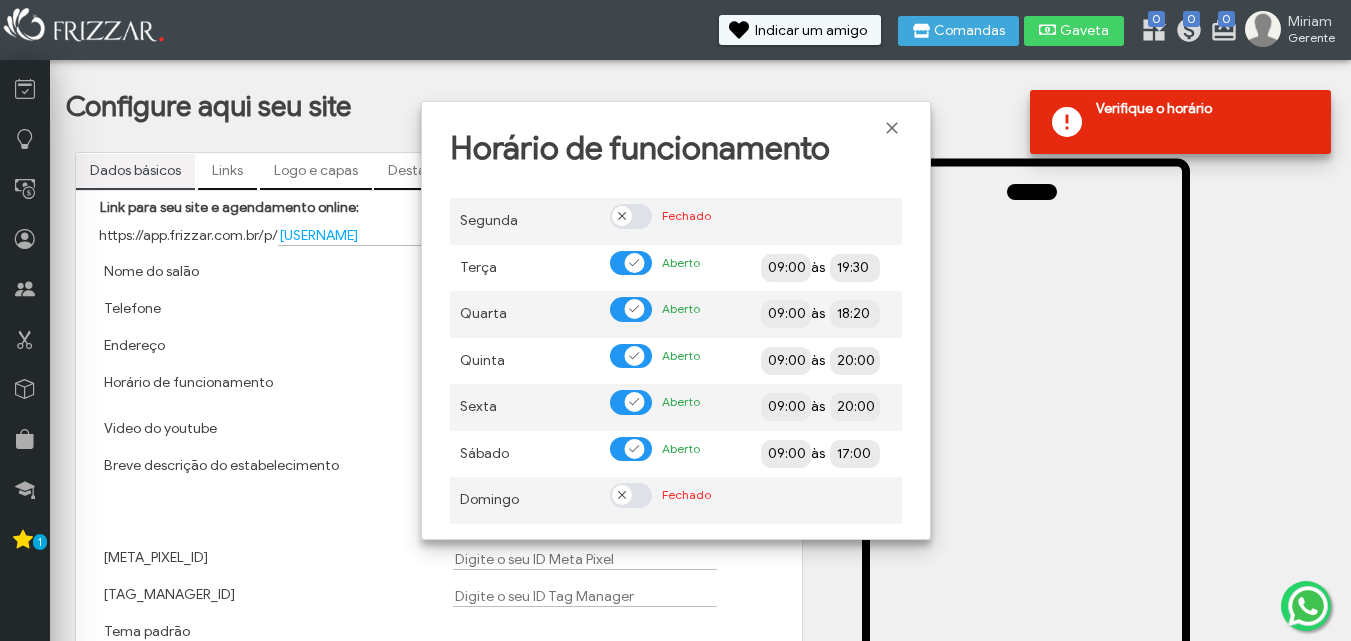 click on "Horário de funcionamento" at bounding box center [676, 144] 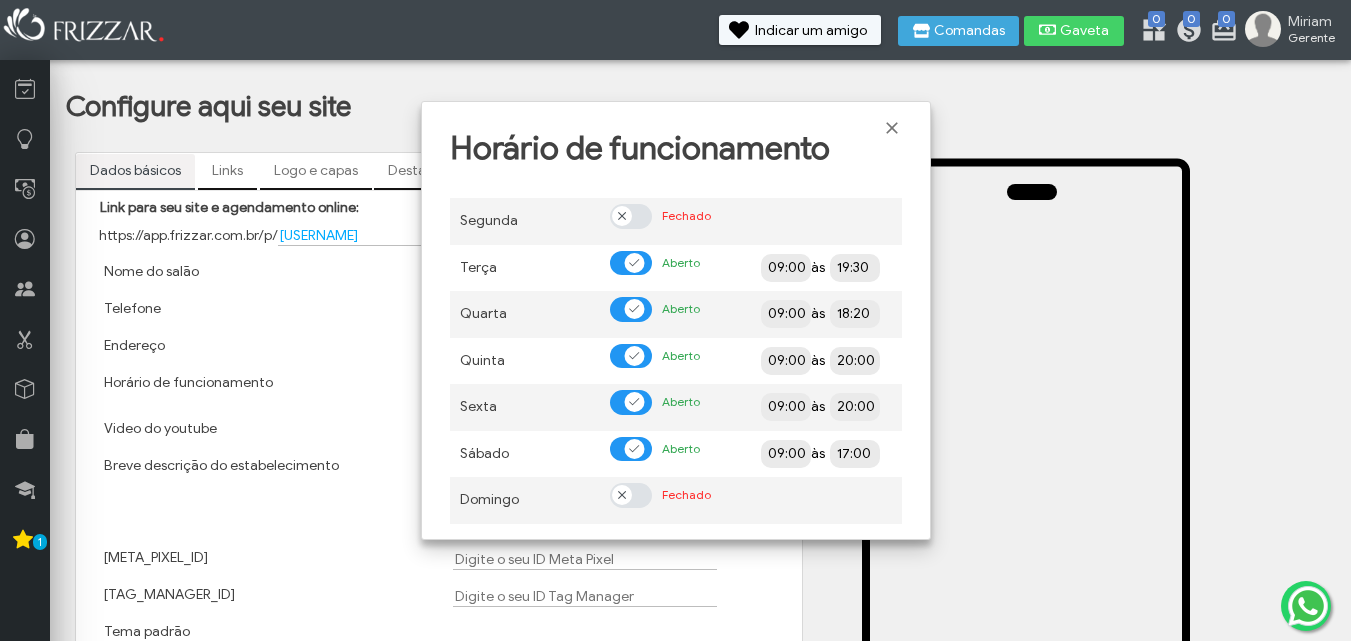 click on "19:30" at bounding box center (855, 268) 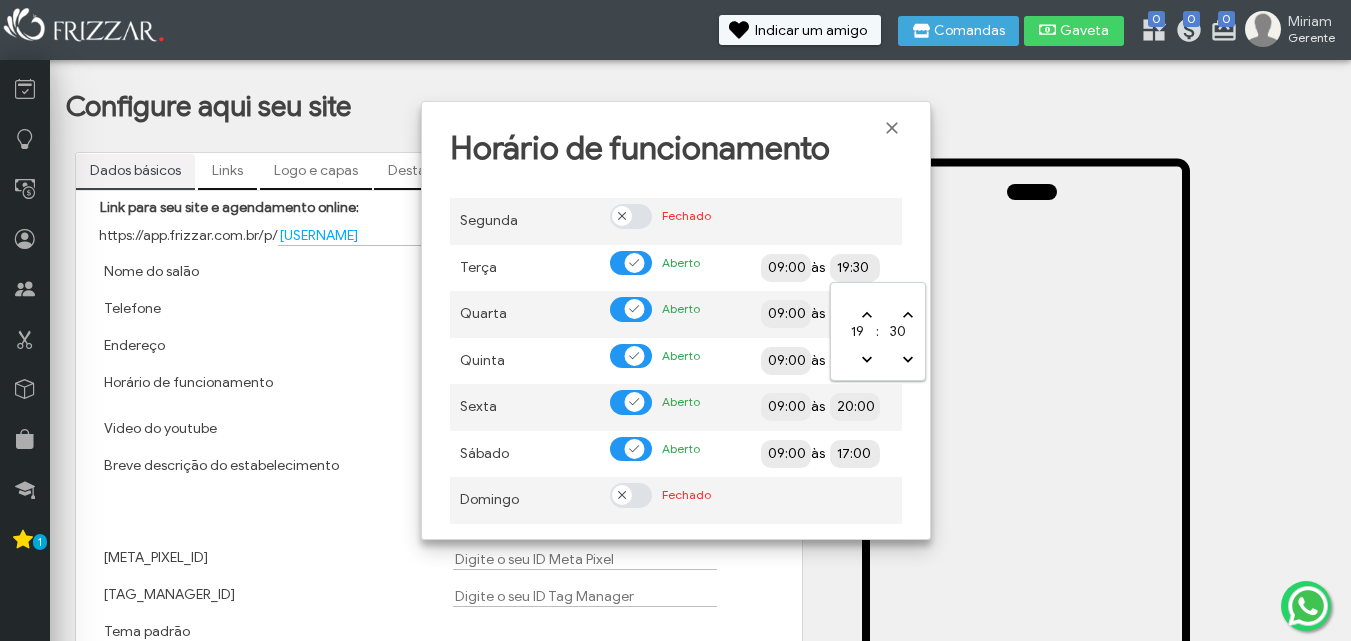 click on "19:30" at bounding box center (926, 266) 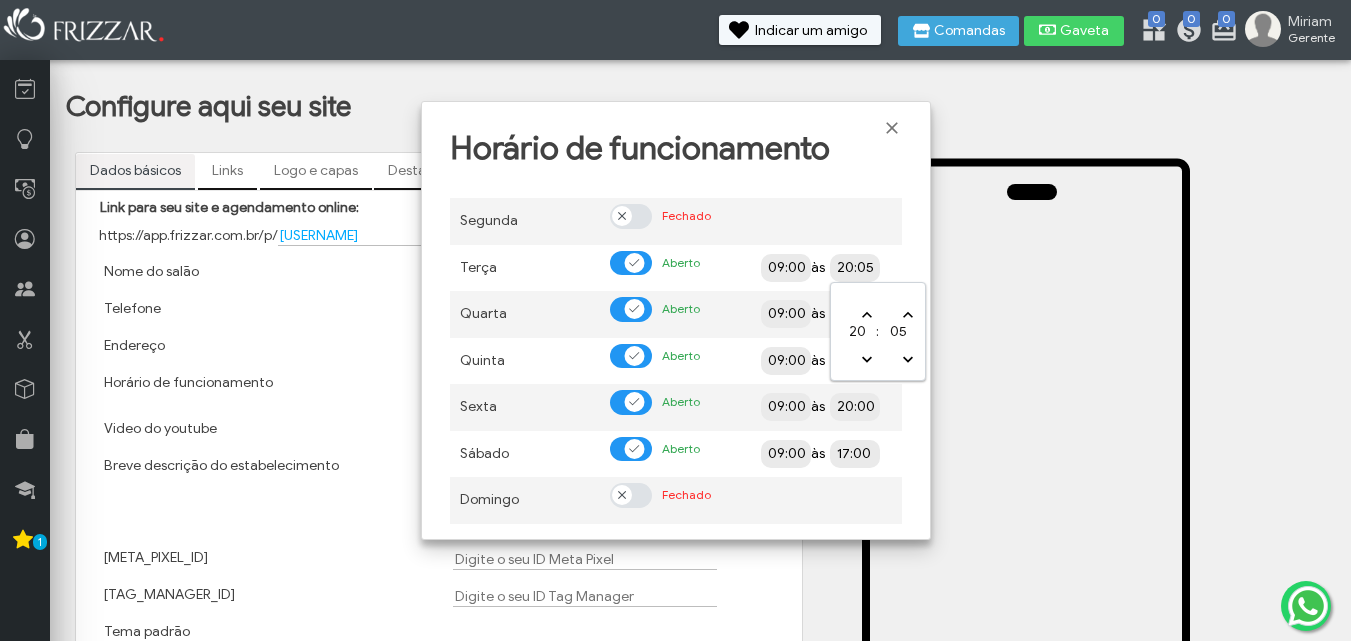 type on "20:00" 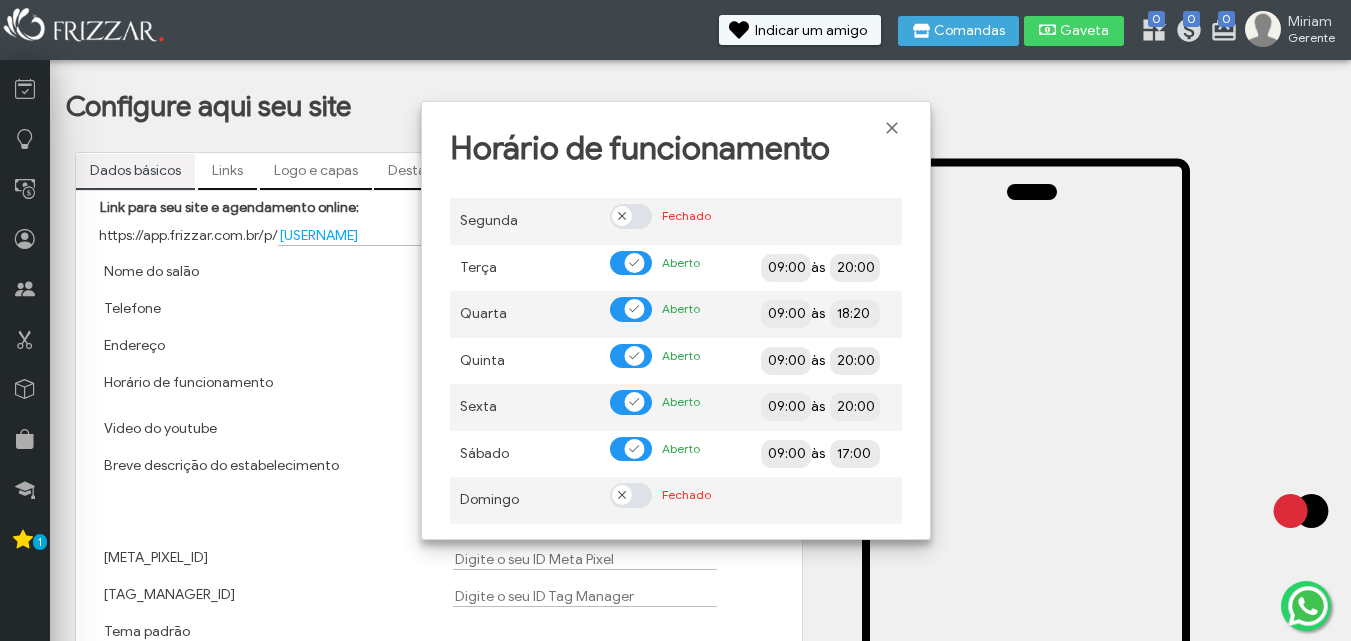 click on "09:00 às 20:00" at bounding box center (826, 268) 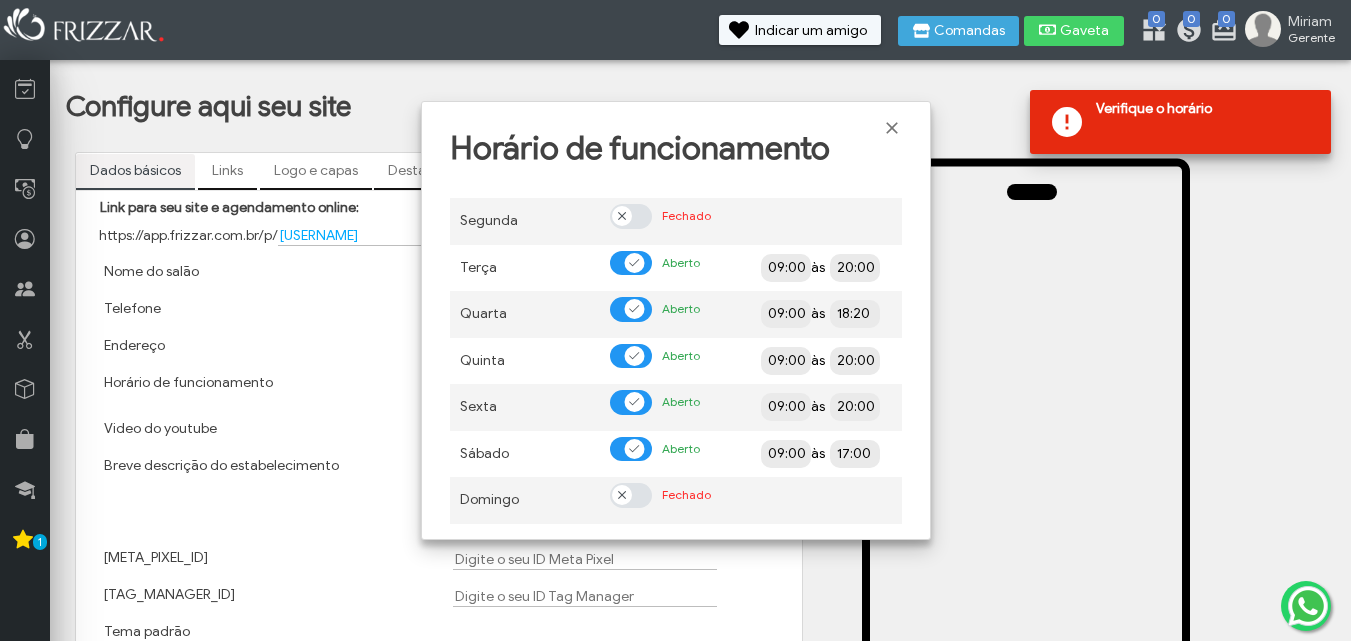click on "Horário de funcionamento" at bounding box center (676, 144) 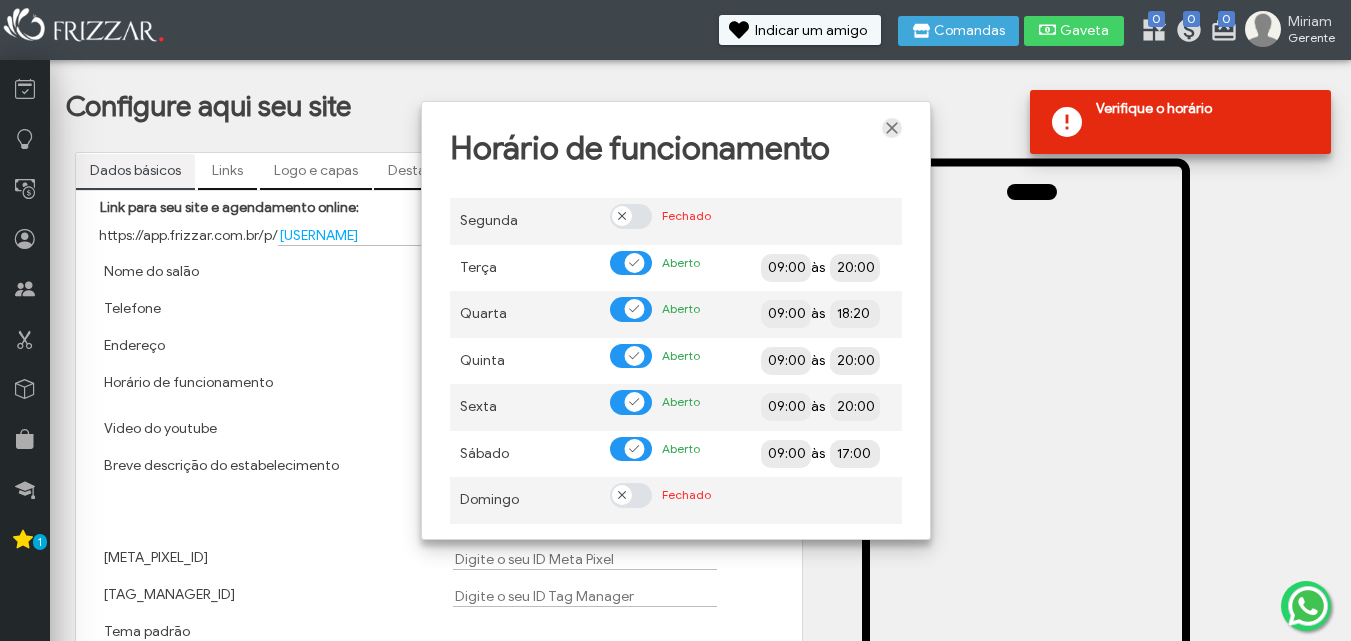 click at bounding box center [892, 128] 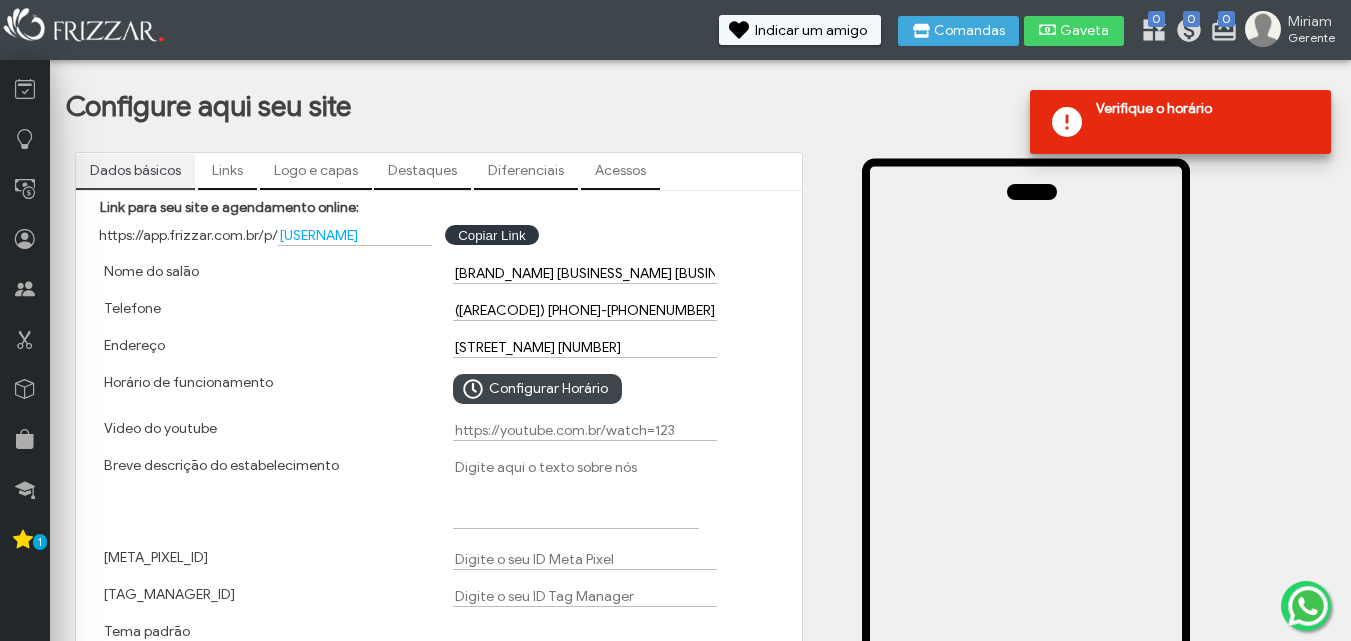 click on "Antonio scodeler 335" at bounding box center [613, 347] 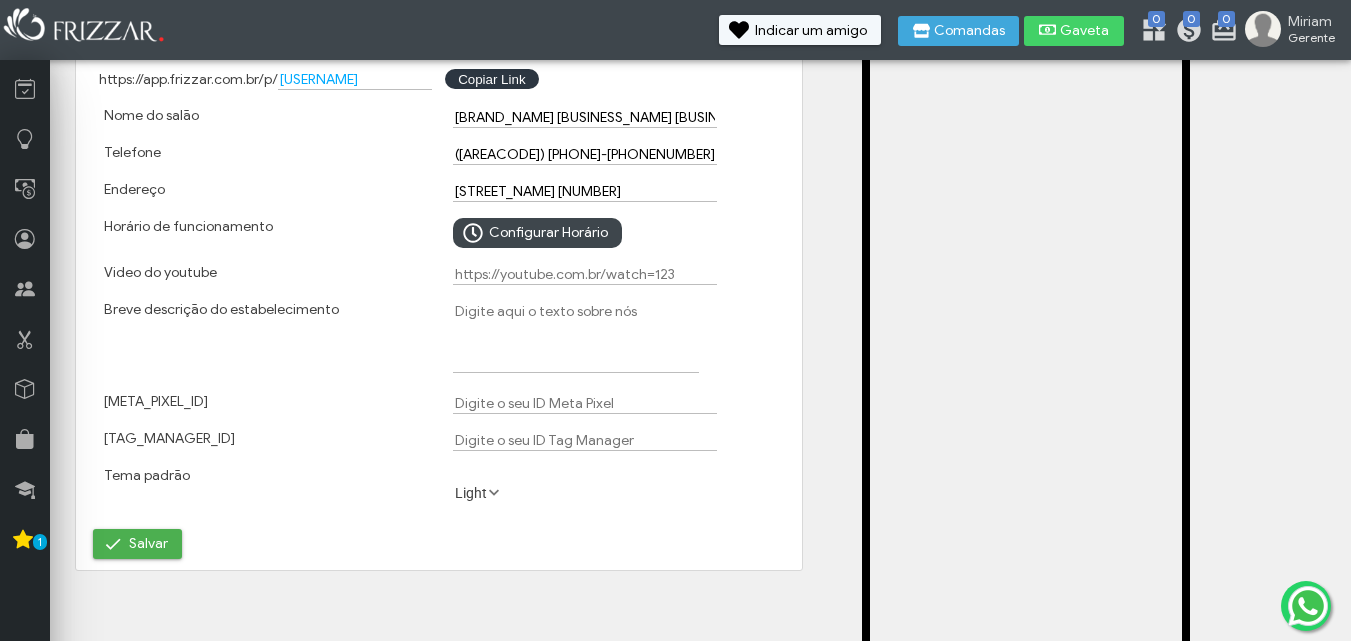 scroll, scrollTop: 160, scrollLeft: 0, axis: vertical 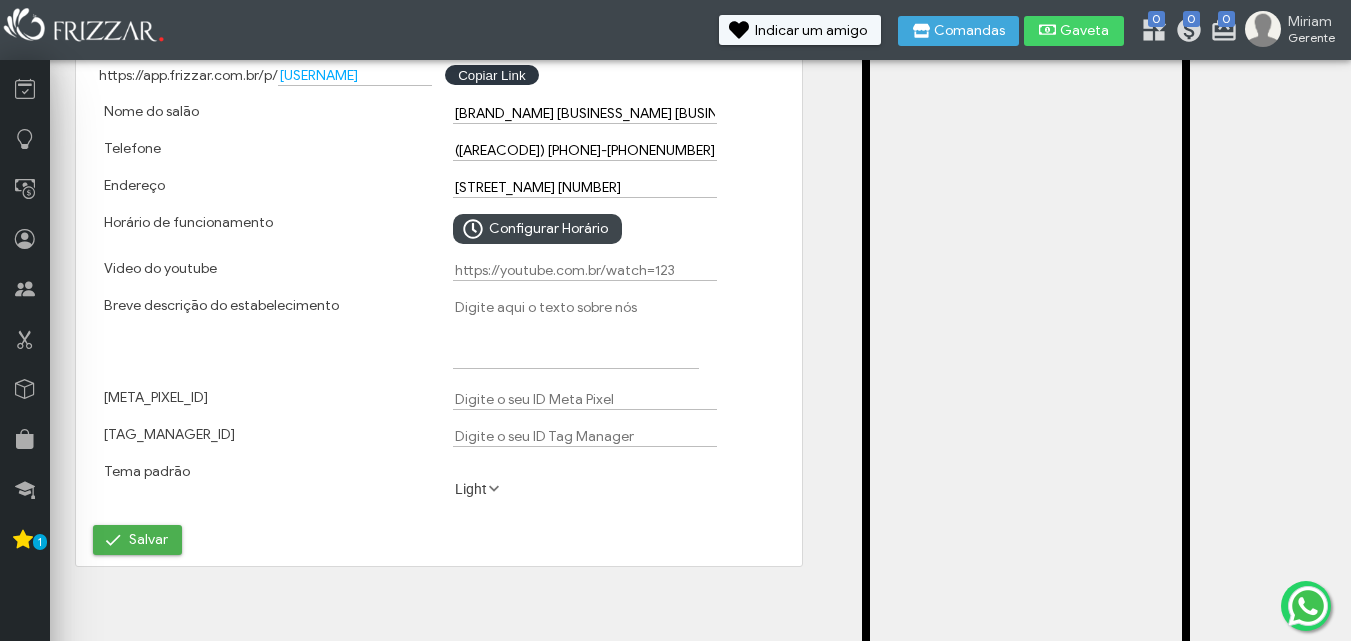 click at bounding box center [494, 489] 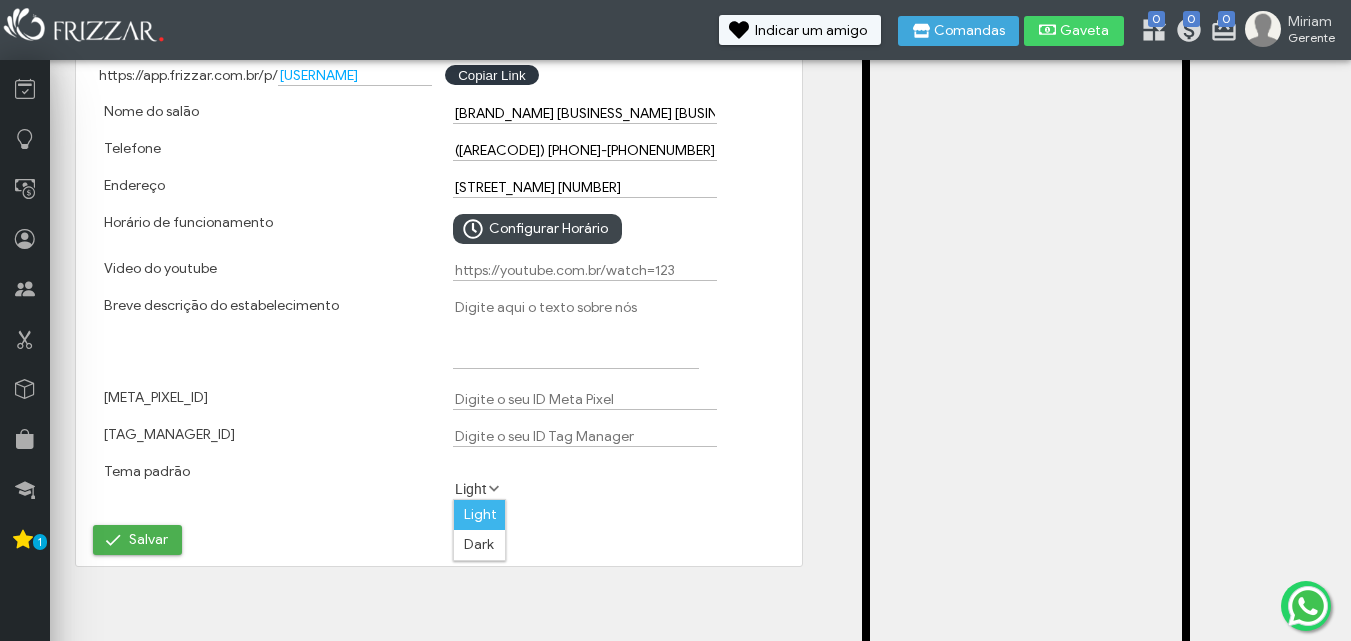 scroll, scrollTop: 11, scrollLeft: 89, axis: both 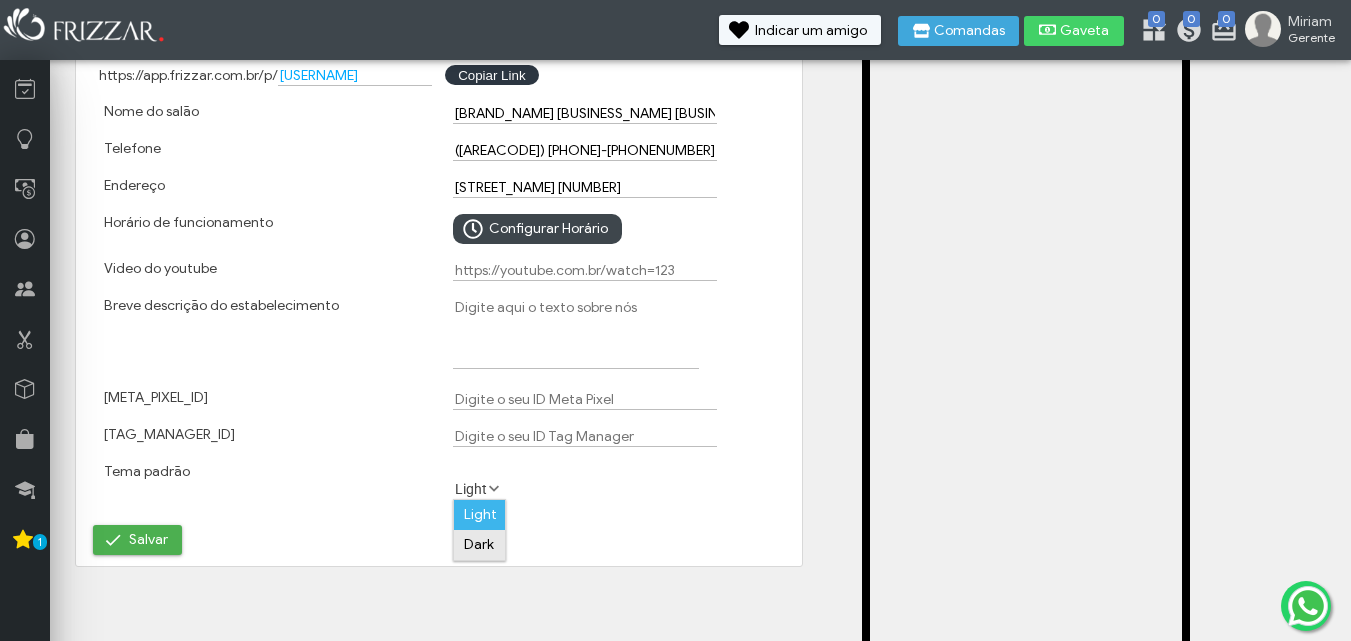 click on "Dark" at bounding box center [479, 545] 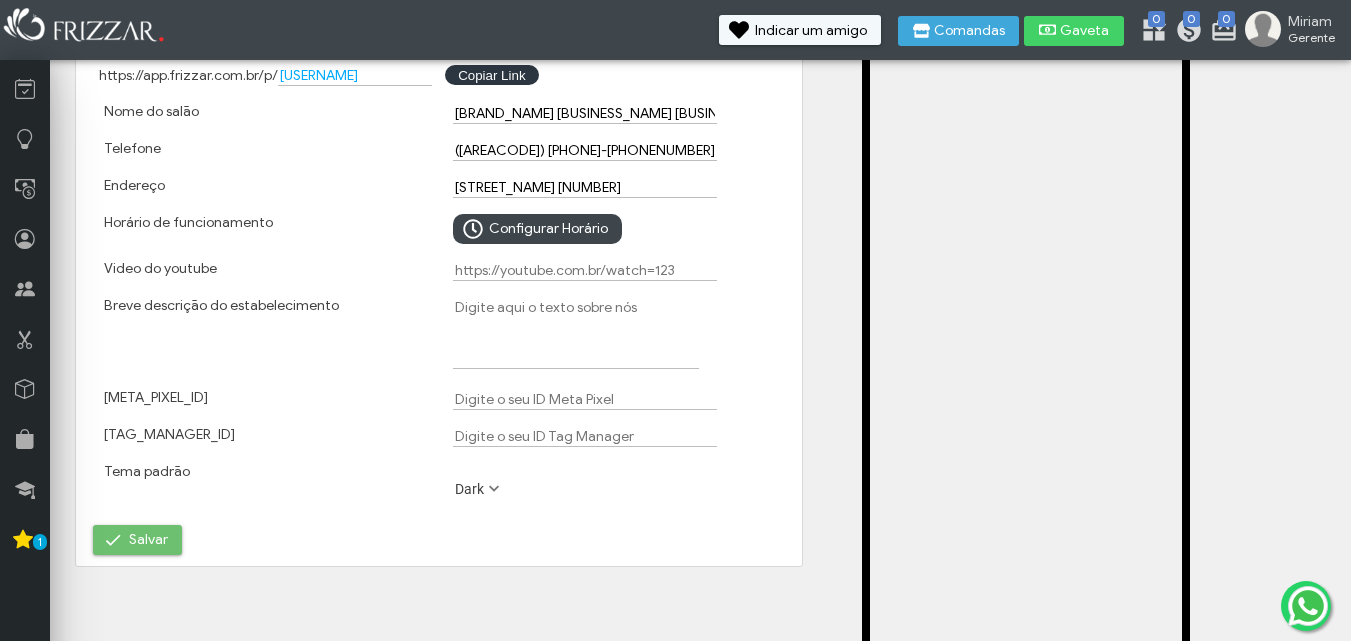 click on "Salvar" at bounding box center (148, 540) 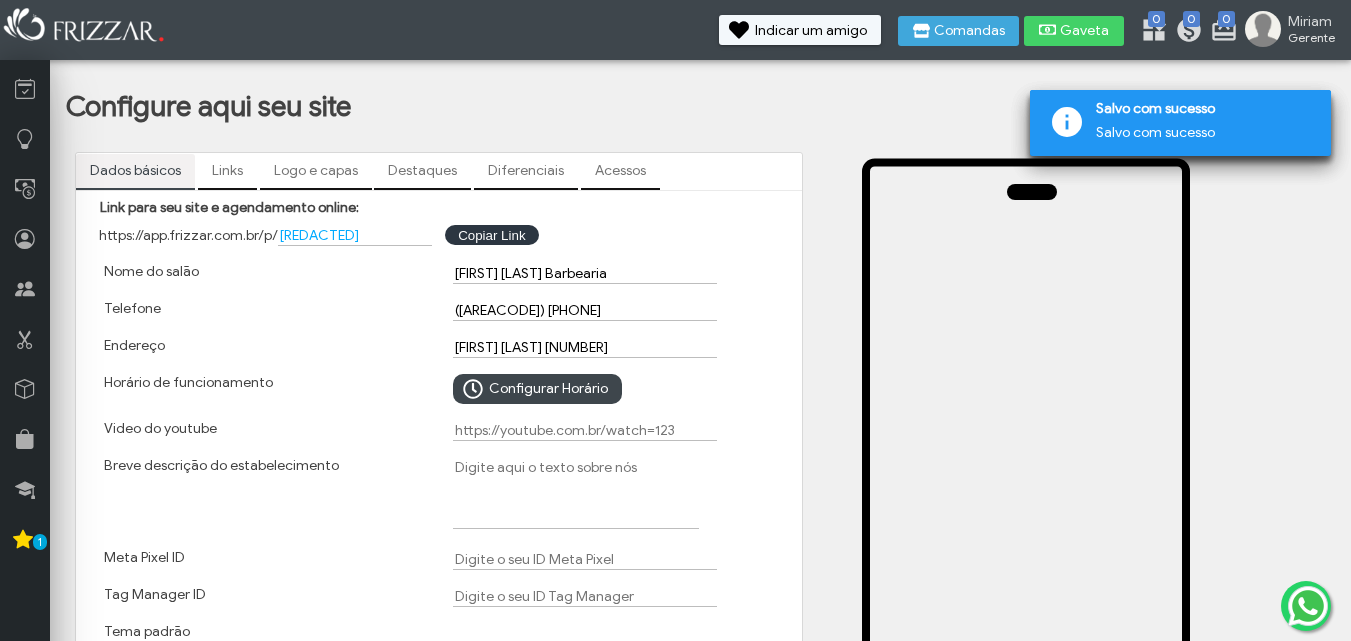 scroll, scrollTop: 0, scrollLeft: 0, axis: both 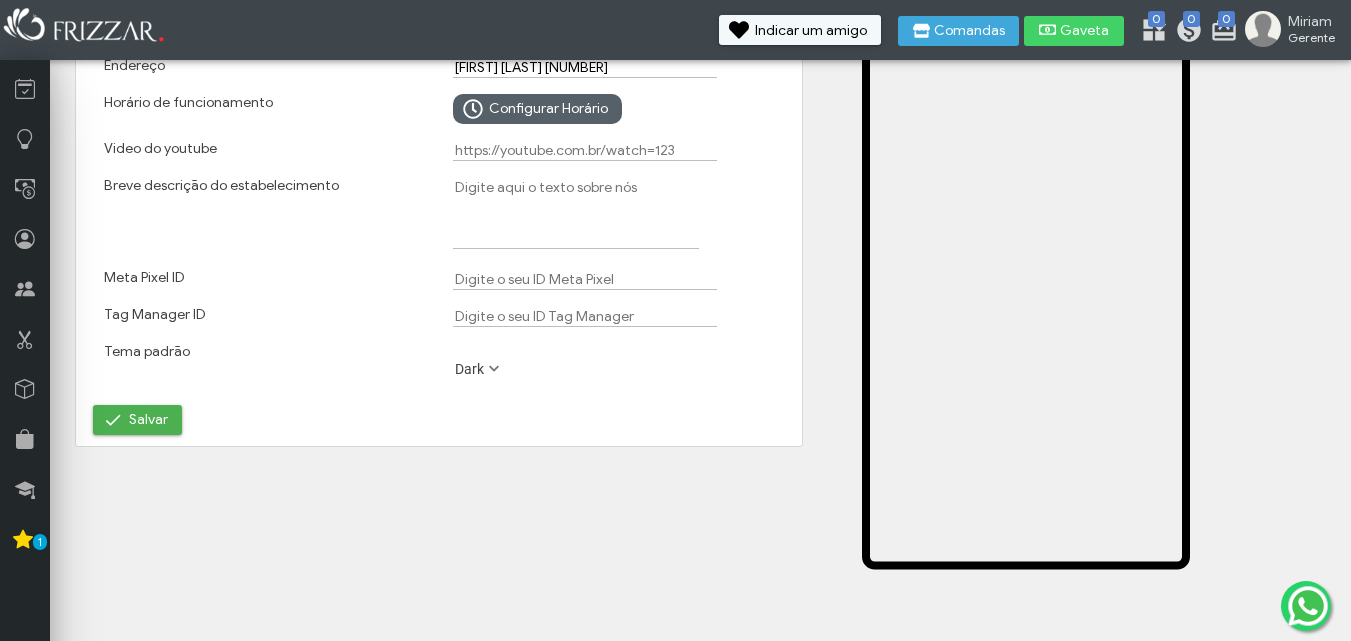 click on "Configurar Horário" at bounding box center [548, 109] 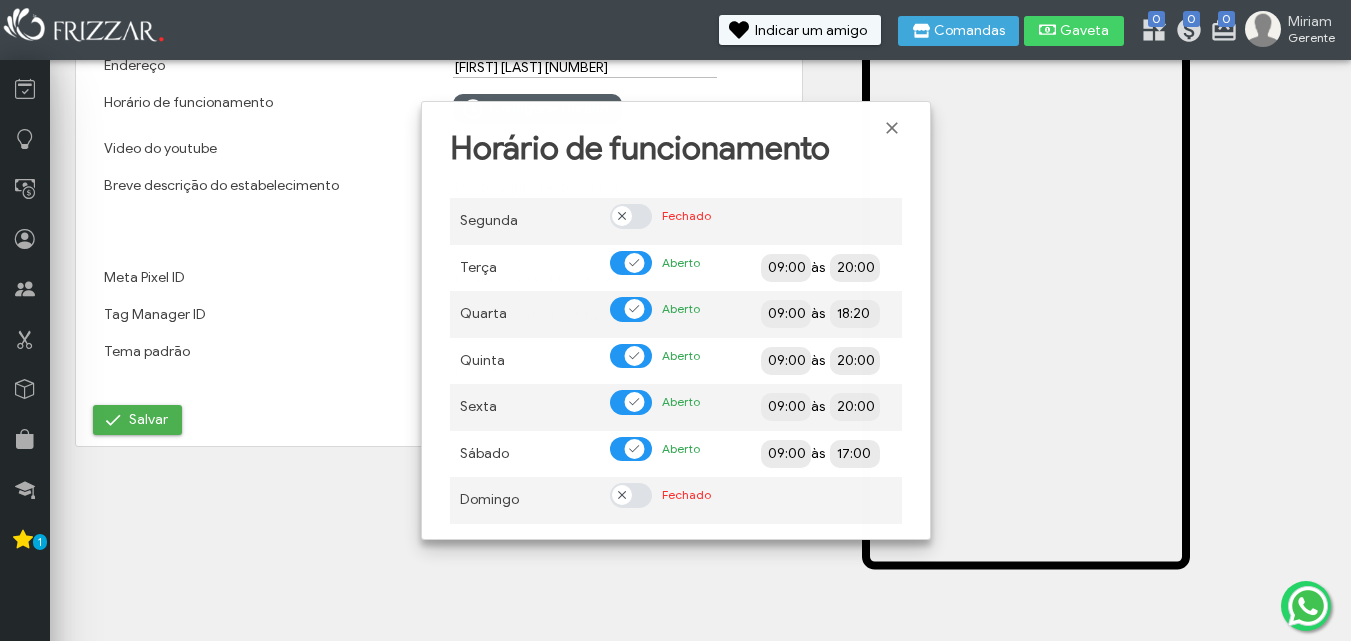 scroll, scrollTop: 12, scrollLeft: 11, axis: both 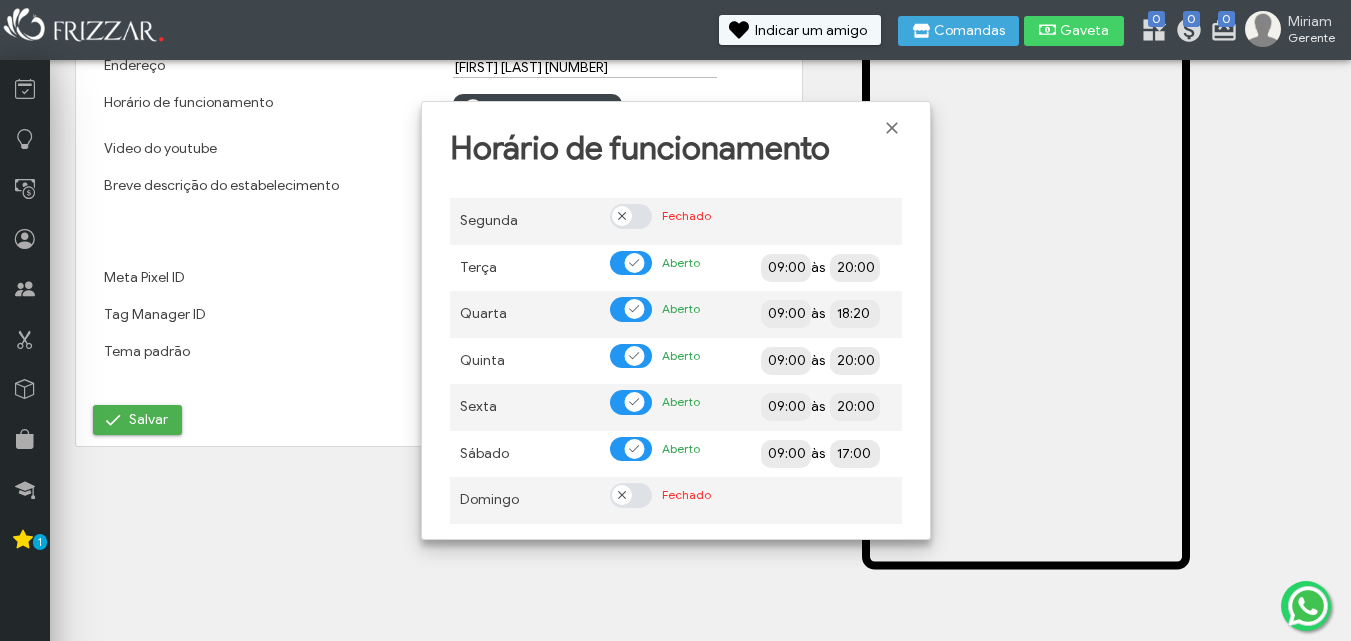 click on "Dados básicos Links Logo e capas Destaques Diferenciais Acessos
https://app.frizzar.com.br/p/[REDACTED] Link para seu site e agendamento online:
https://app.frizzar.com.br/p/ [REDACTED]
Copiar Link
Copiar Link
Nome do salão [FIRST] [LAST] Barbearia Telefone ([AREACODE]) [PHONE] Endereço [FIRST] [LAST] [NUMBER] Horário de funcionamento Configurar Horário Video do youtube Breve descrição do estabelecimento Meta Pixel ID Tag Manager ID Tema padrão Light Dark Dark
Salvar
WhatsApp ([AREACODE]) [PHONE]
Instagram
Facebook Adicionar" at bounding box center [439, 314] 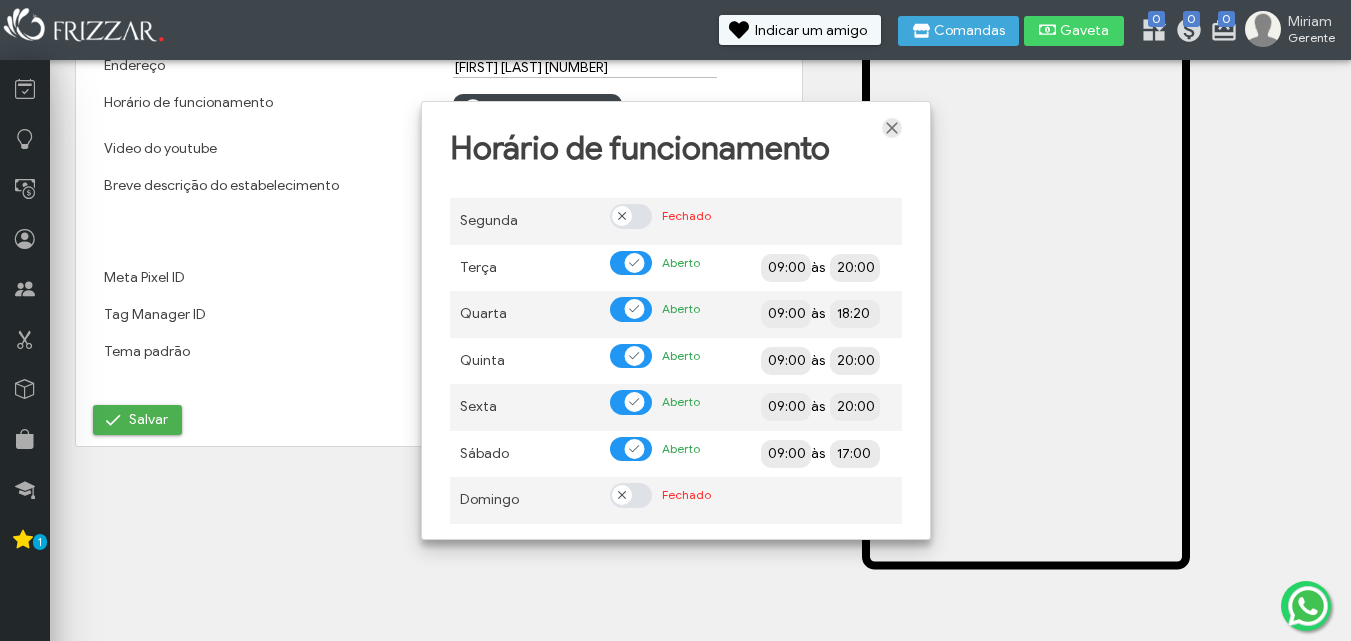 click at bounding box center (892, 128) 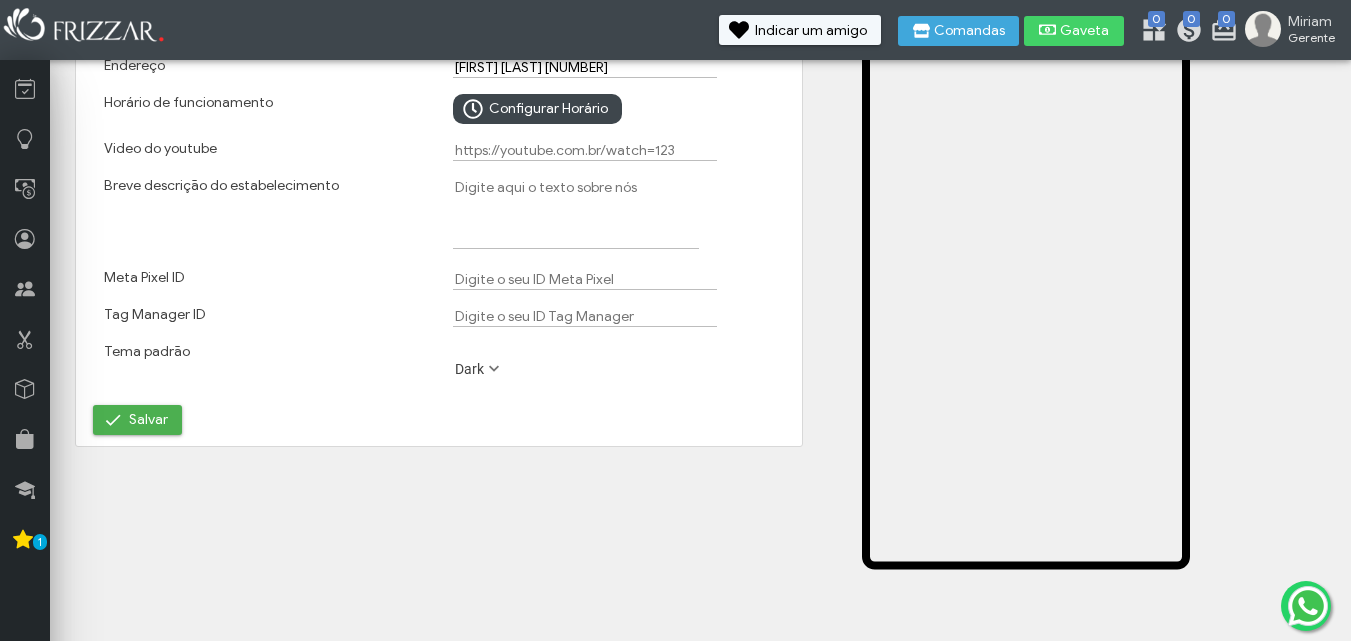 click at bounding box center [494, 369] 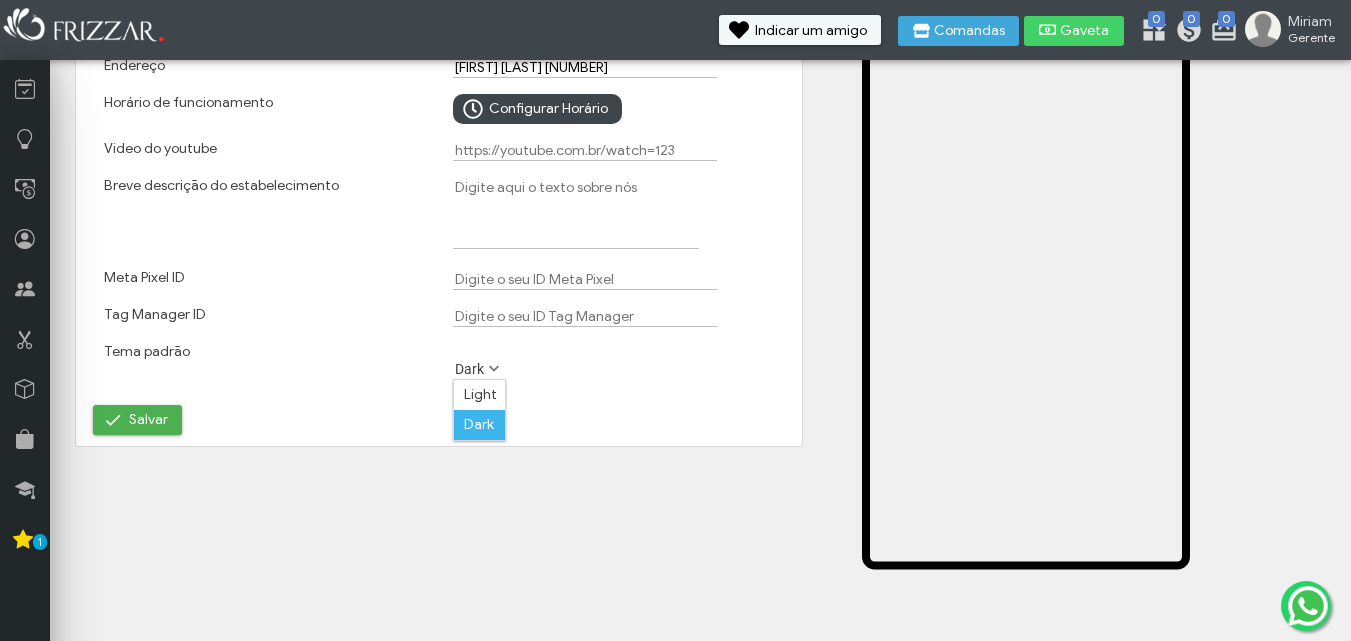 click at bounding box center [494, 369] 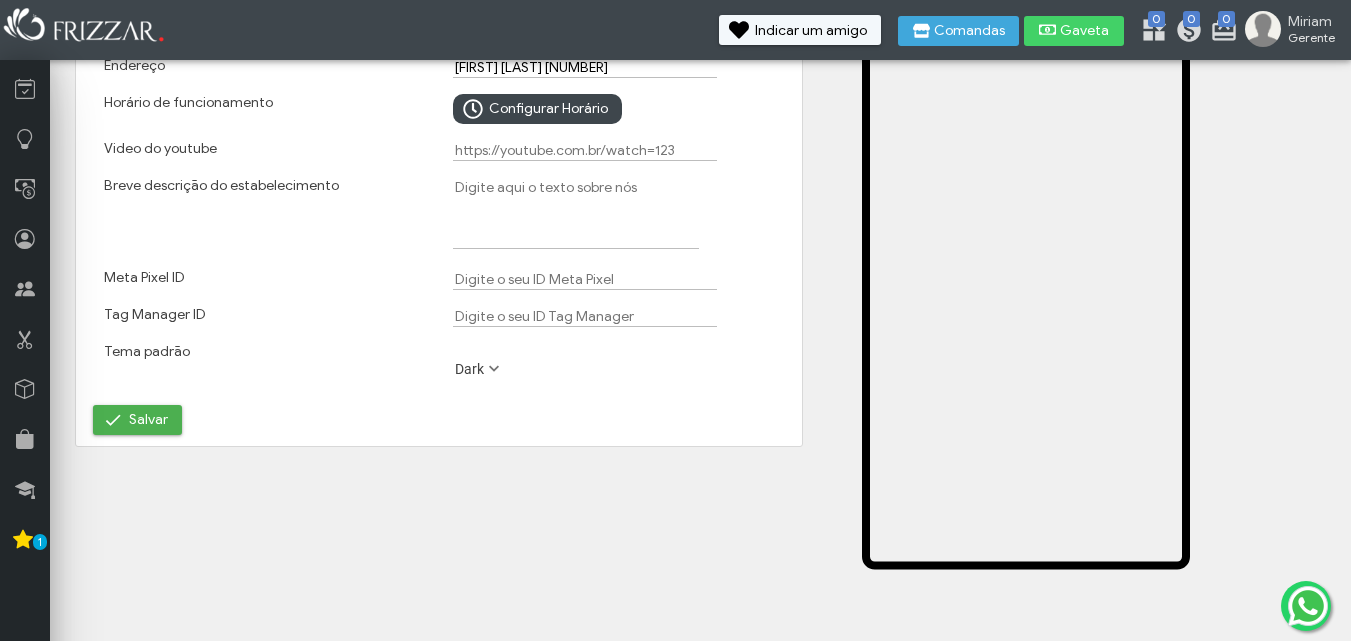 click on "Dados básicos Links Logo e capas Destaques Diferenciais Acessos
https://app.frizzar.com.br/p/fkxvszlar Link para seu site e agendamento online:
https://app.frizzar.com.br/p/ fkxvszlar
Copiar Link
Copiar Link
Nome do salão Brandown James Barbearia Telefone (35) 99829-9713 Endereço Antonio scodeler 335 Horário de funcionamento Configurar Horário Video do youtube Breve descrição do estabelecimento Meta Pixel ID Tag Manager ID Tema padrão Light Dark Dark
Salvar
WhatsApp (35) 998299713
Instagram
Facebook Adicionar" at bounding box center (439, 314) 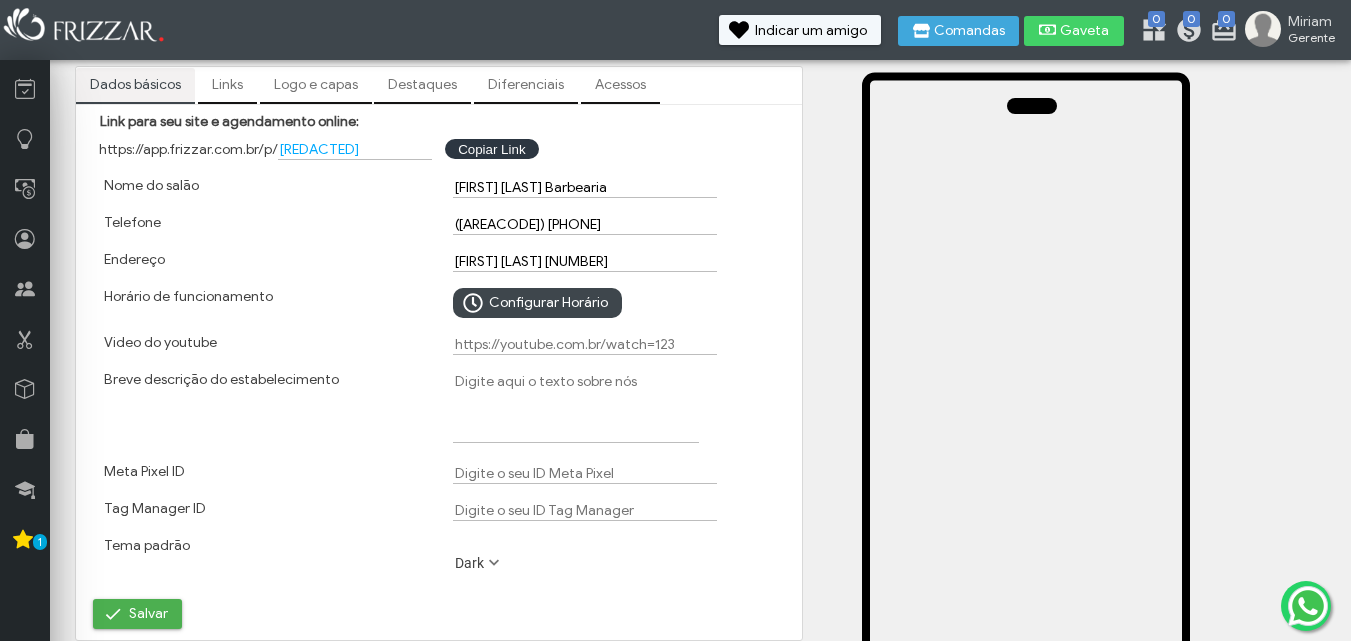scroll, scrollTop: 80, scrollLeft: 0, axis: vertical 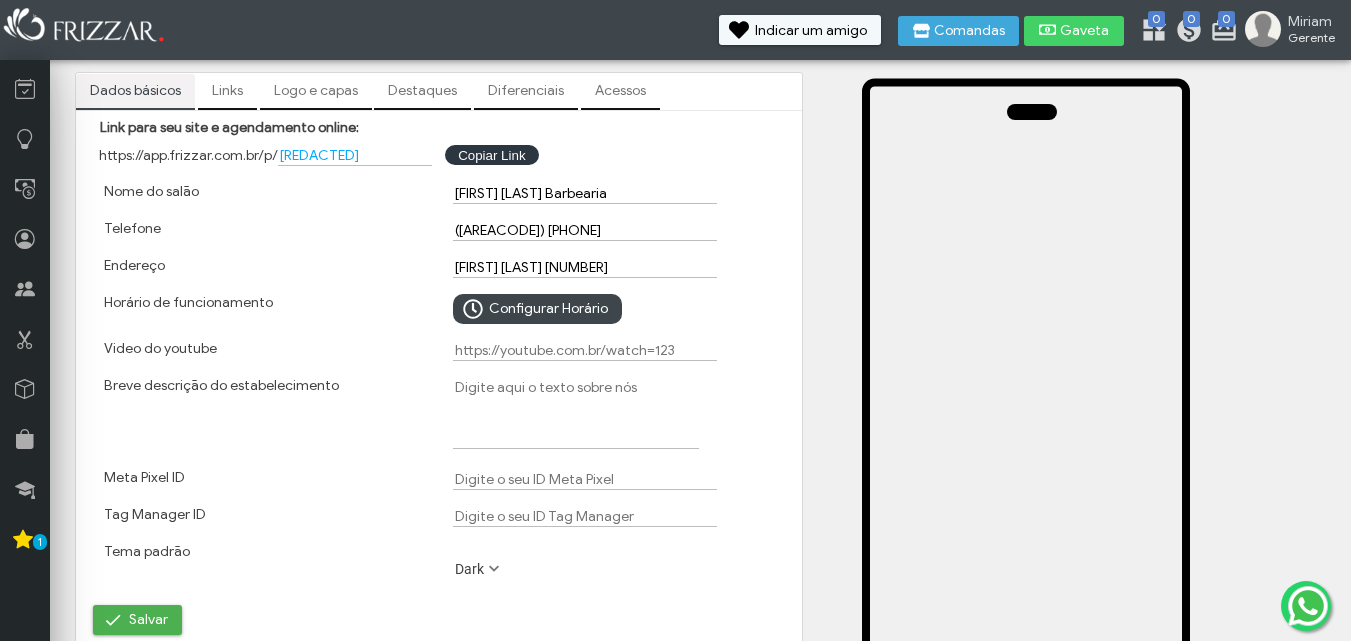 click on "Logo e capas" at bounding box center (316, 91) 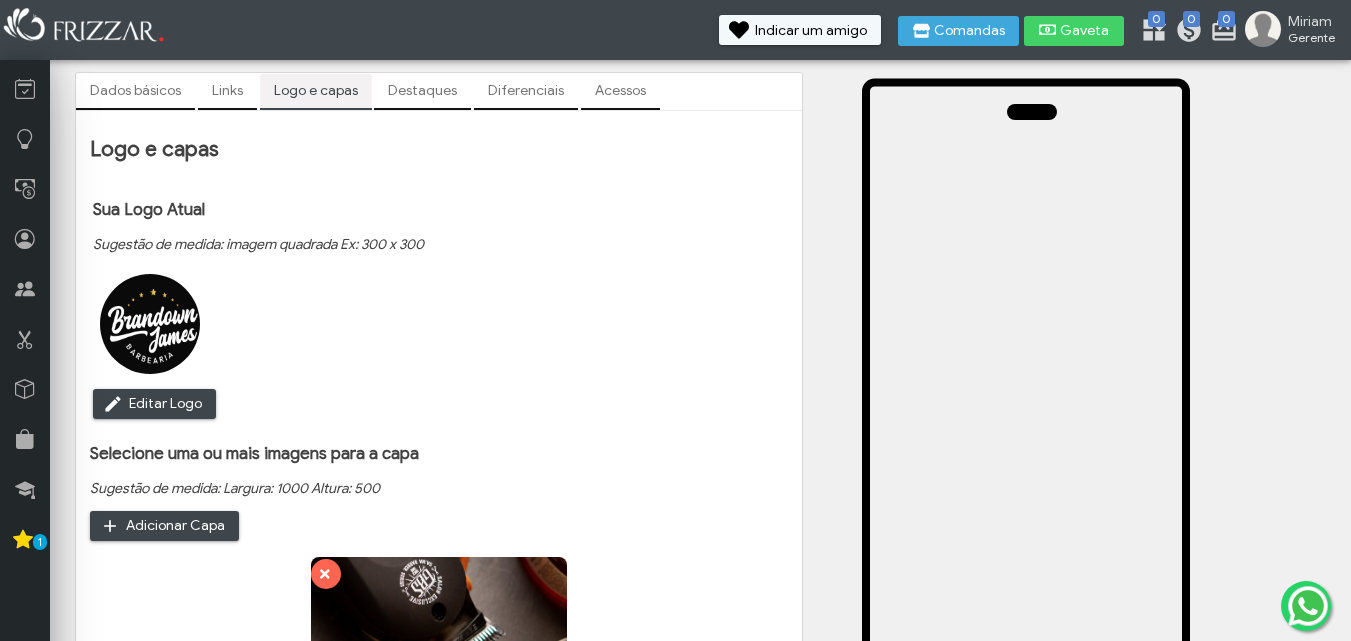 click on "Destaques" at bounding box center (422, 91) 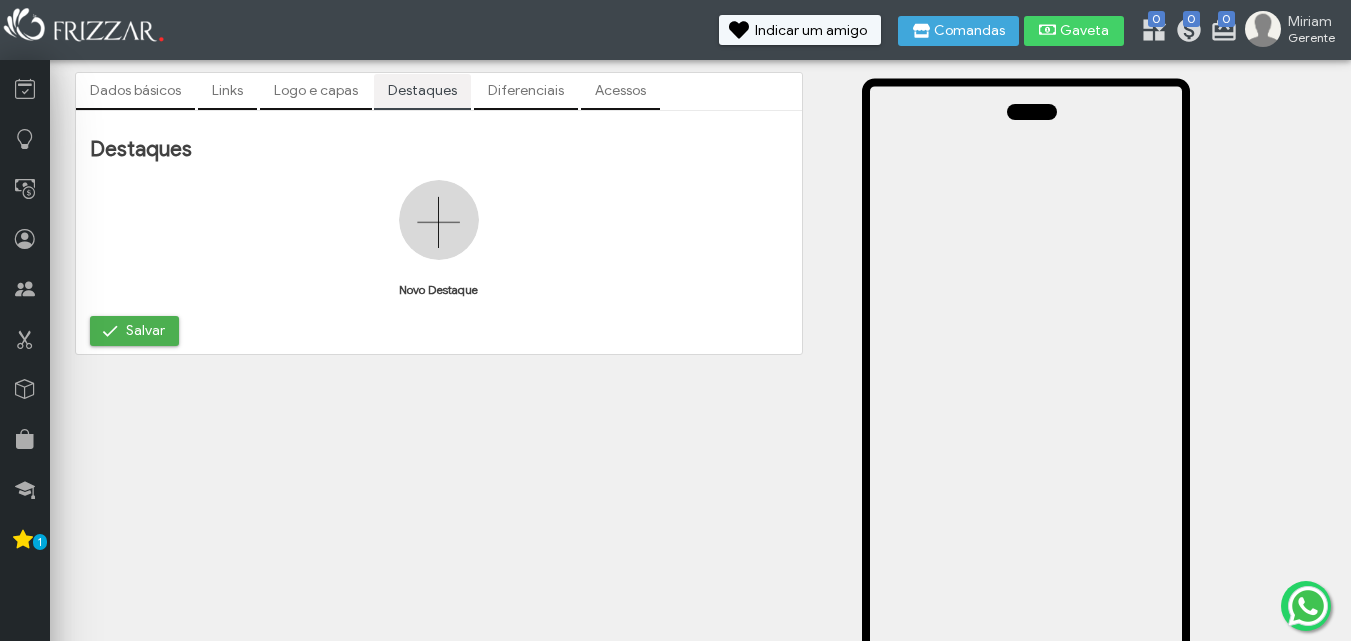 click on "Diferenciais" at bounding box center [526, 91] 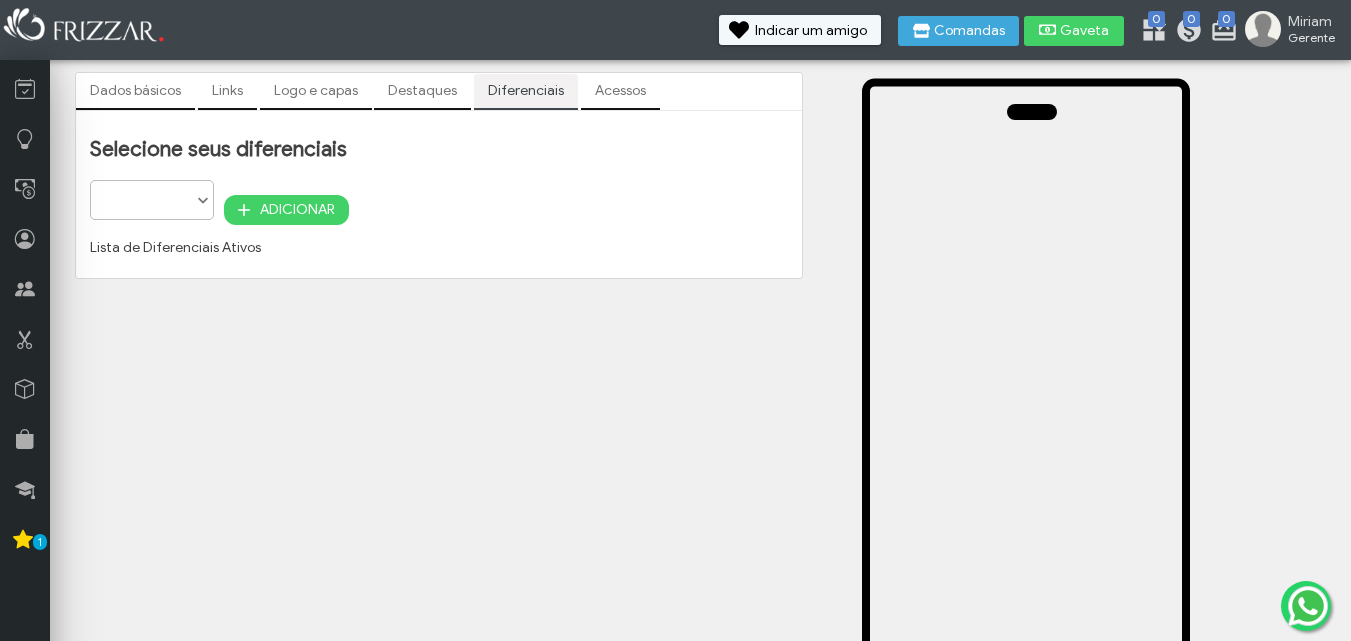 click on "Acessos" at bounding box center [620, 91] 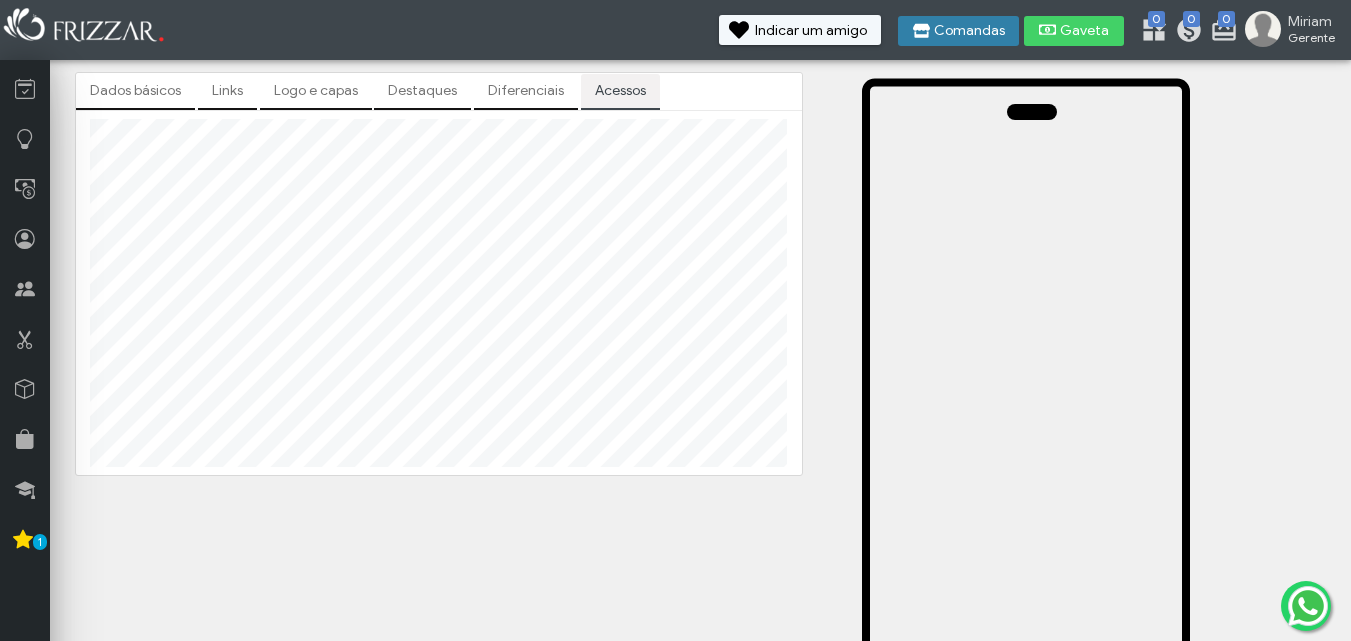 click on "Comandas" at bounding box center (969, 31) 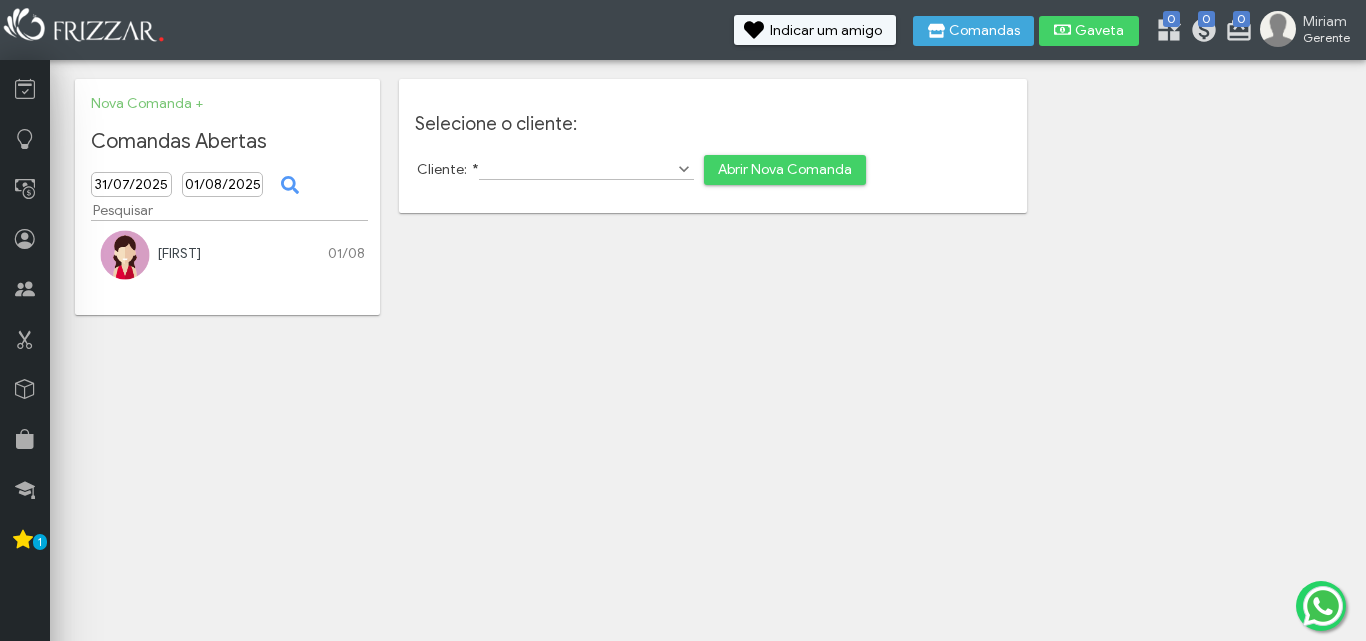 scroll, scrollTop: 0, scrollLeft: 0, axis: both 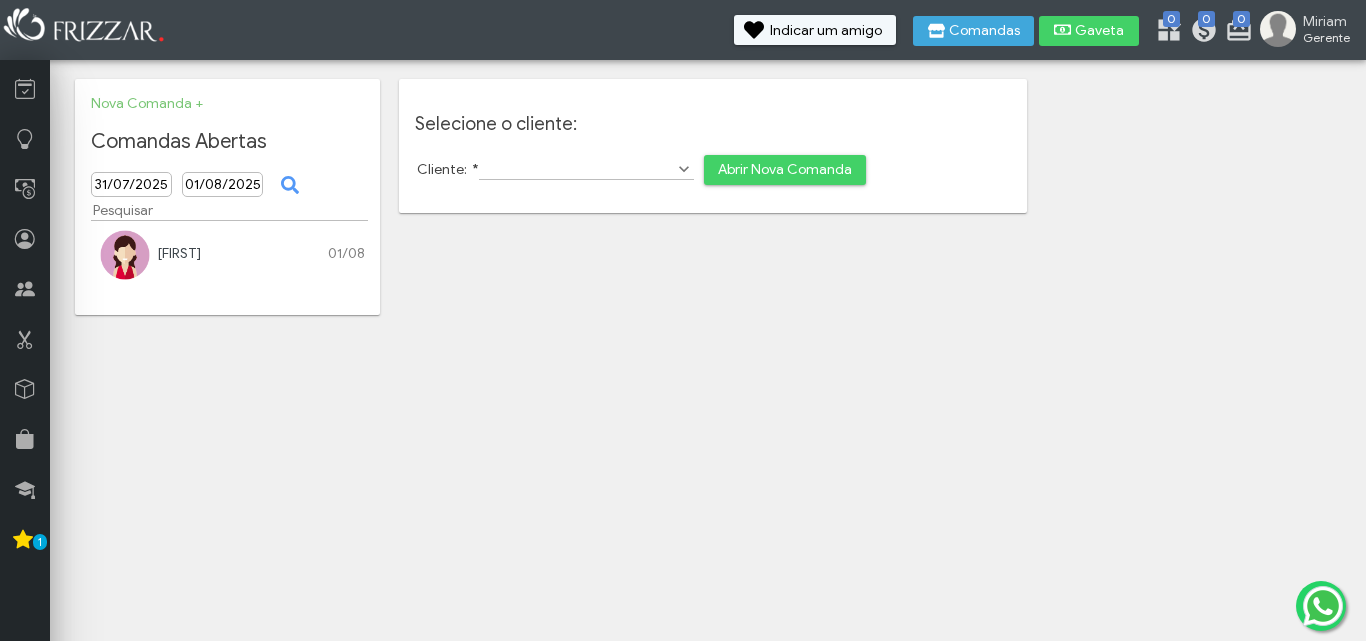 click on "ui-button
Miriam
Gerente
Minha Conta
Home
Treinamento
Sair 0 0 0" at bounding box center [683, 320] 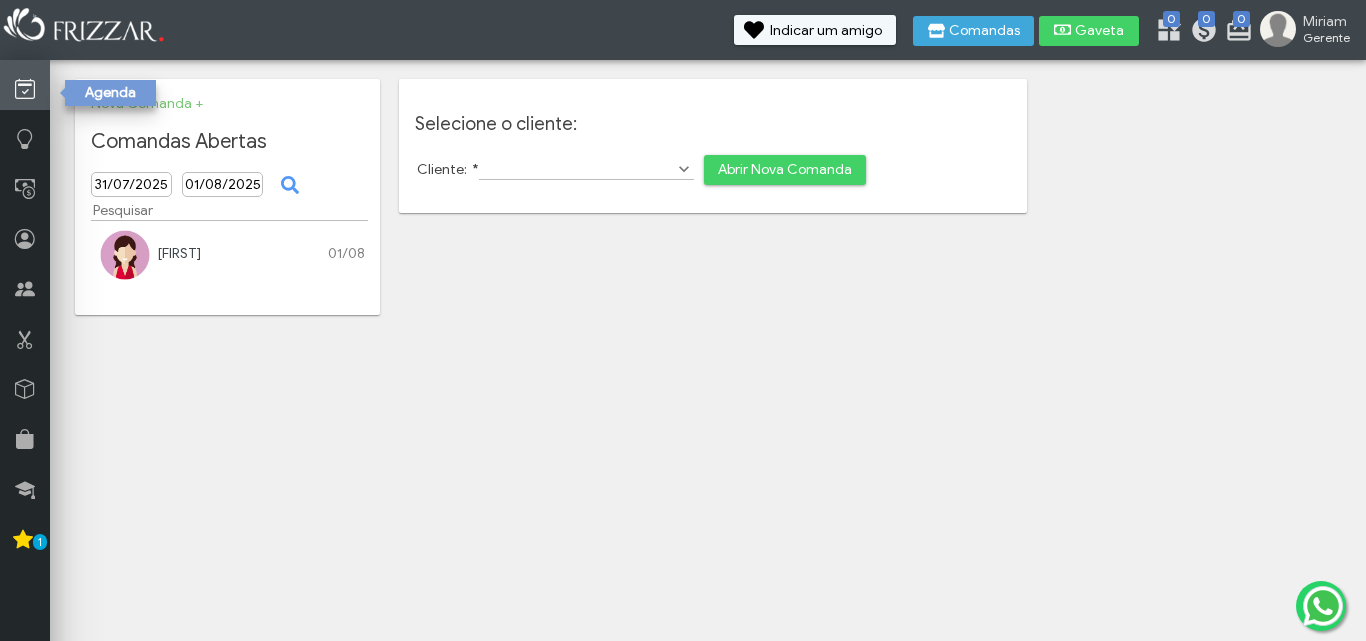click at bounding box center (25, 85) 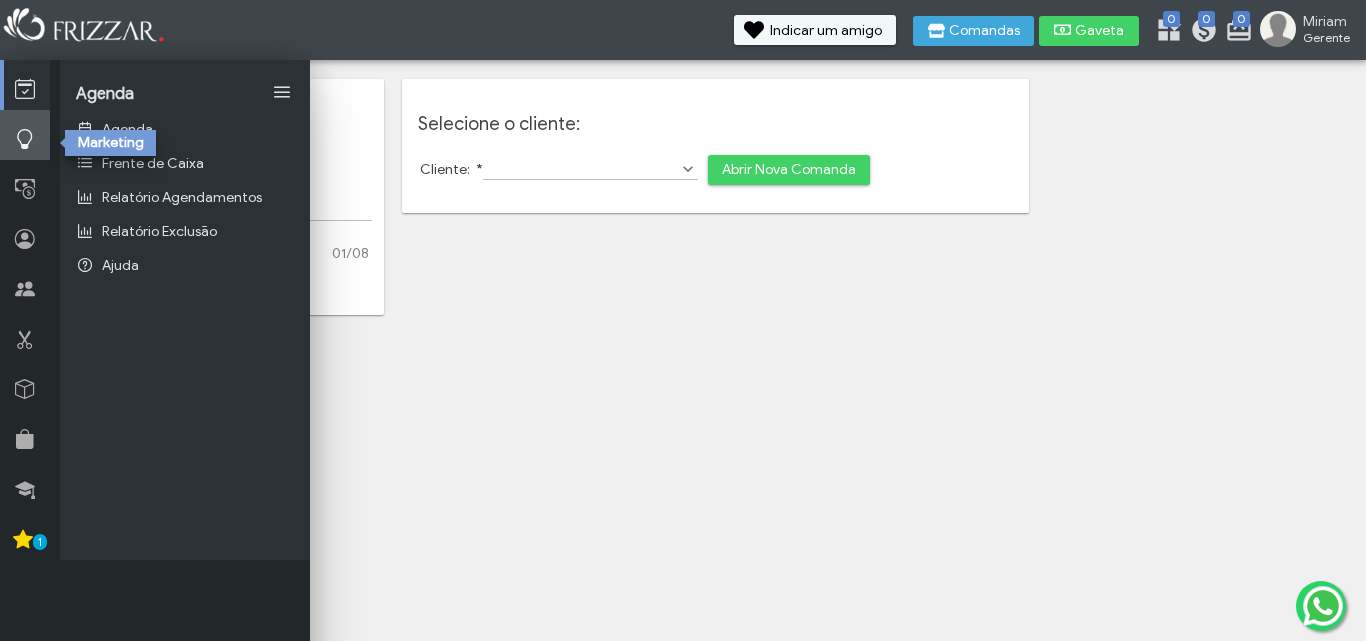 click at bounding box center [25, 139] 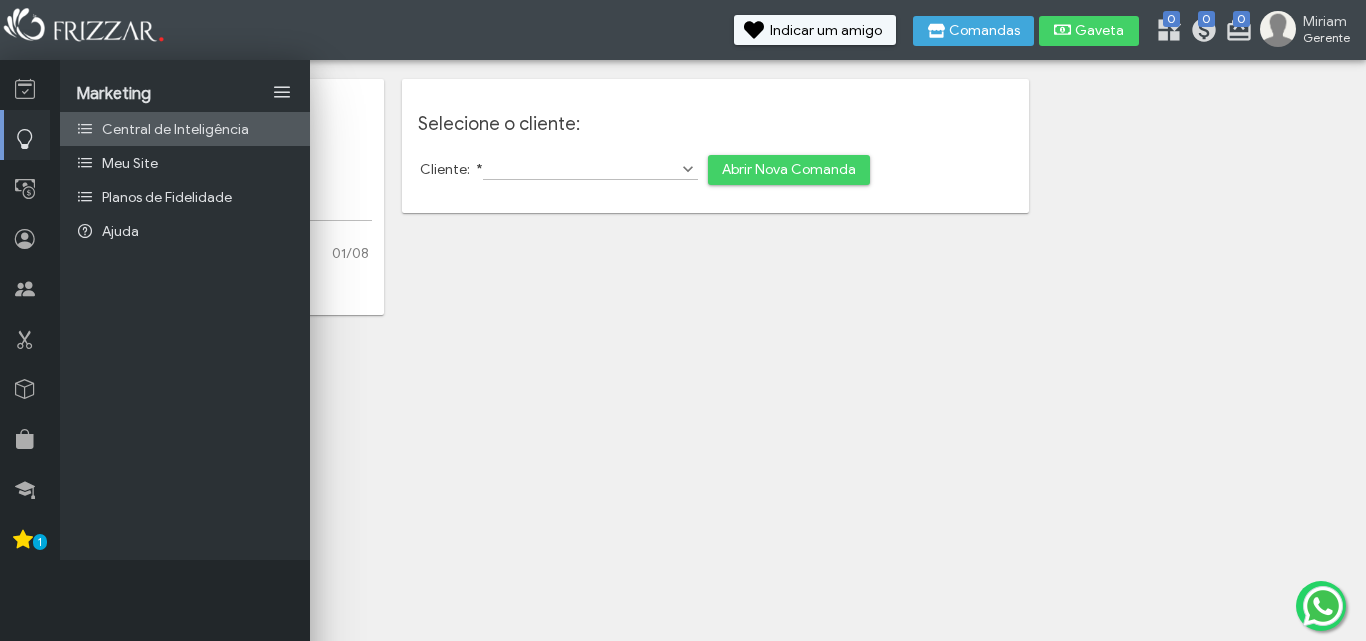 click on "Central de Inteligência" at bounding box center (185, 129) 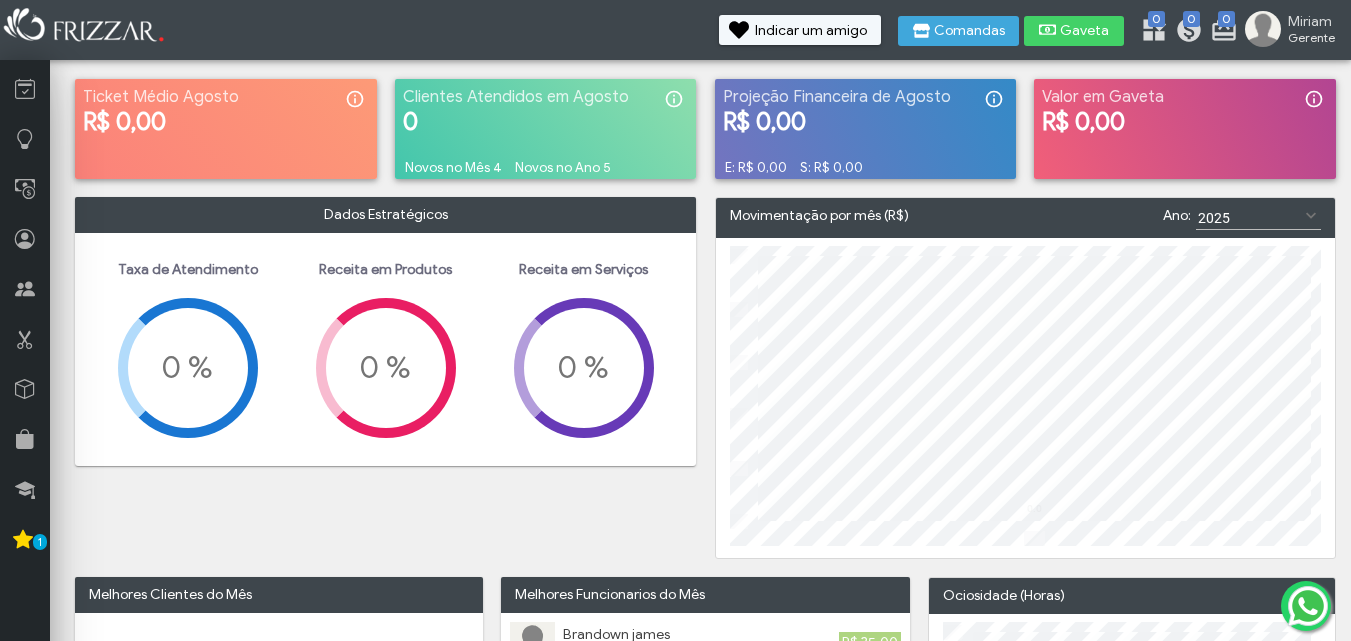 scroll, scrollTop: 0, scrollLeft: 0, axis: both 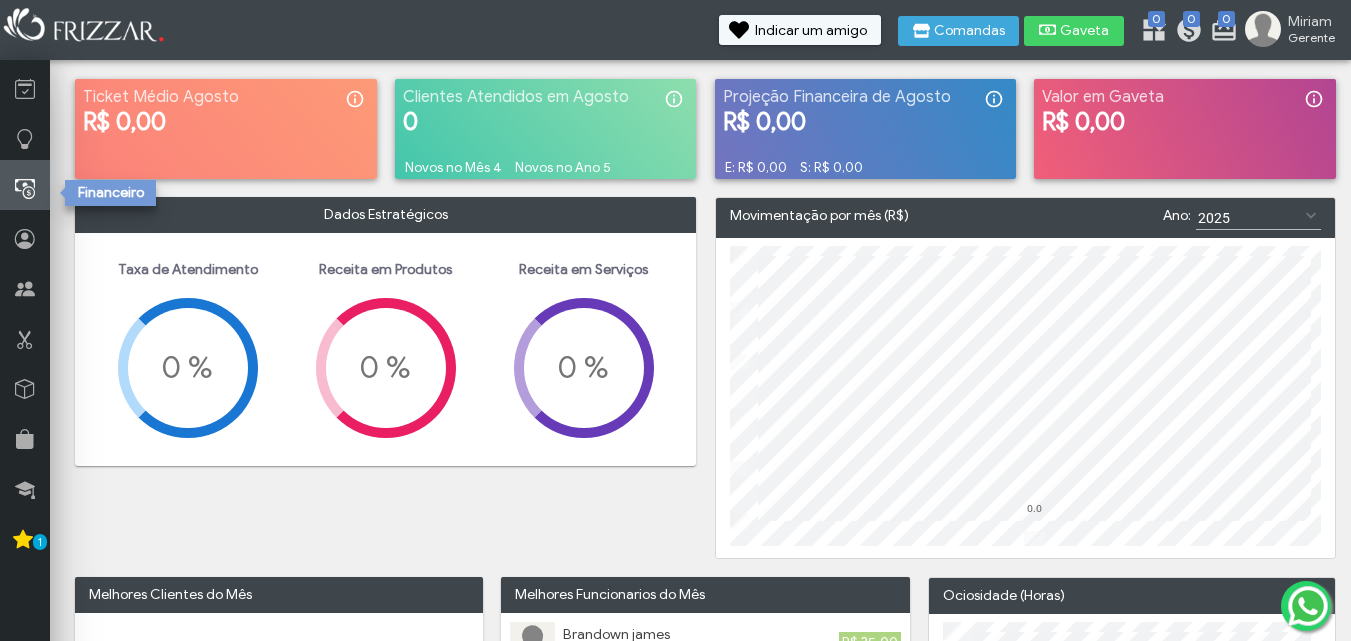 click at bounding box center [25, 189] 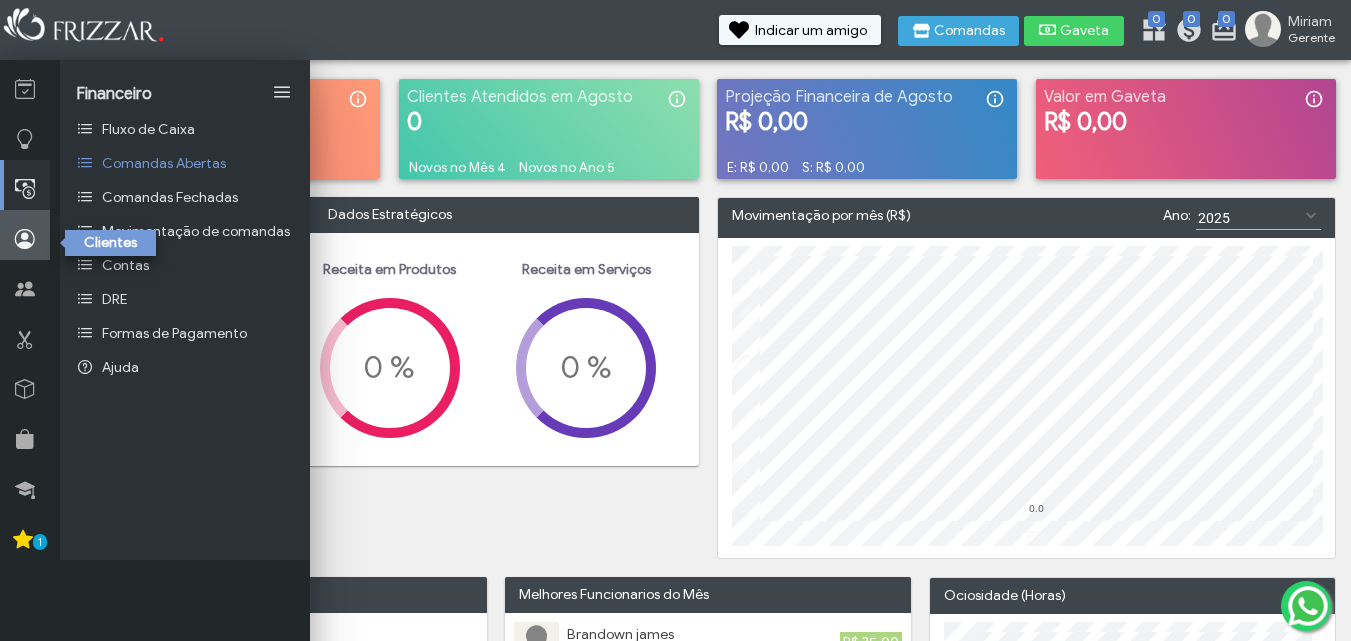 click at bounding box center (25, 239) 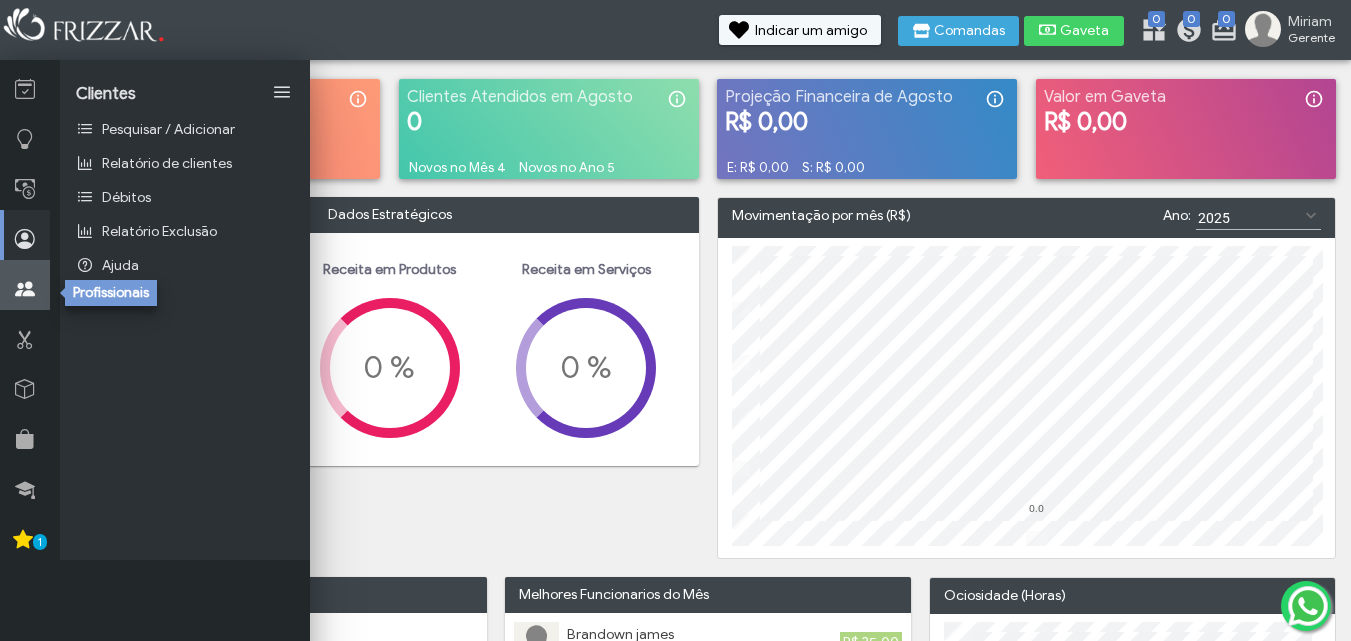 click at bounding box center [25, 285] 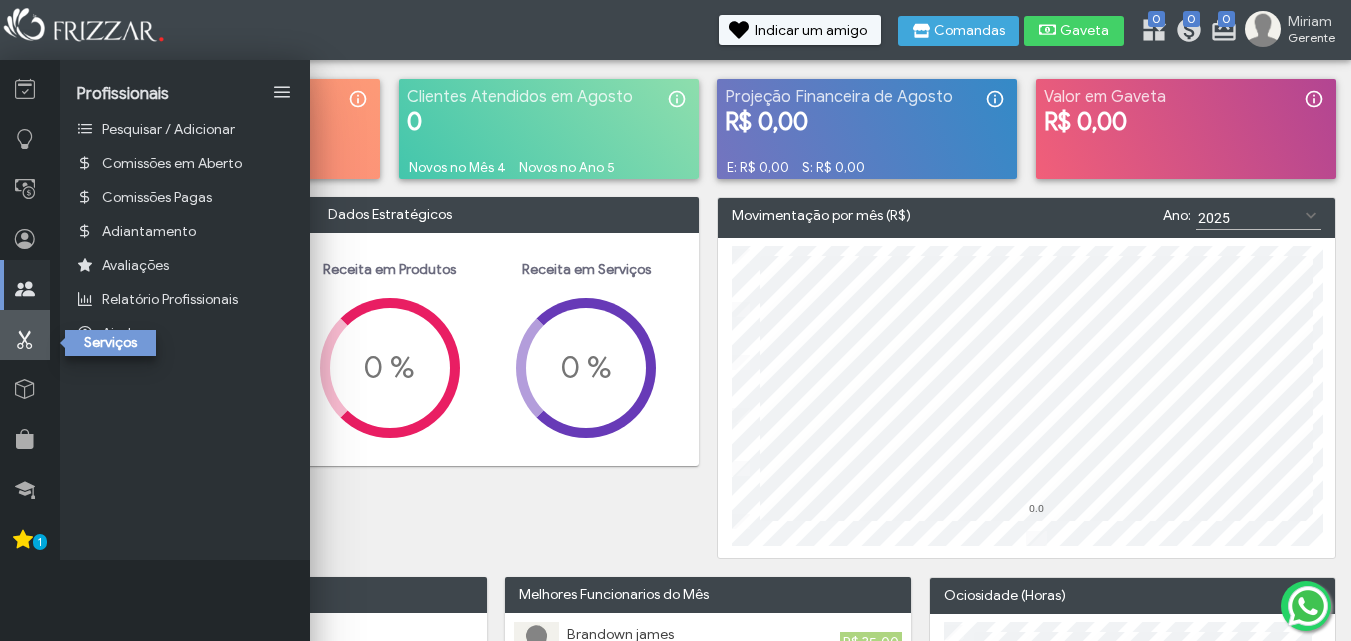 click at bounding box center [25, 335] 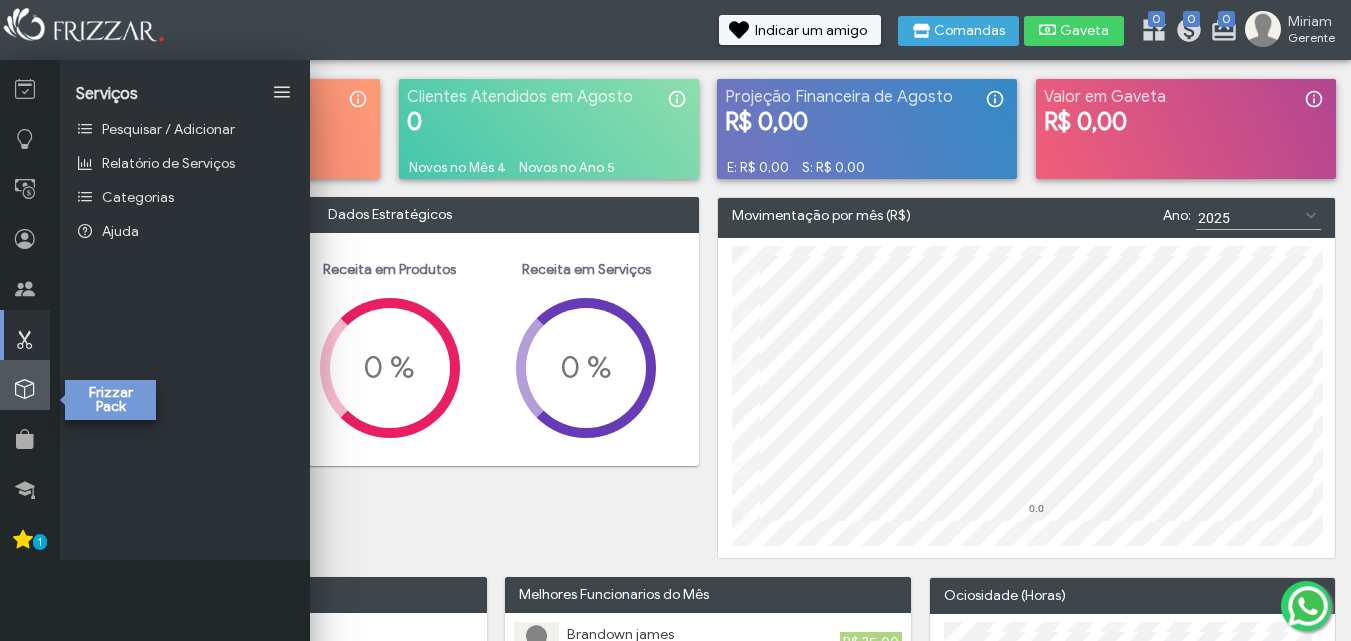 click at bounding box center [25, 389] 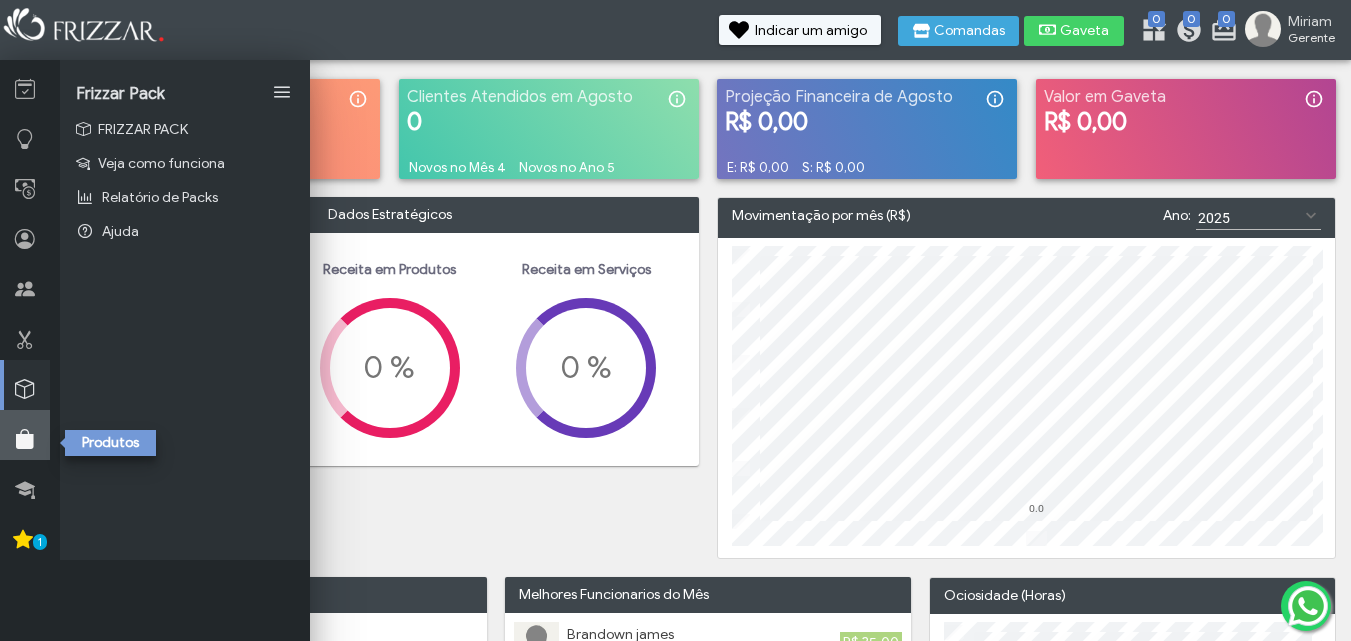 click at bounding box center (25, 439) 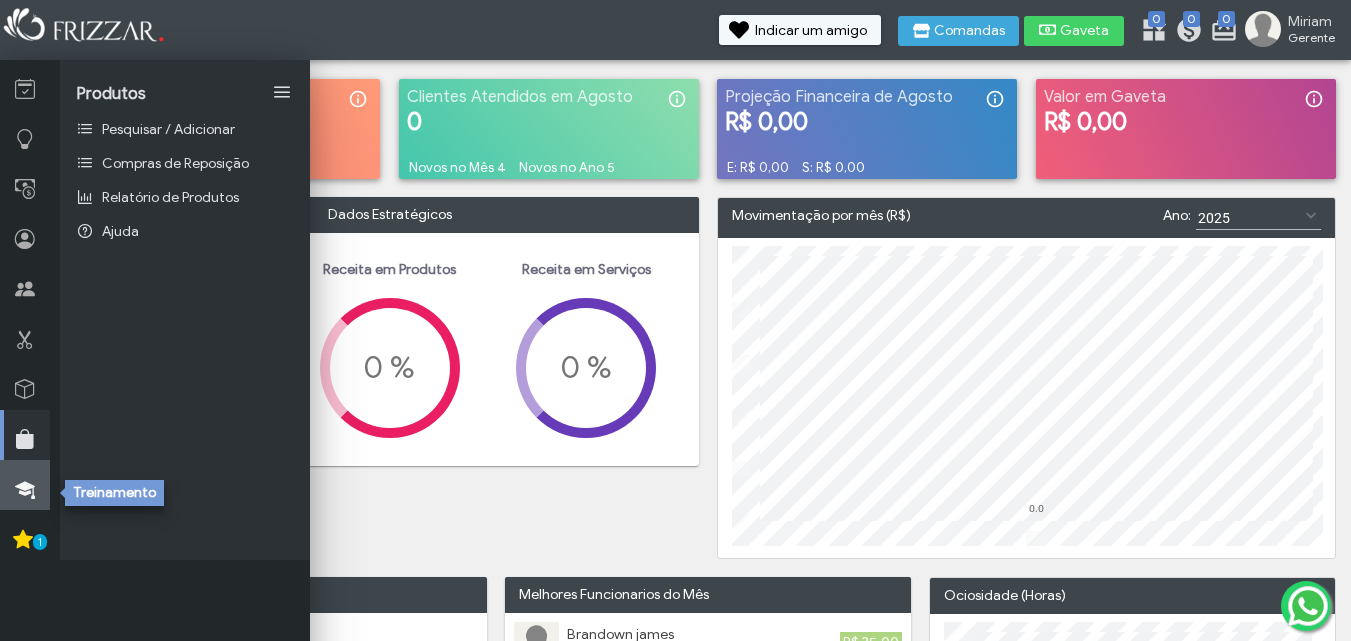 click at bounding box center [25, 489] 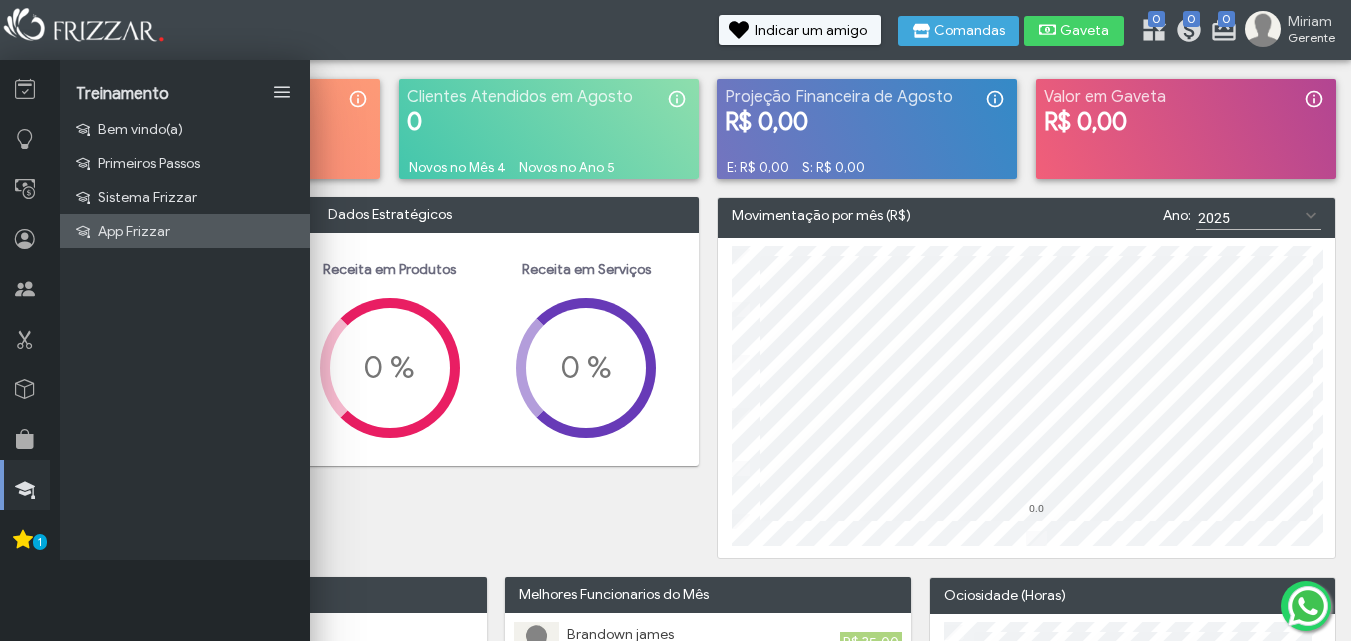 click on "App Frizzar" at bounding box center (134, 231) 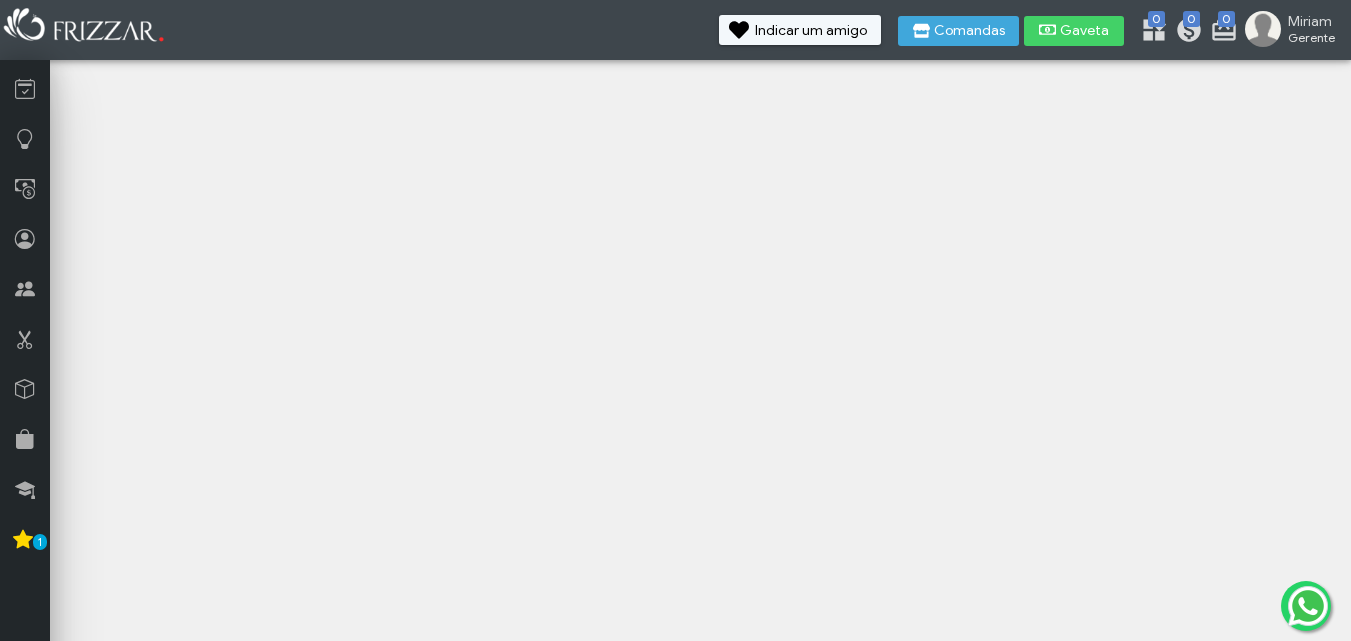 scroll, scrollTop: 0, scrollLeft: 0, axis: both 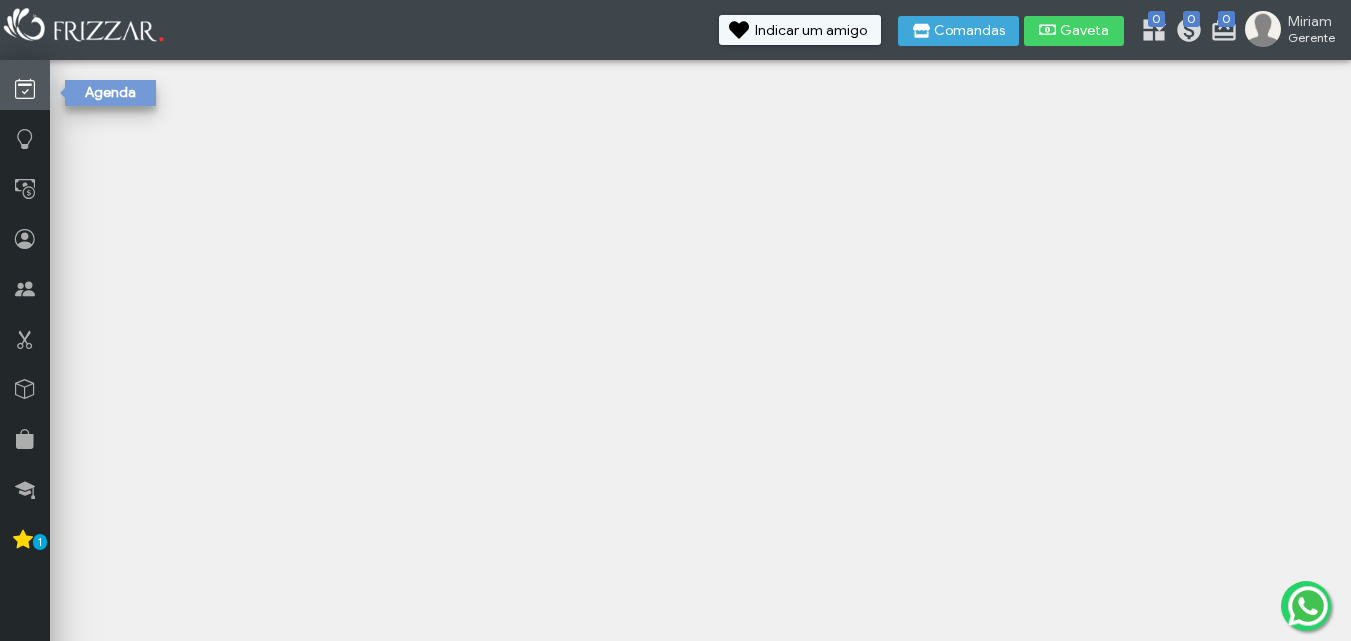 click at bounding box center (25, 89) 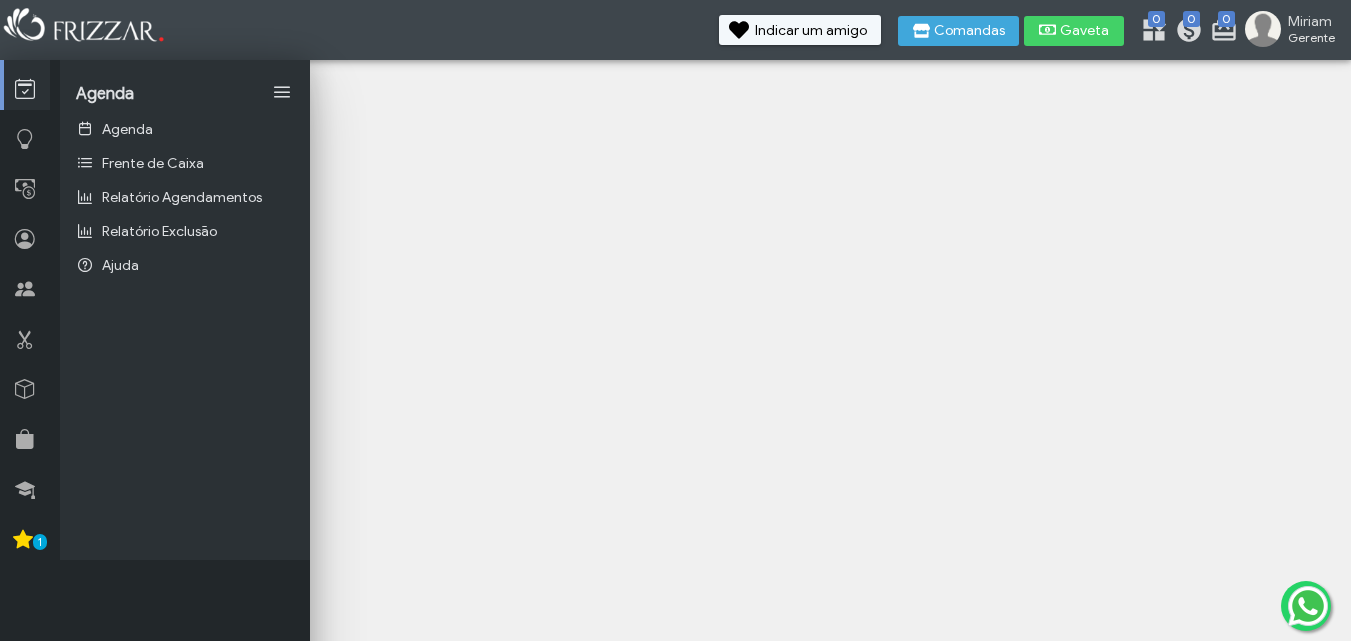 click at bounding box center (25, 89) 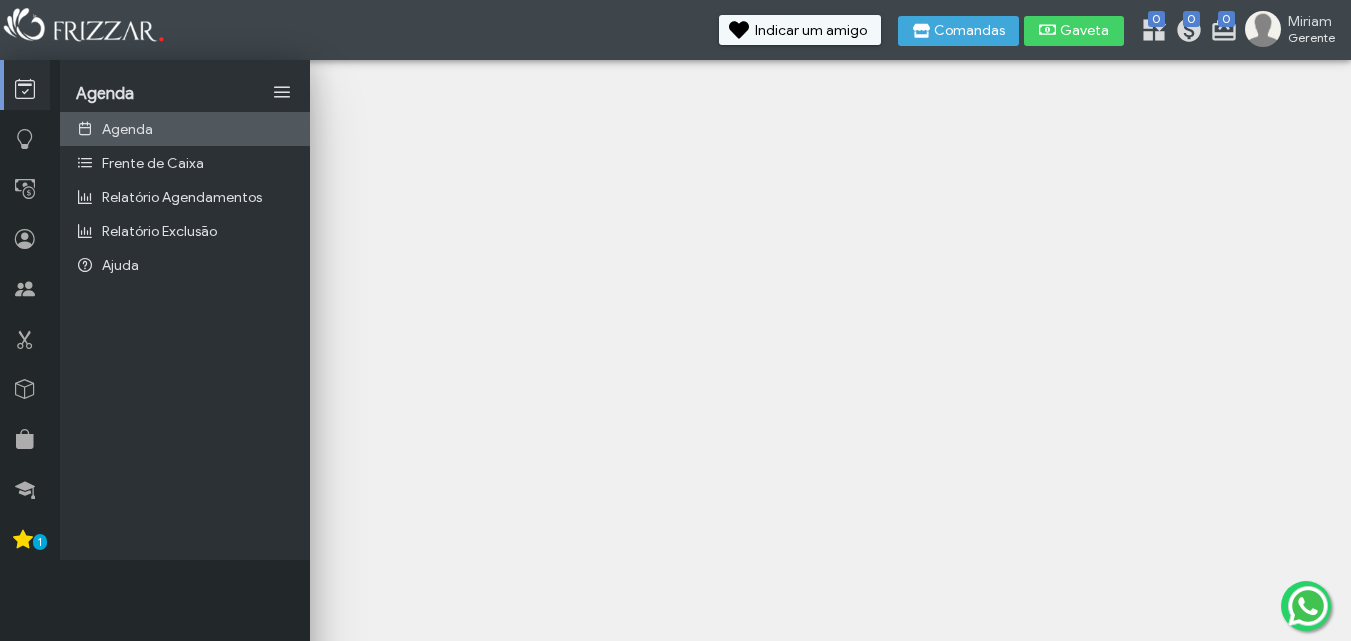 click on "Agenda" at bounding box center [185, 129] 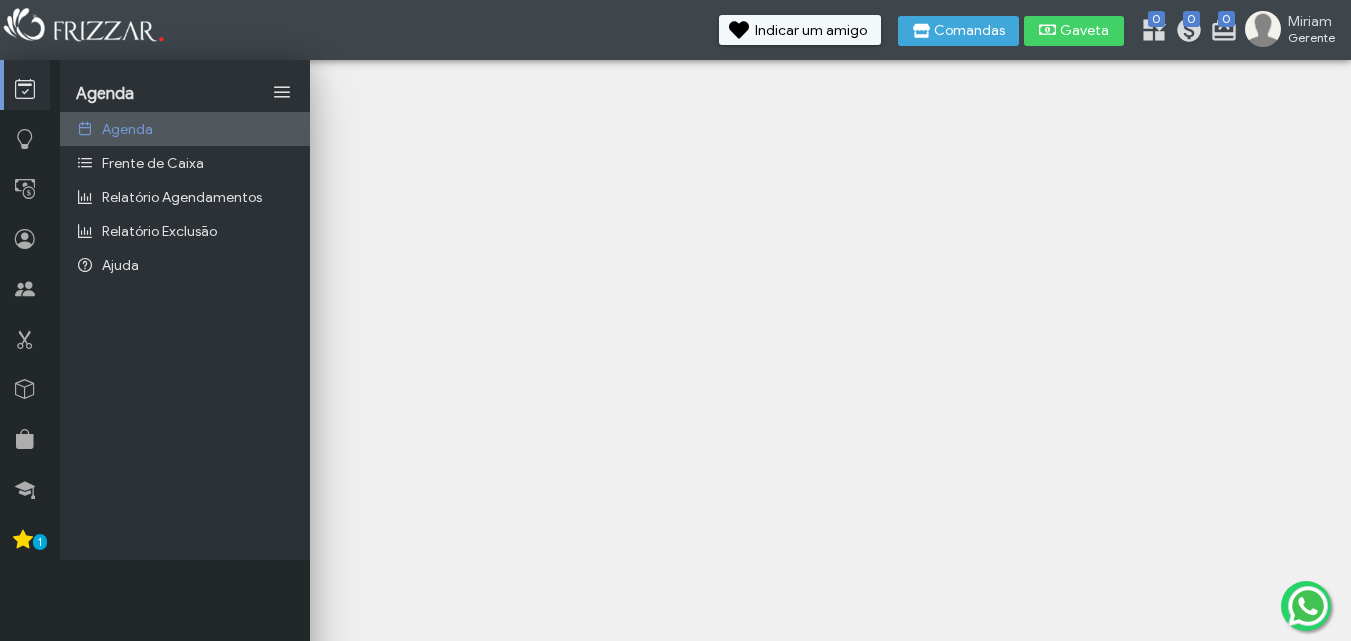 click on "Agenda" at bounding box center (185, 129) 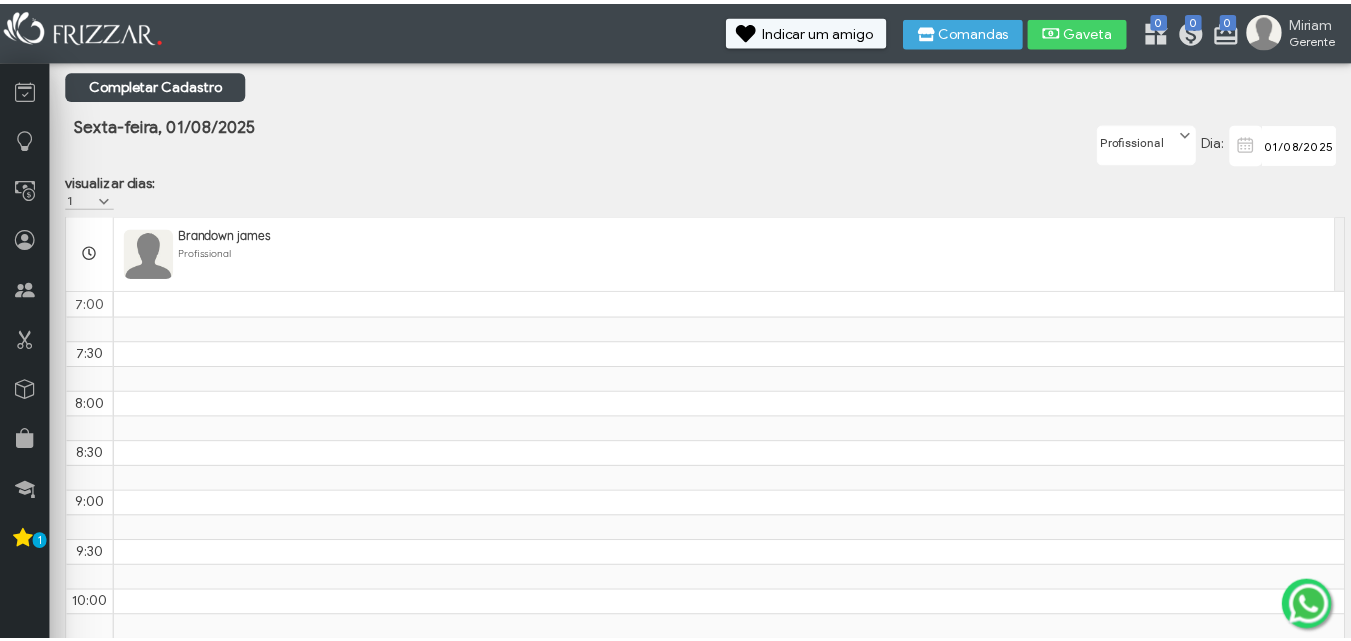 scroll, scrollTop: 0, scrollLeft: 0, axis: both 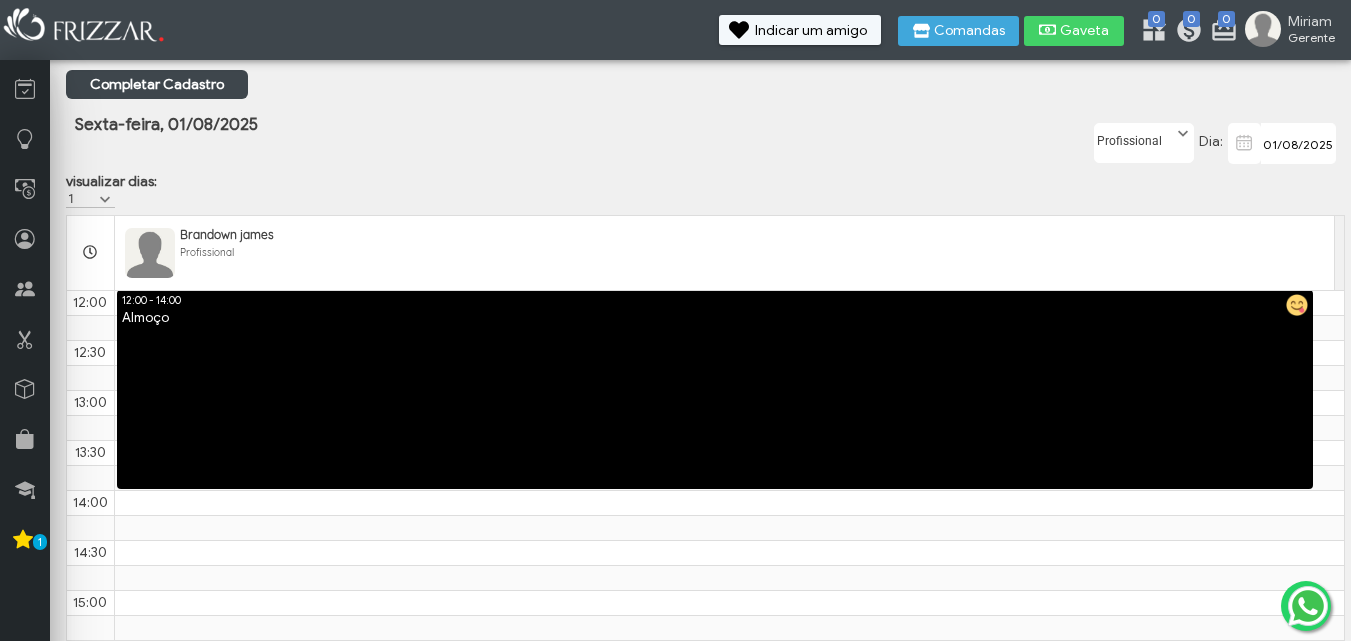 click on "Sexta-feira, 01/08/2025" at bounding box center (492, 141) 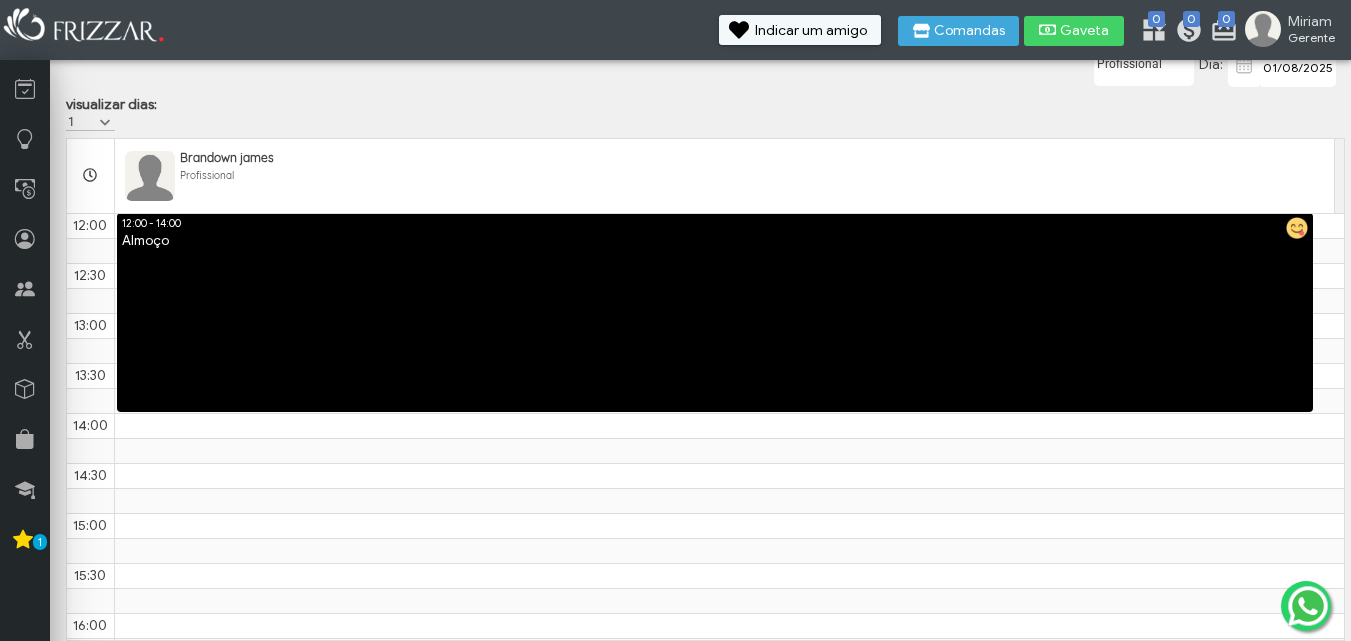 scroll, scrollTop: 87, scrollLeft: 0, axis: vertical 